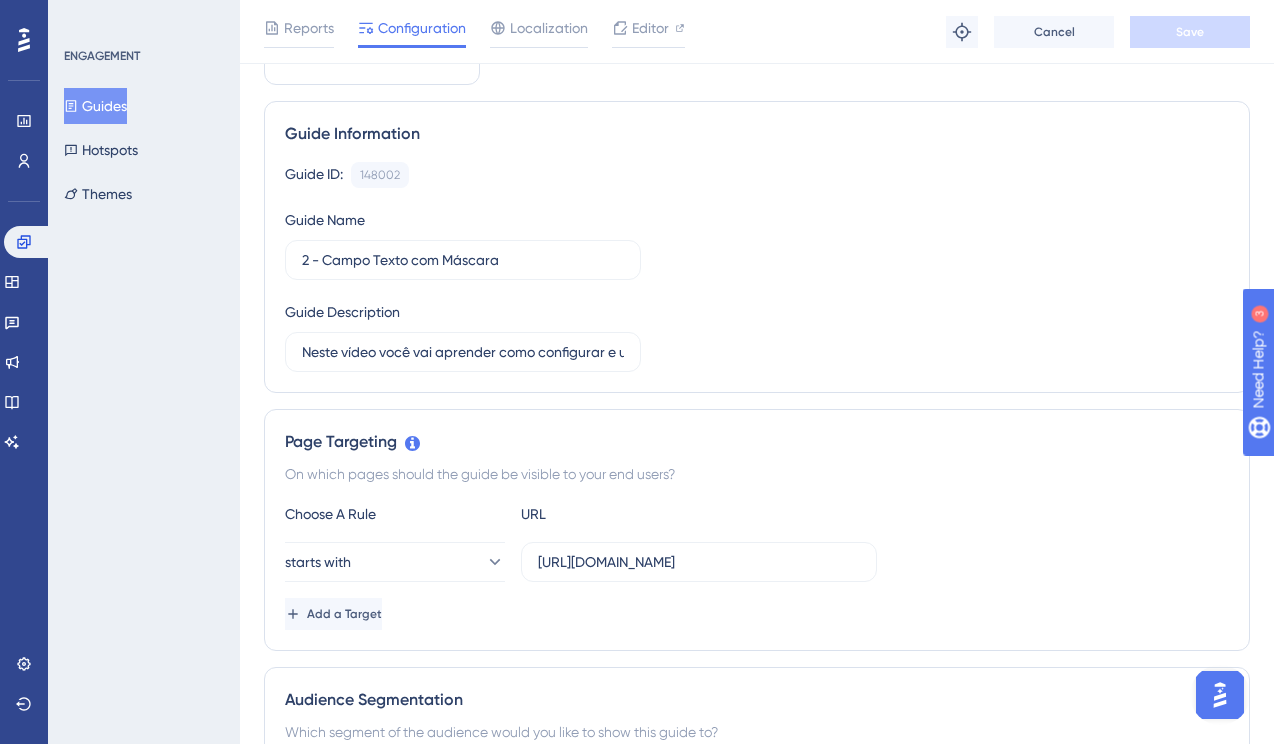 scroll, scrollTop: 0, scrollLeft: 0, axis: both 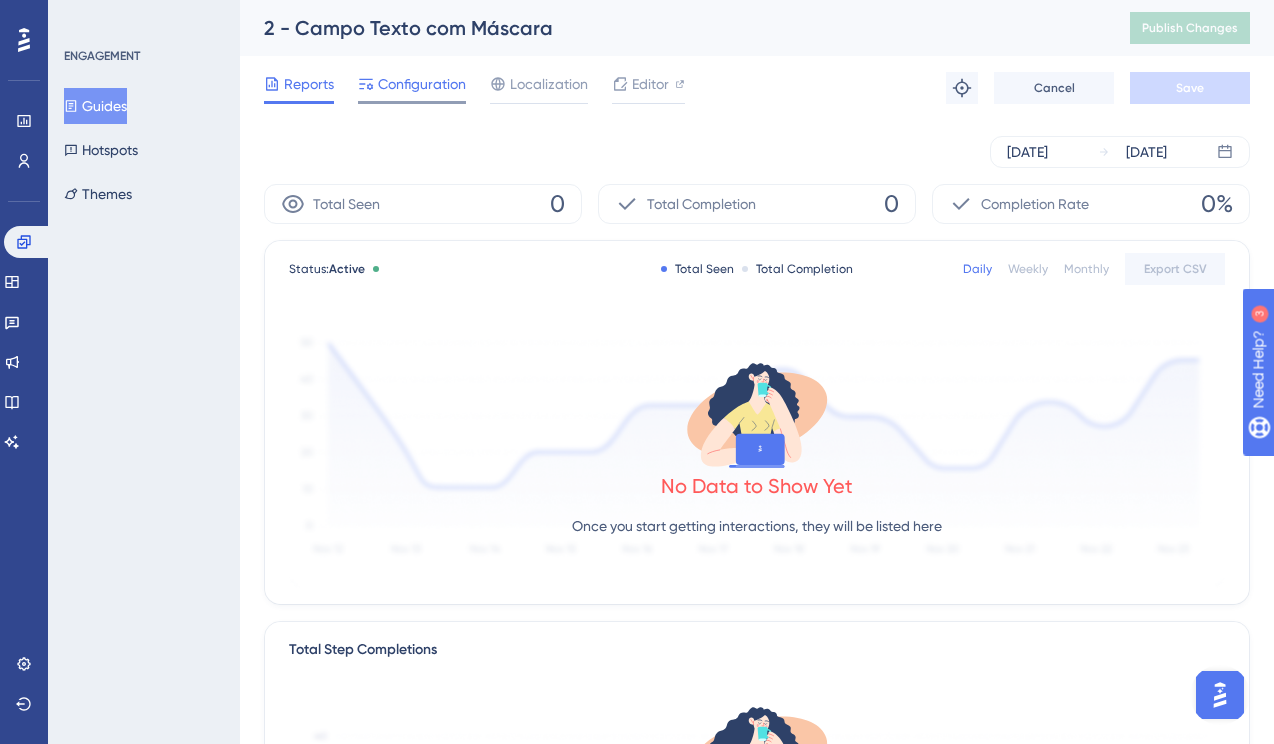 click on "Configuration" at bounding box center [422, 84] 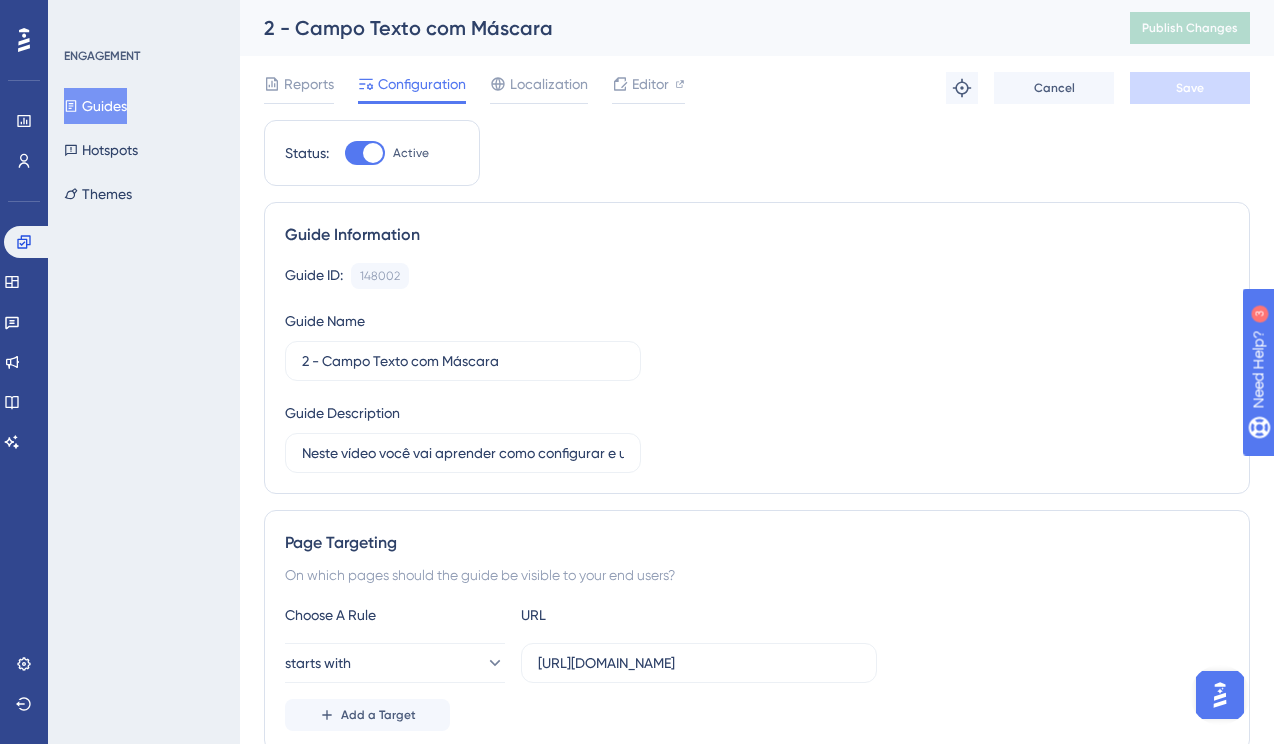 scroll, scrollTop: 1, scrollLeft: 0, axis: vertical 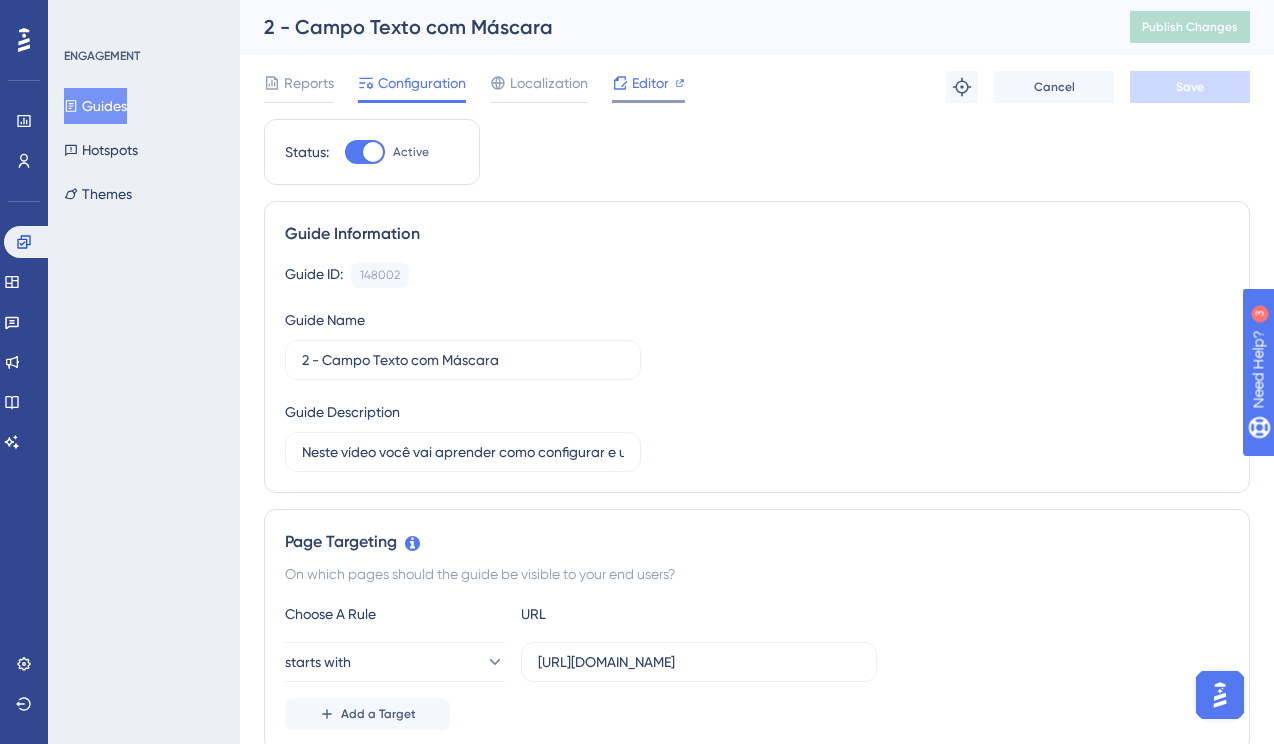 click on "Editor" at bounding box center [650, 83] 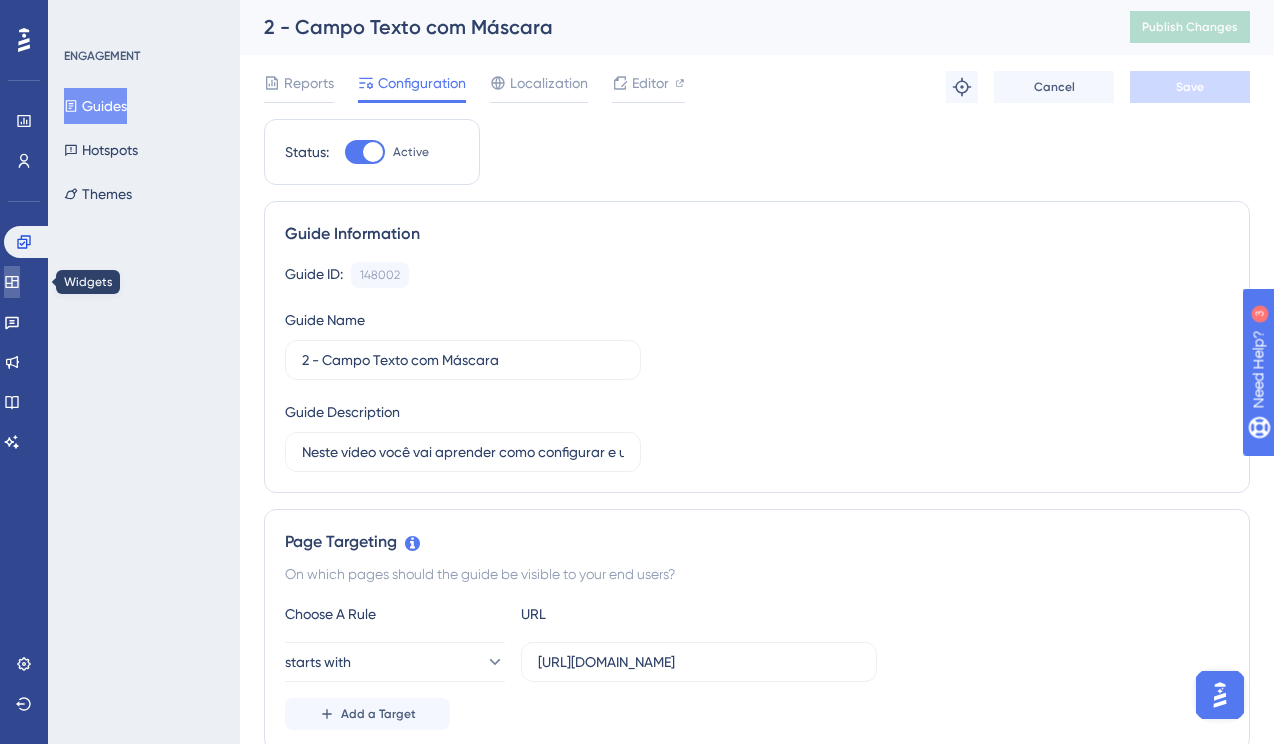 click 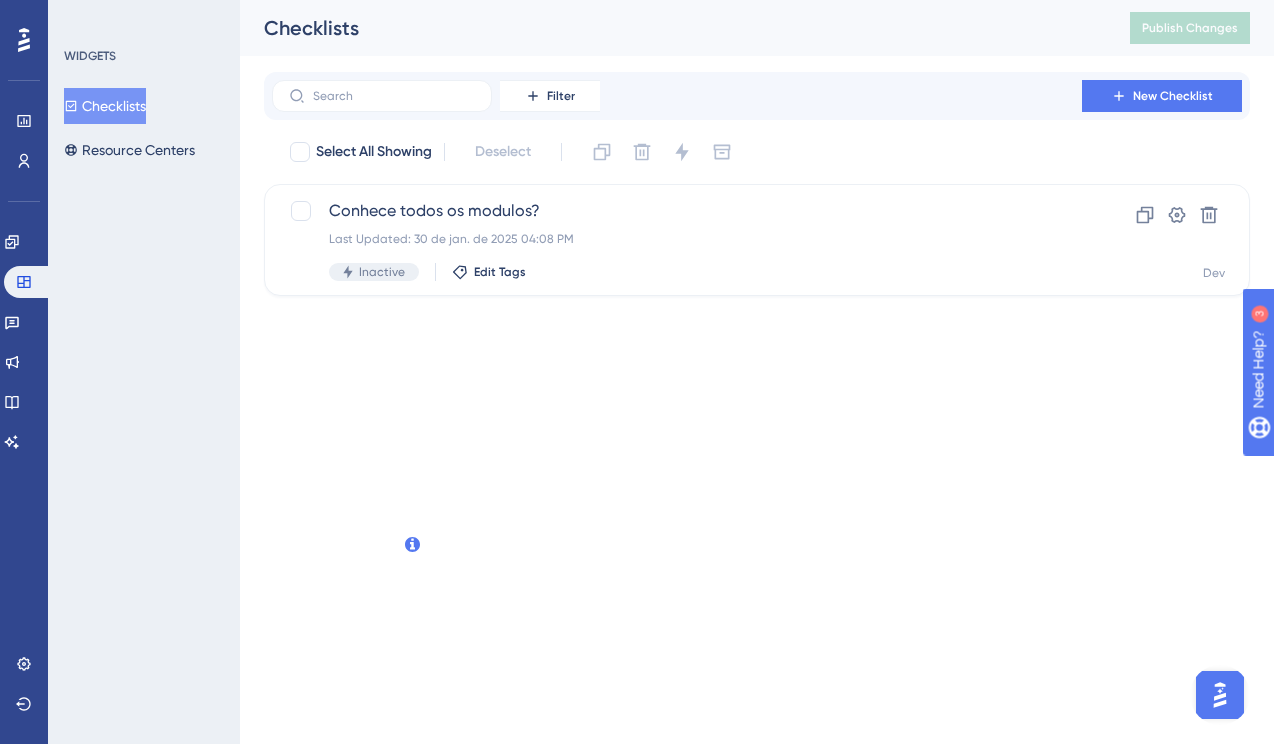 scroll, scrollTop: 0, scrollLeft: 0, axis: both 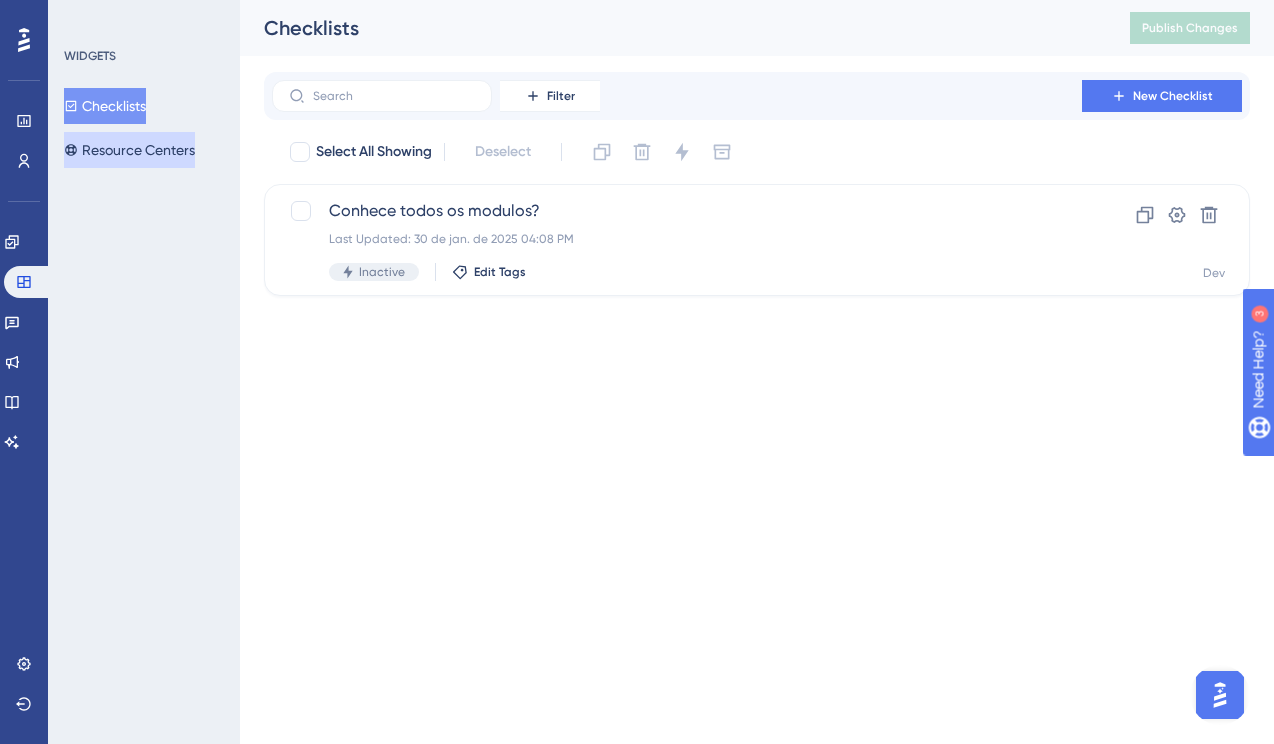 click on "Resource Centers" at bounding box center [129, 150] 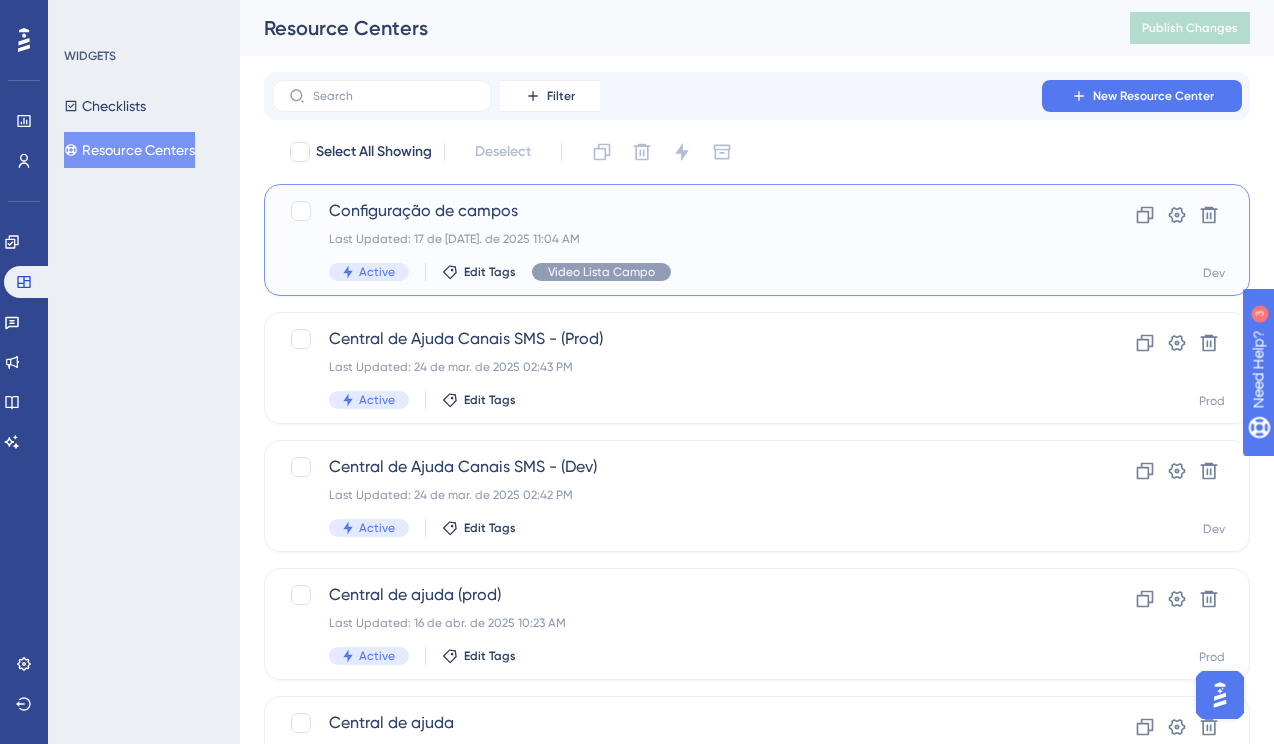 click on "Last Updated: 17 de jul. de 2025 11:04 AM" at bounding box center (677, 239) 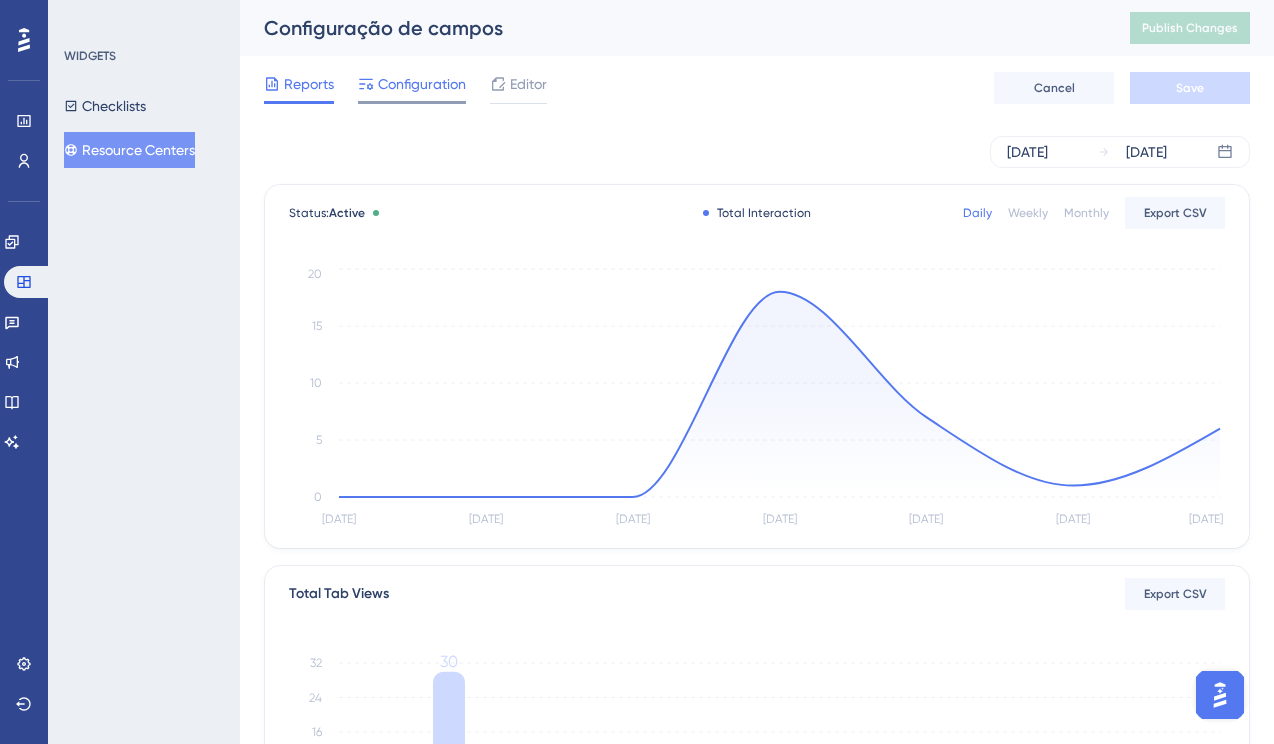 click on "Configuration" at bounding box center [422, 84] 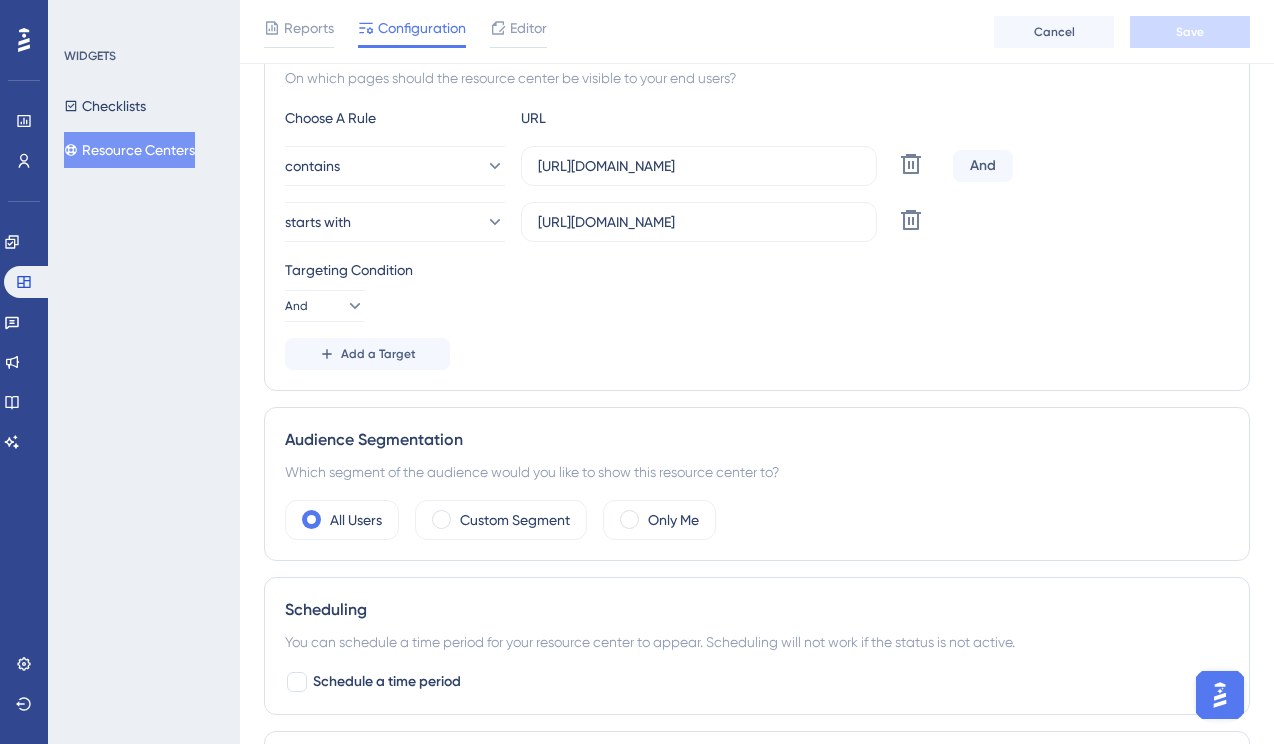 scroll, scrollTop: 405, scrollLeft: 0, axis: vertical 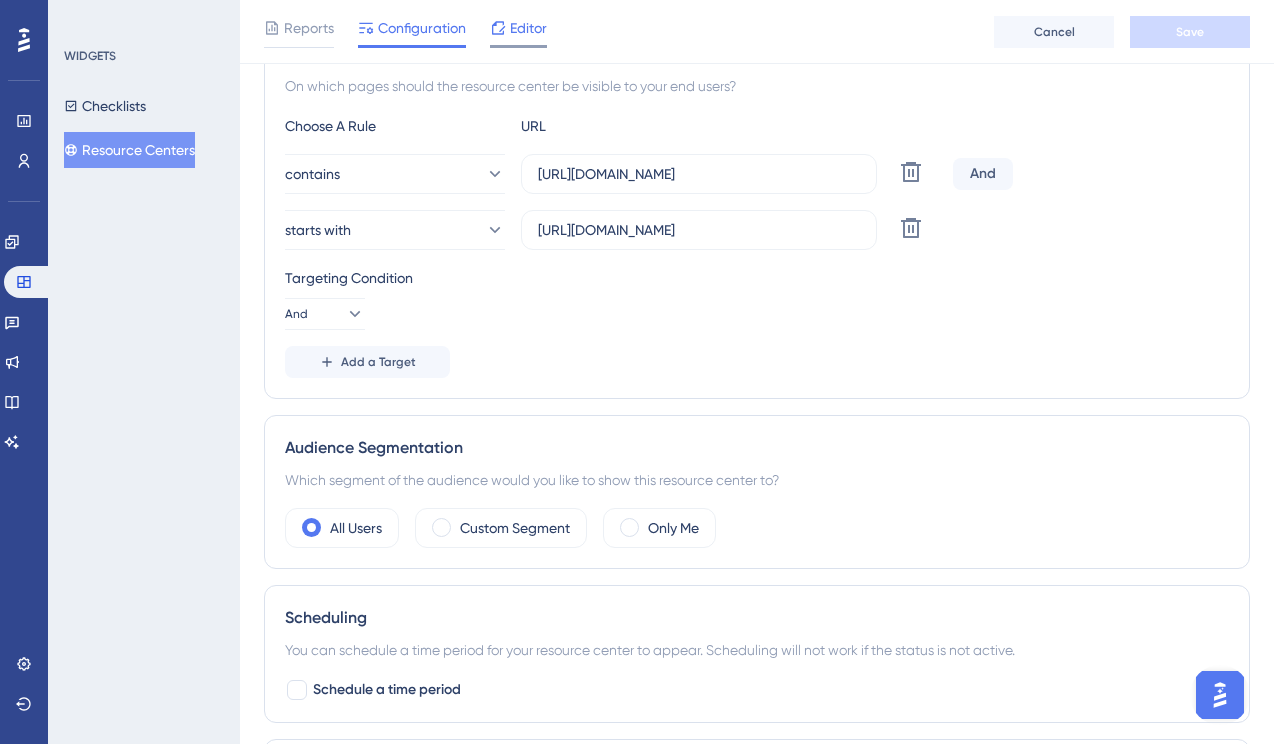 click on "Editor" at bounding box center [528, 28] 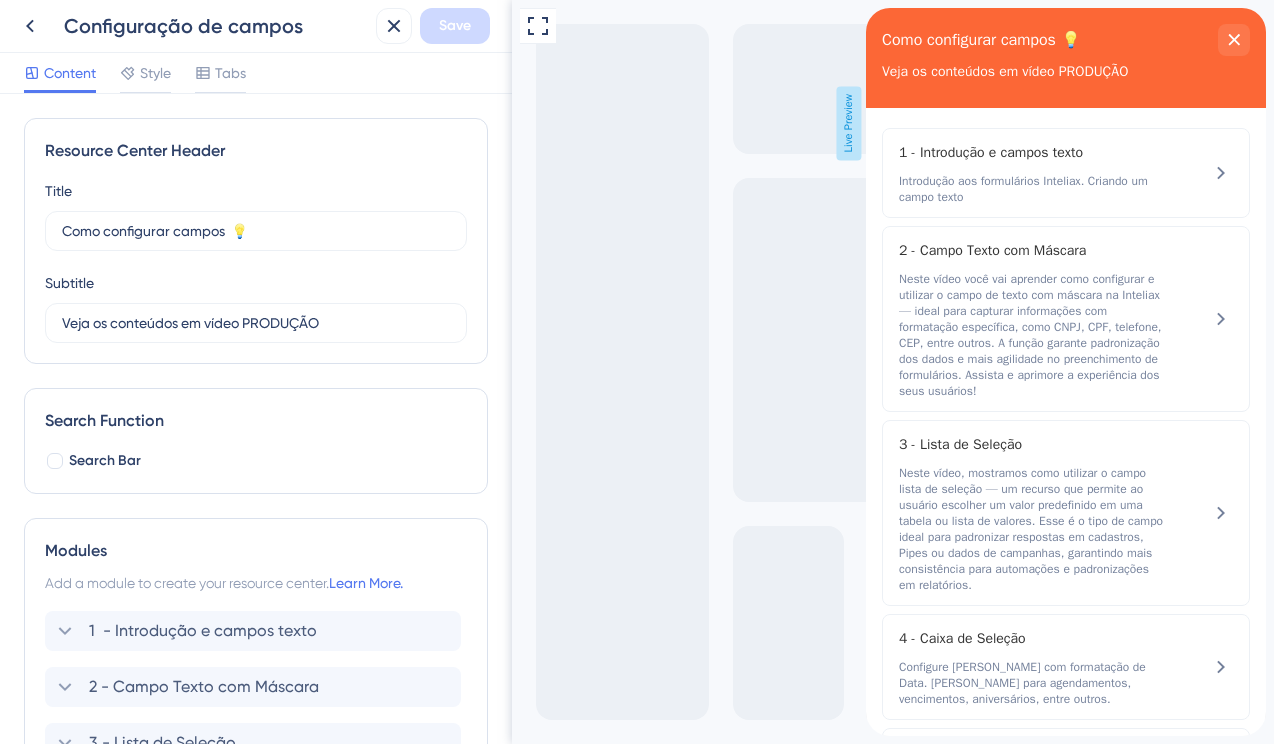 scroll, scrollTop: 0, scrollLeft: 0, axis: both 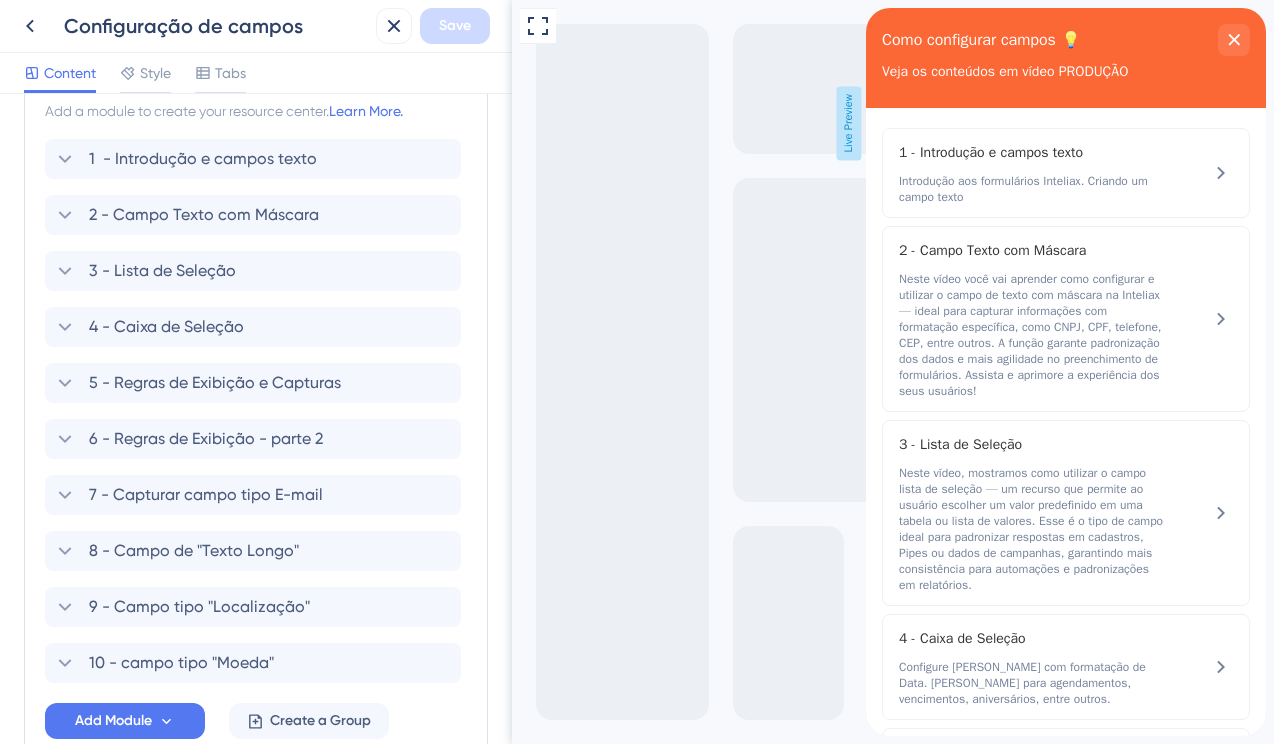 click on "Modules Add a module to create your resource center.  Learn More. 1  - Introdução e campos texto 2 - Campo Texto com Máscara 3 - Lista de Seleção 4 - Caixa de Seleção 5 - Regras de Exibição e Capturas 6 - Regras de Exibição - parte 2 7 - Capturar campo tipo E-mail 8 - Campo de "Texto Longo" 9 - Campo tipo "Localização" 10 - campo tipo "Moeda" Add Module Create a Group" at bounding box center (256, 403) 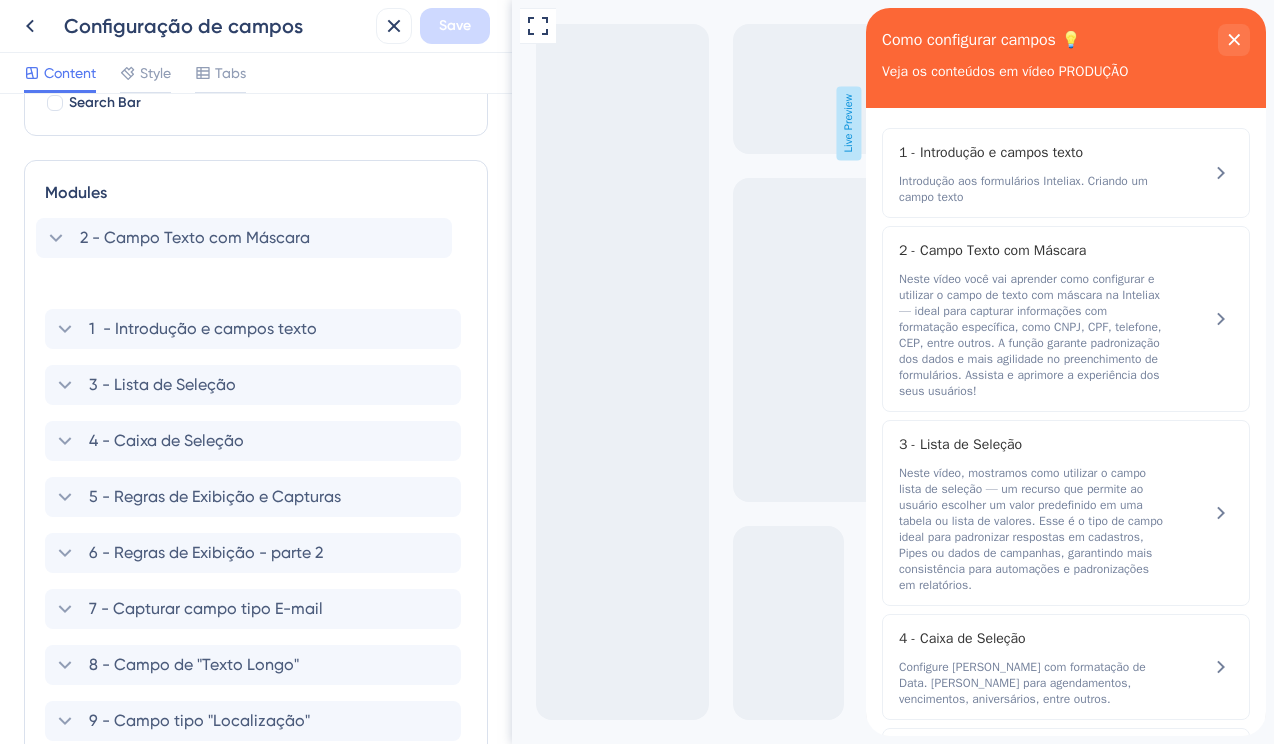 scroll, scrollTop: 356, scrollLeft: 0, axis: vertical 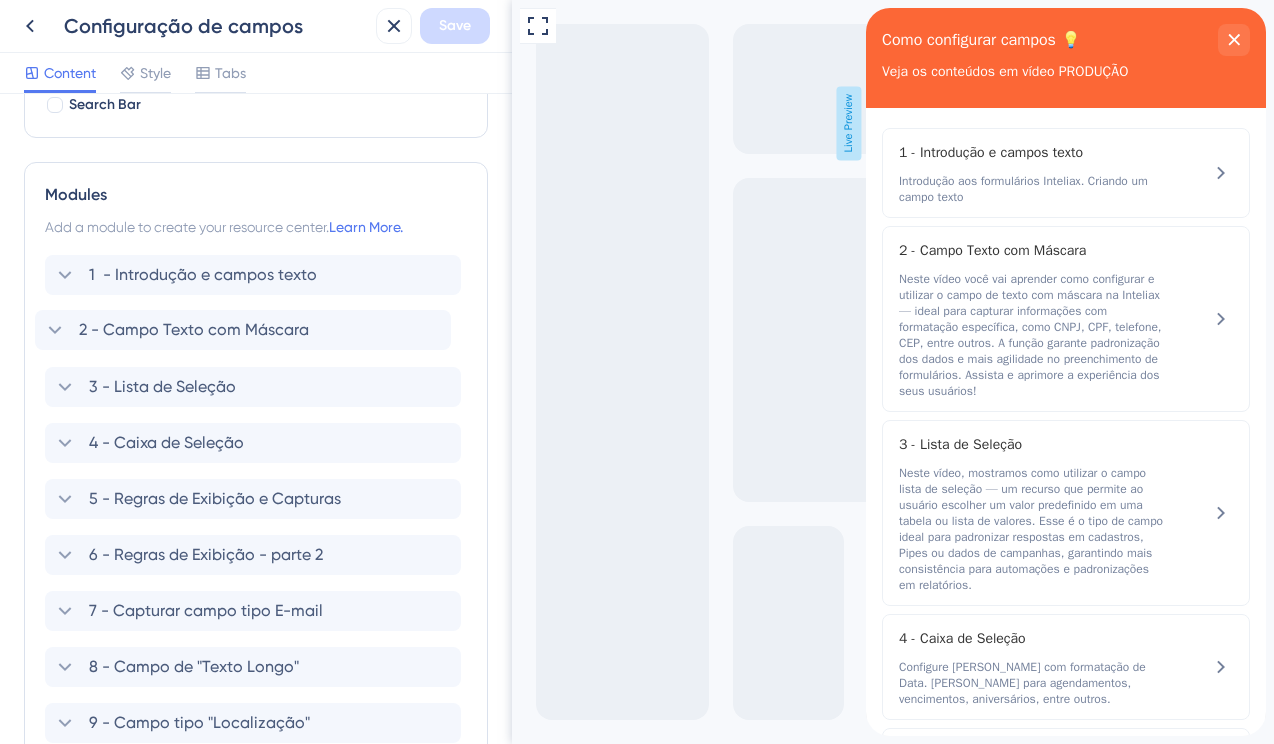 drag, startPoint x: 52, startPoint y: 212, endPoint x: 42, endPoint y: 323, distance: 111.44954 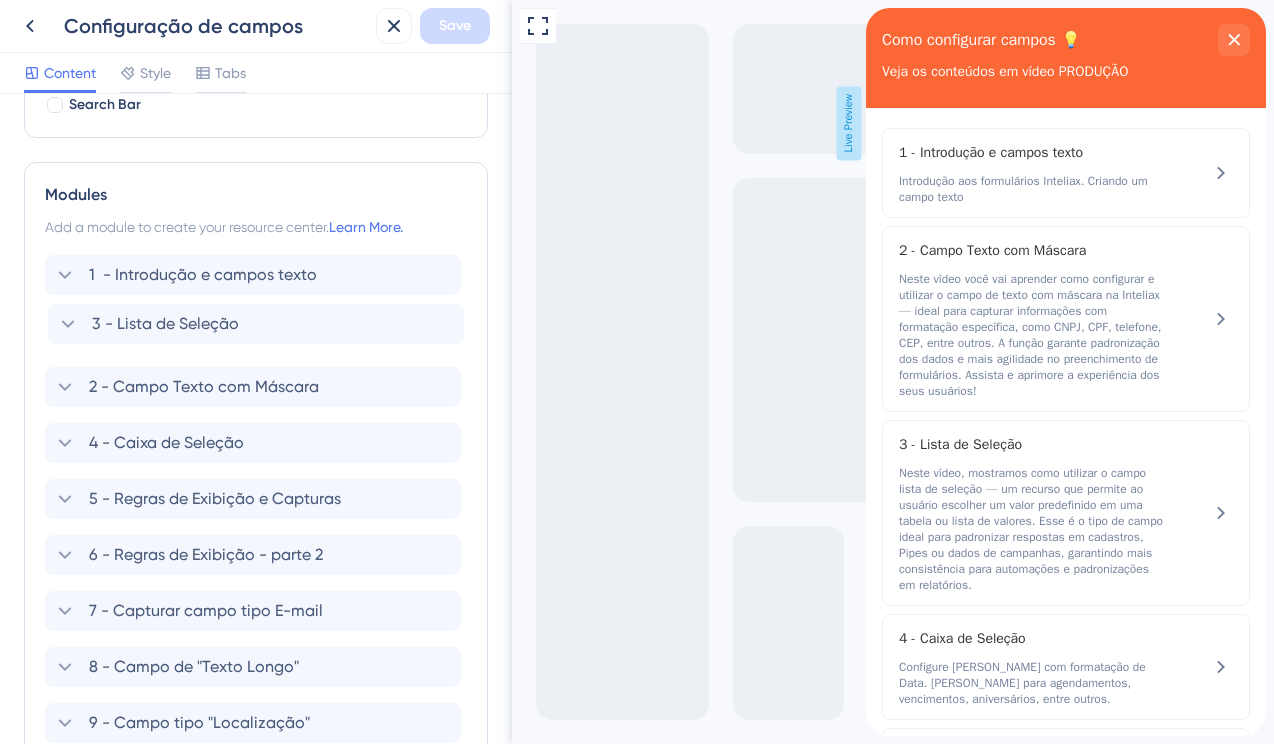 drag, startPoint x: 46, startPoint y: 389, endPoint x: 52, endPoint y: 319, distance: 70.256676 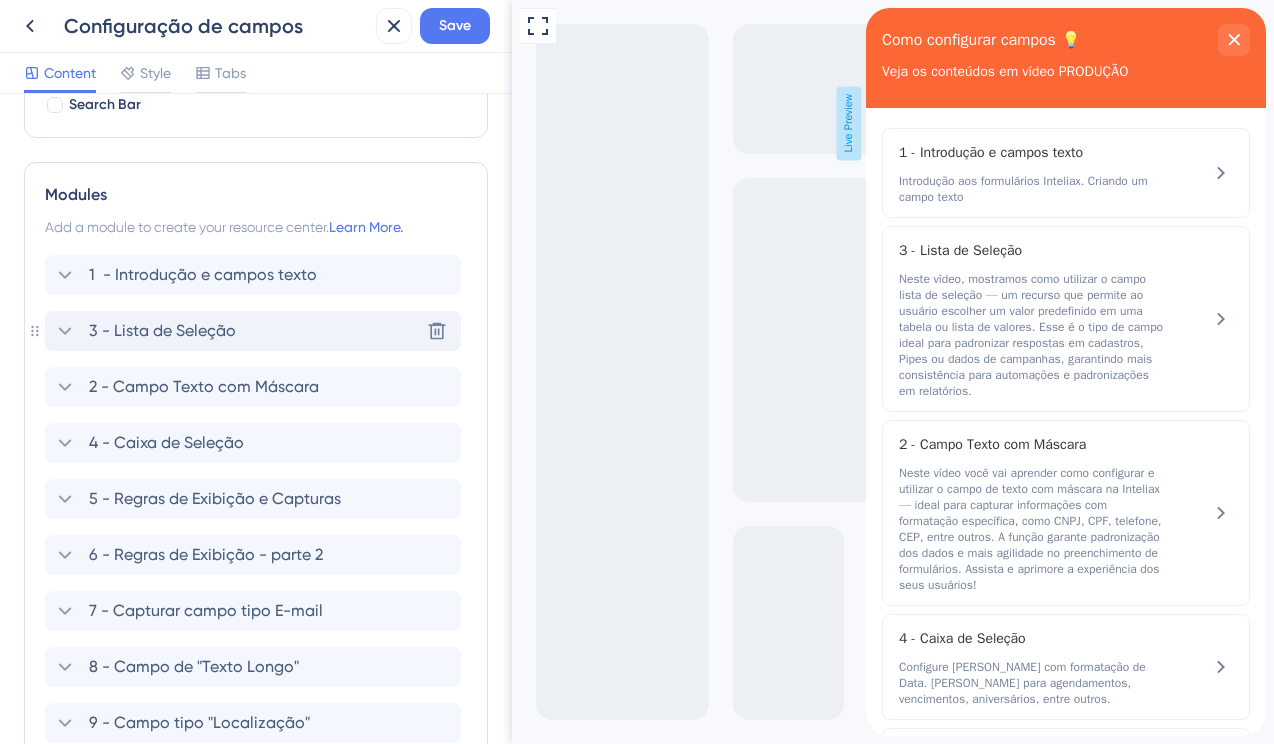 click on "3 - Lista de Seleção Delete" at bounding box center (253, 331) 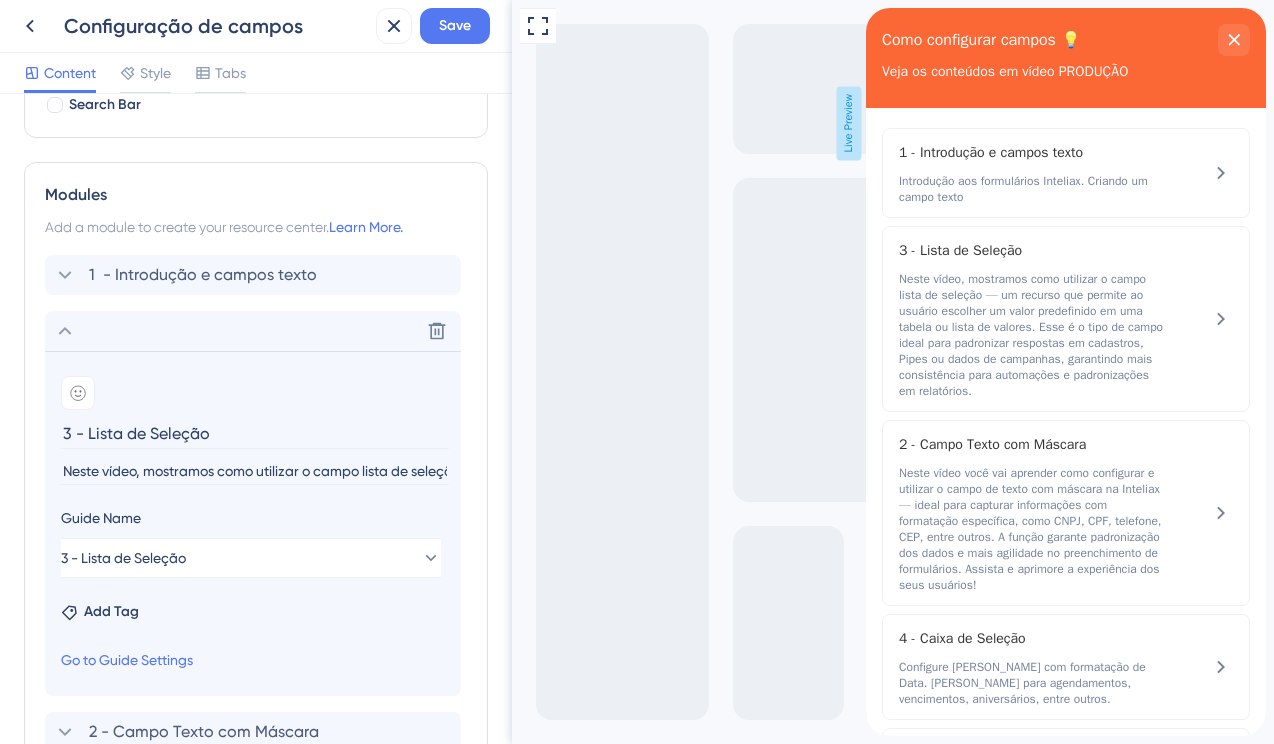 click on "3 - Lista de Seleção" at bounding box center (255, 433) 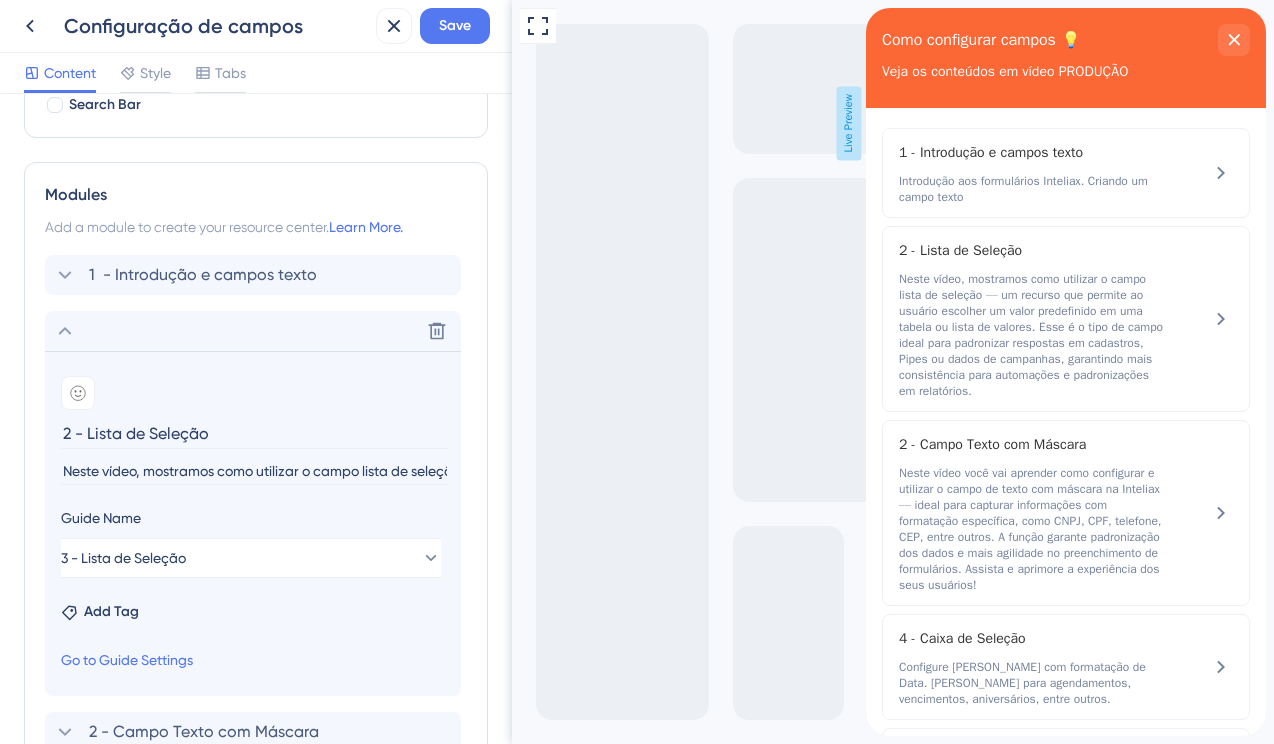 type on "2 - Lista de Seleção" 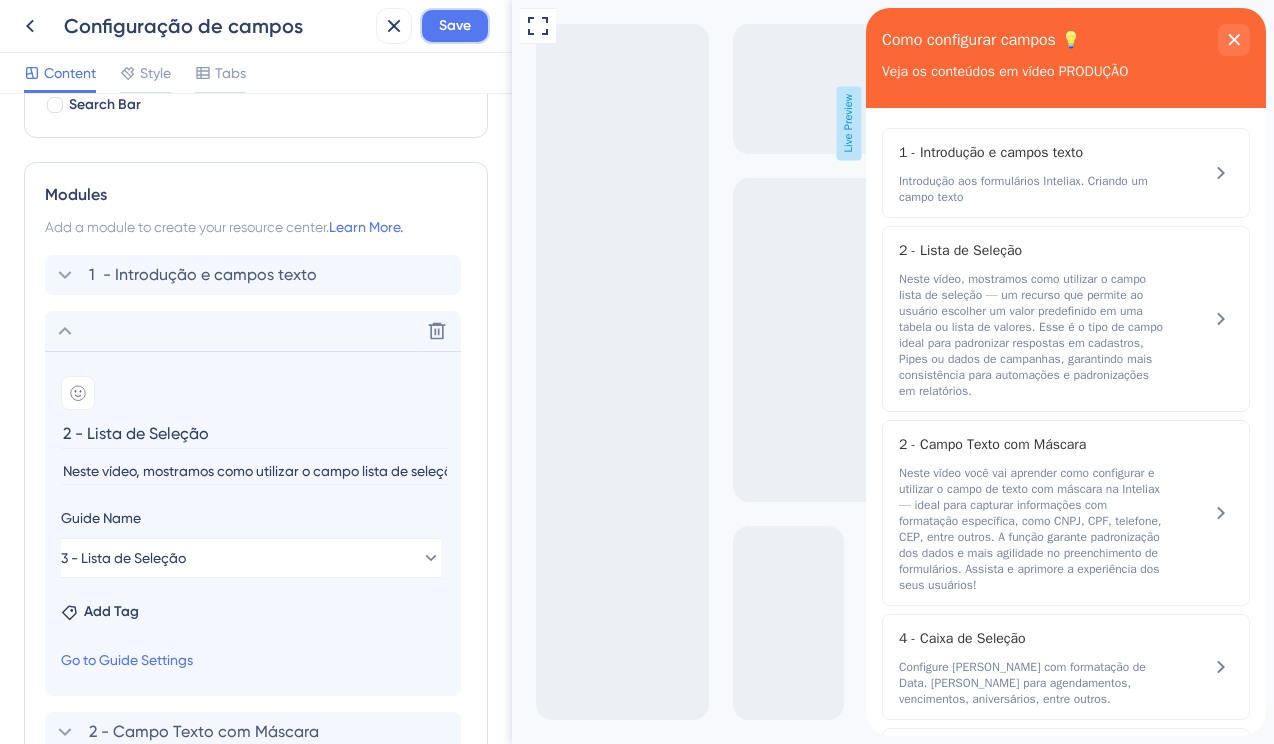 click on "Save" at bounding box center [455, 26] 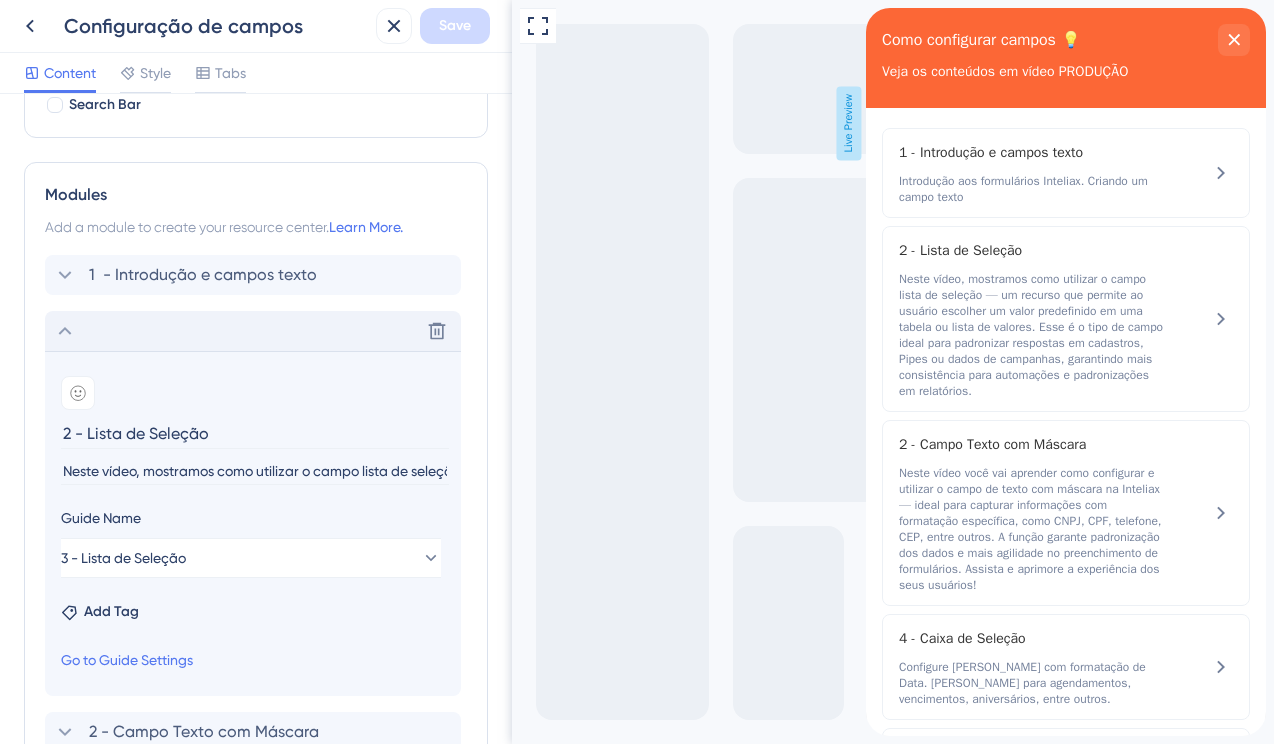 click 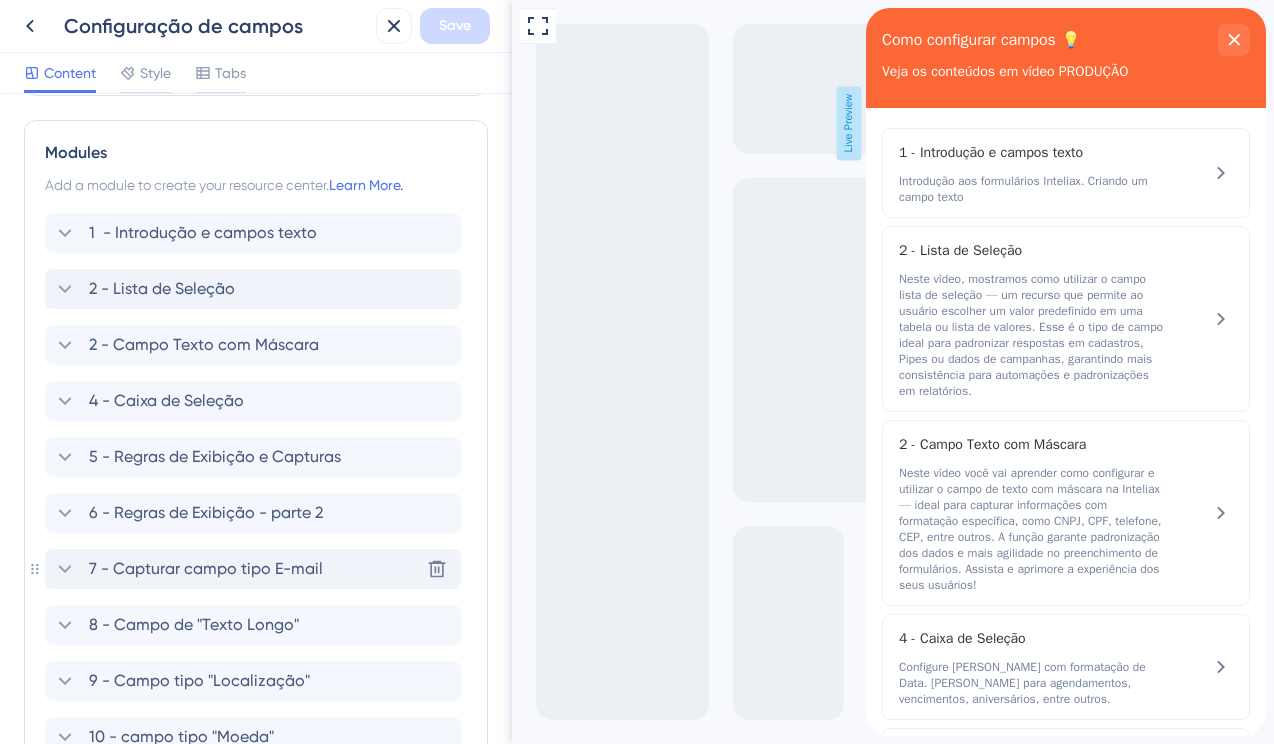 scroll, scrollTop: 402, scrollLeft: 0, axis: vertical 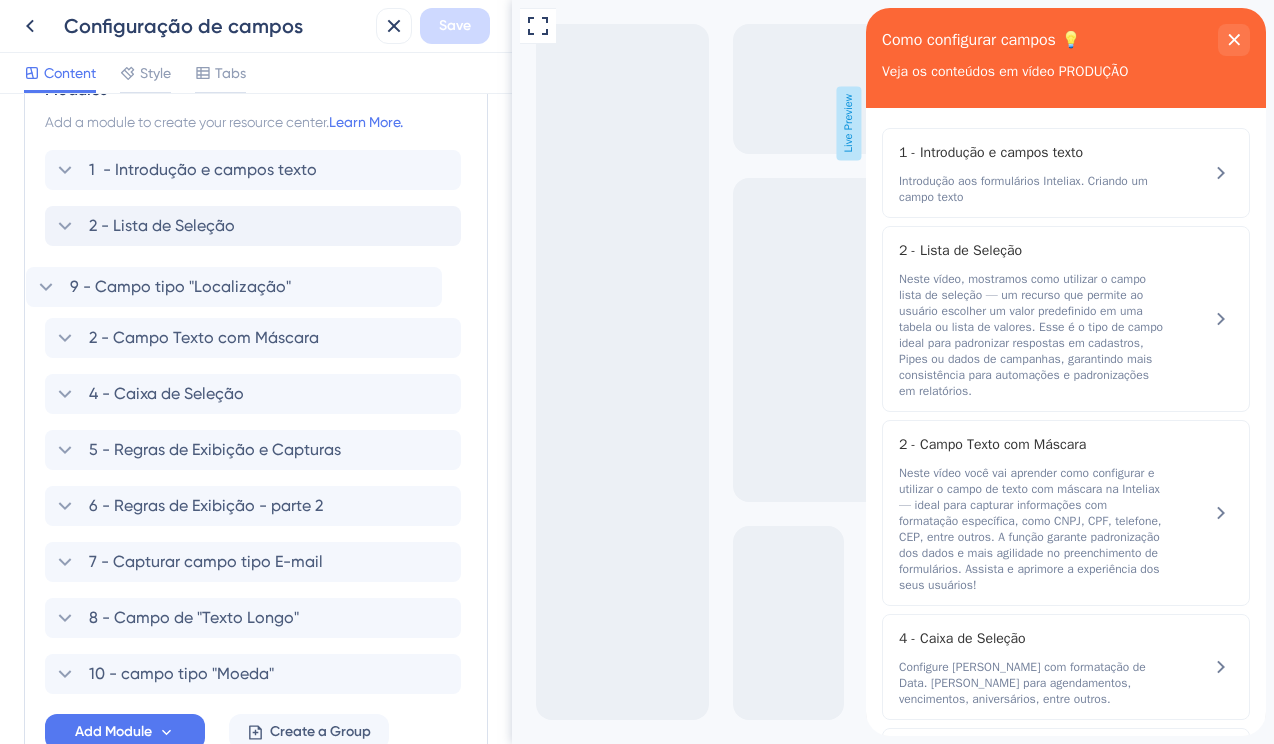 drag, startPoint x: 50, startPoint y: 672, endPoint x: 32, endPoint y: 276, distance: 396.40887 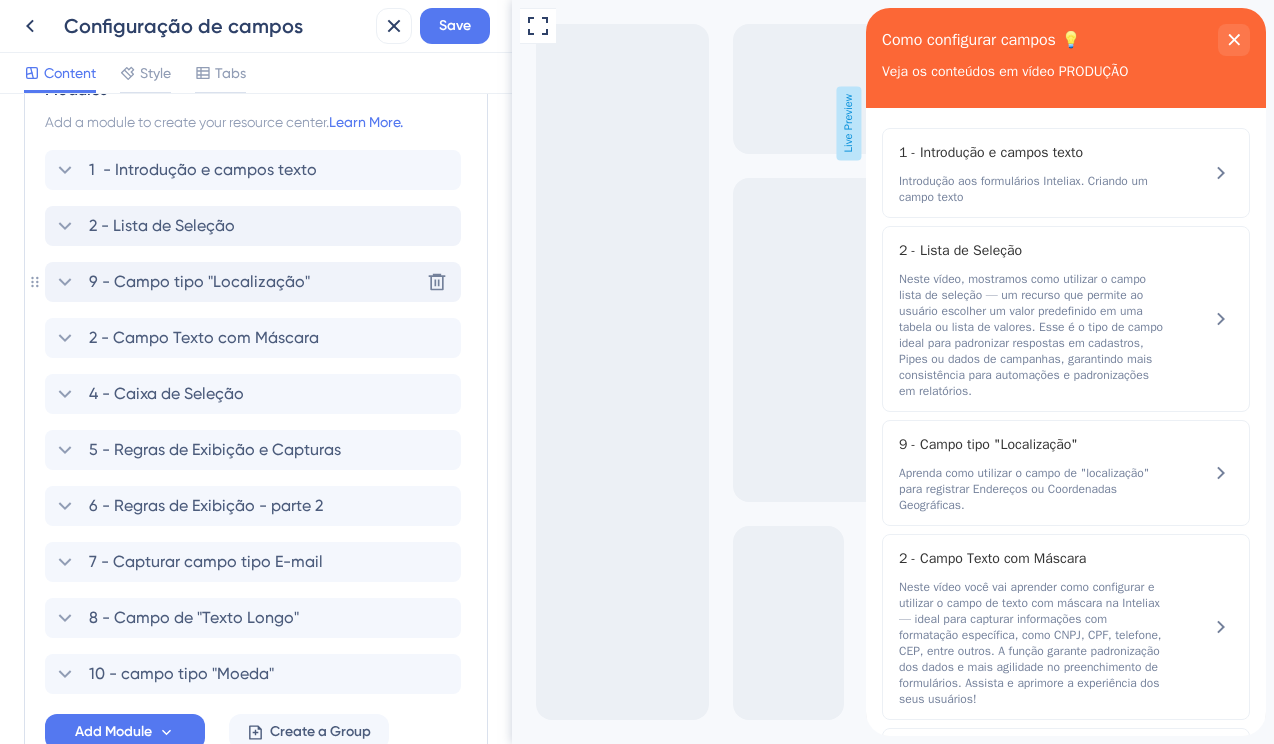 click 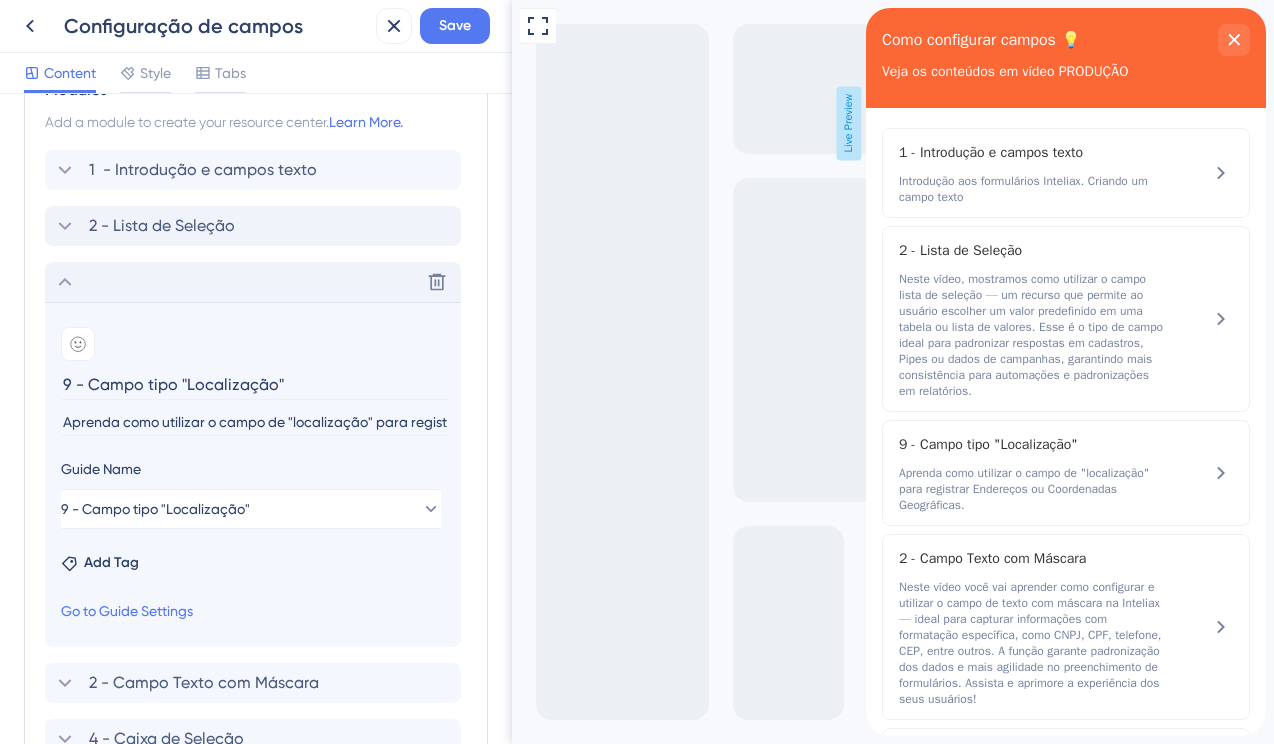 click on "9 - Campo tipo "Localização"" at bounding box center [255, 384] 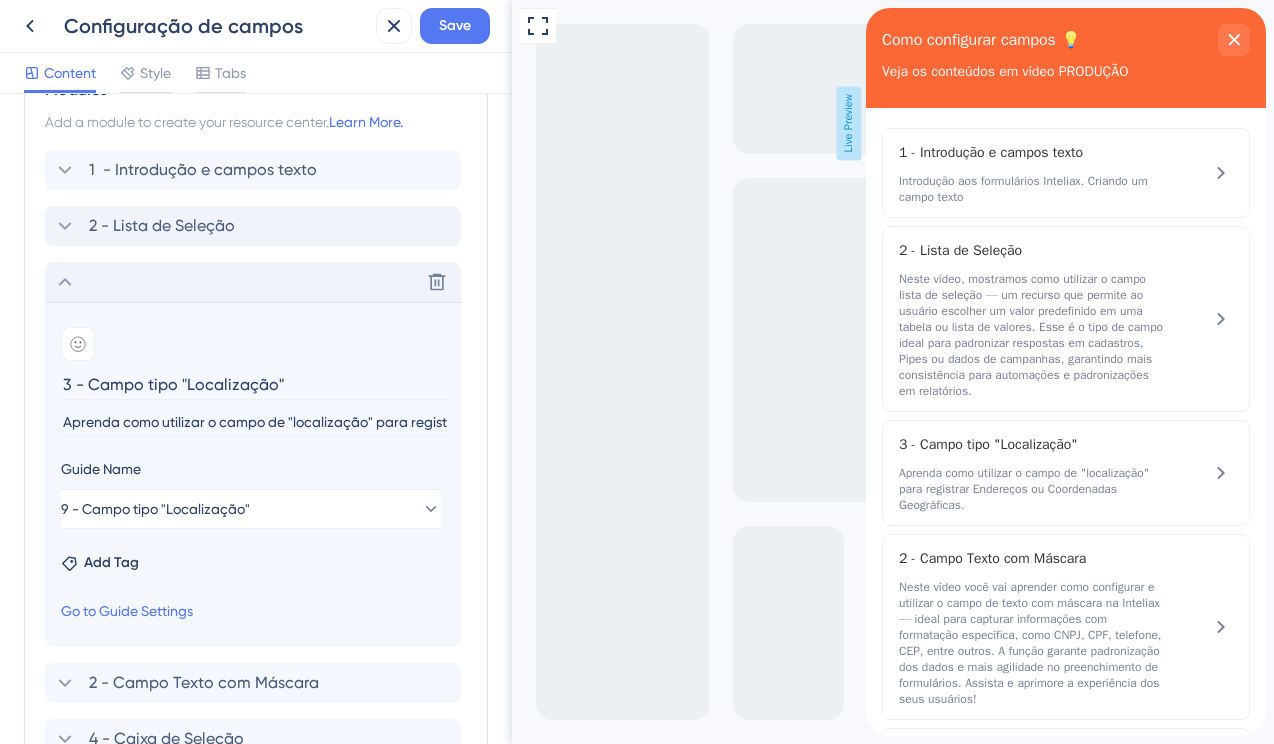 type on "3 - Campo tipo "Localização"" 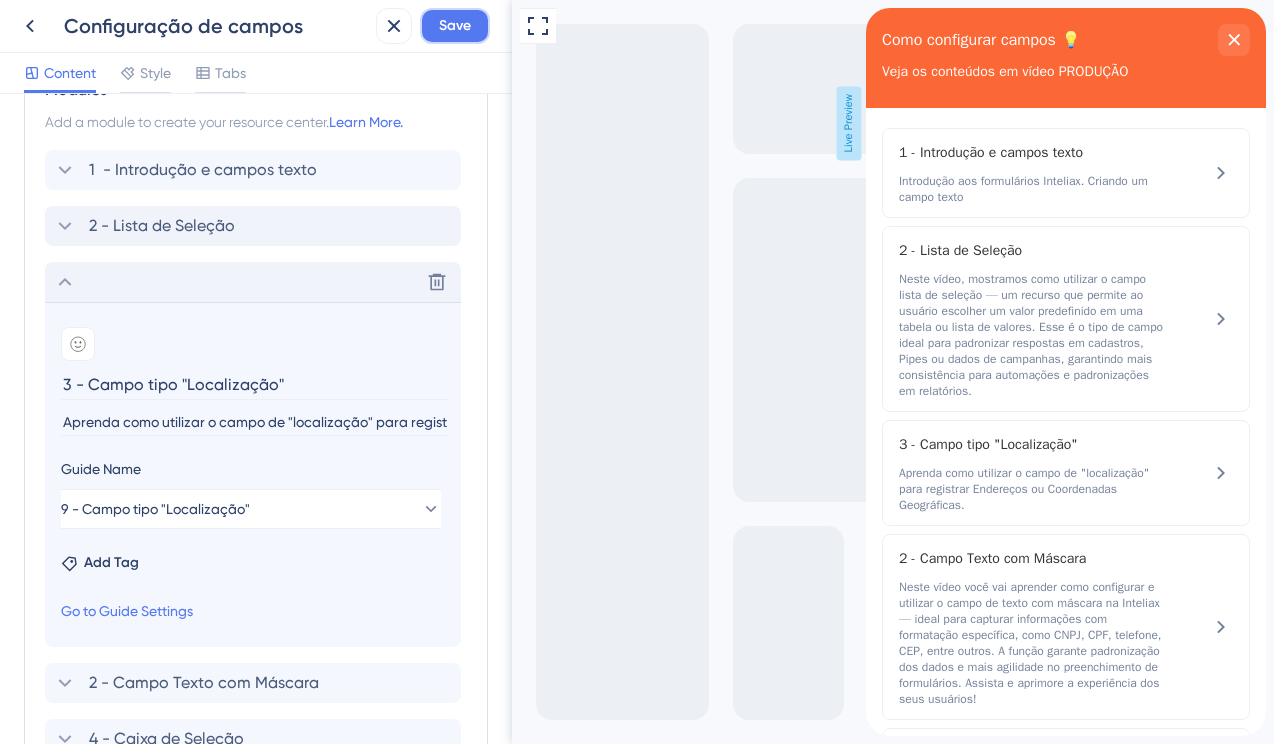 click on "Save" at bounding box center [455, 26] 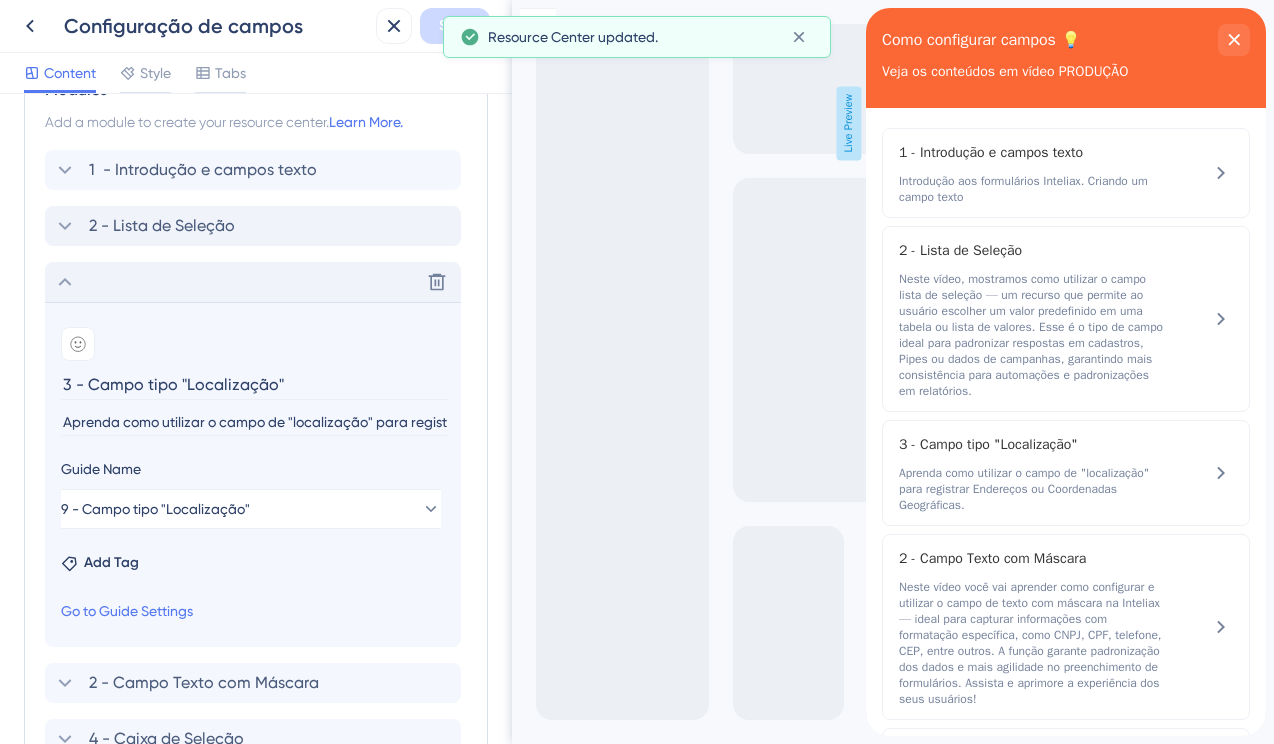 click 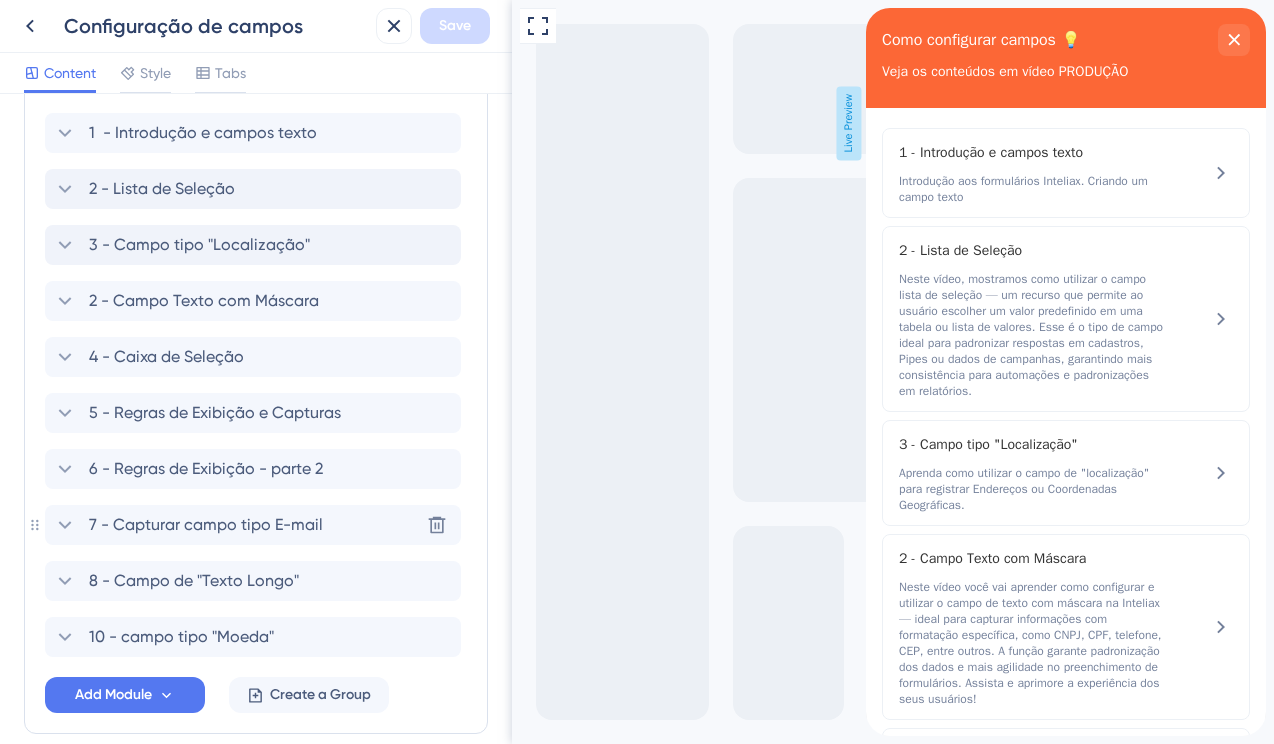 scroll, scrollTop: 510, scrollLeft: 0, axis: vertical 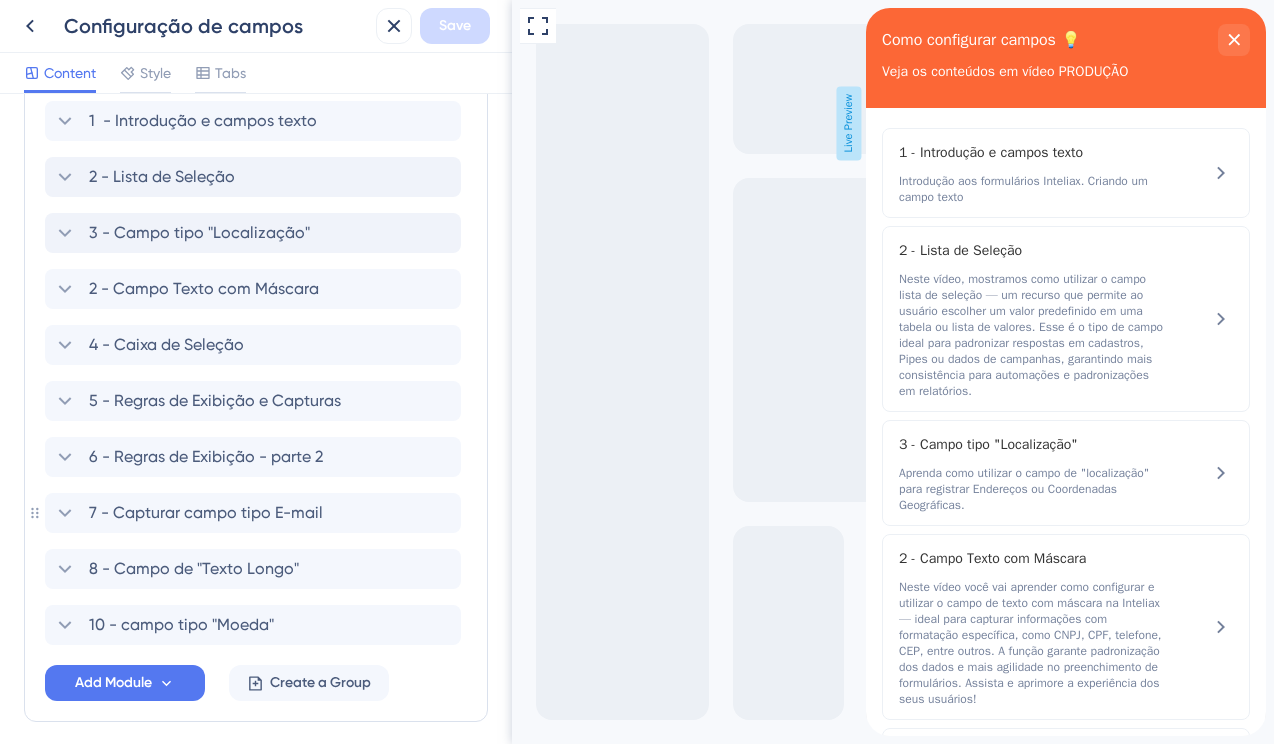 drag, startPoint x: 37, startPoint y: 568, endPoint x: 45, endPoint y: 552, distance: 17.888544 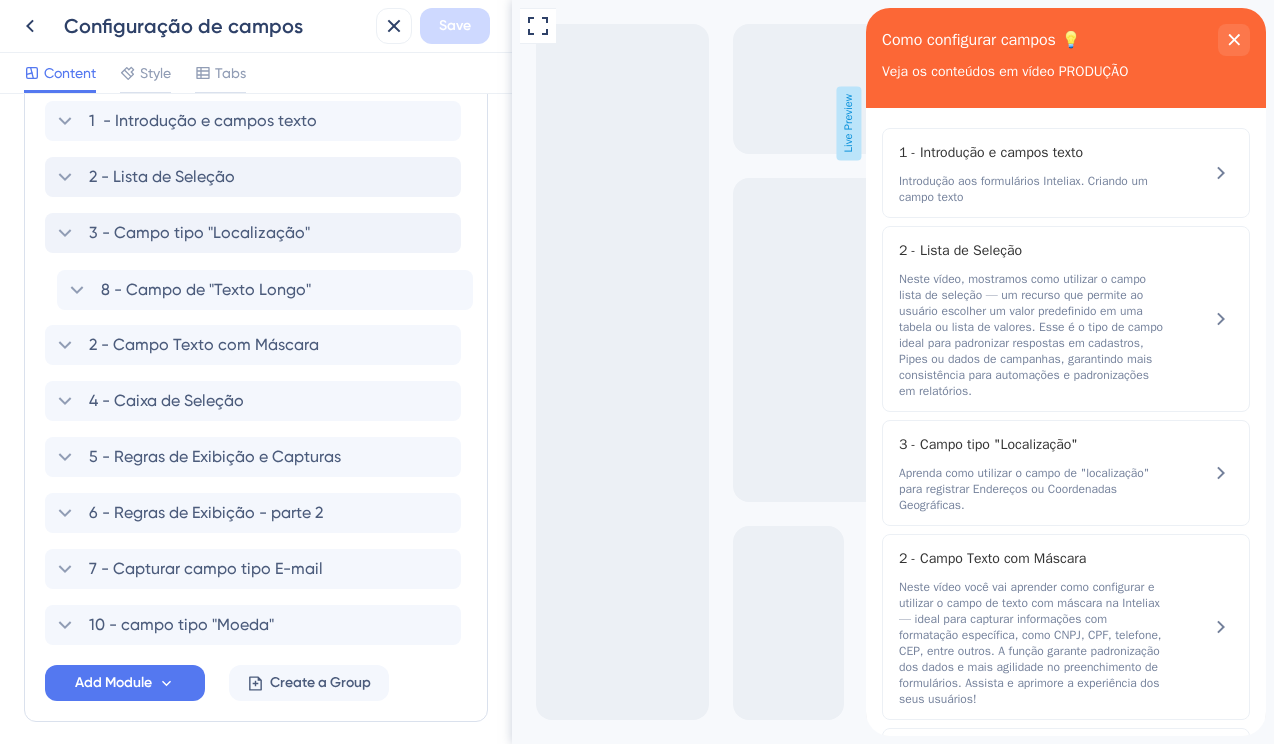 drag, startPoint x: 49, startPoint y: 564, endPoint x: 63, endPoint y: 273, distance: 291.33658 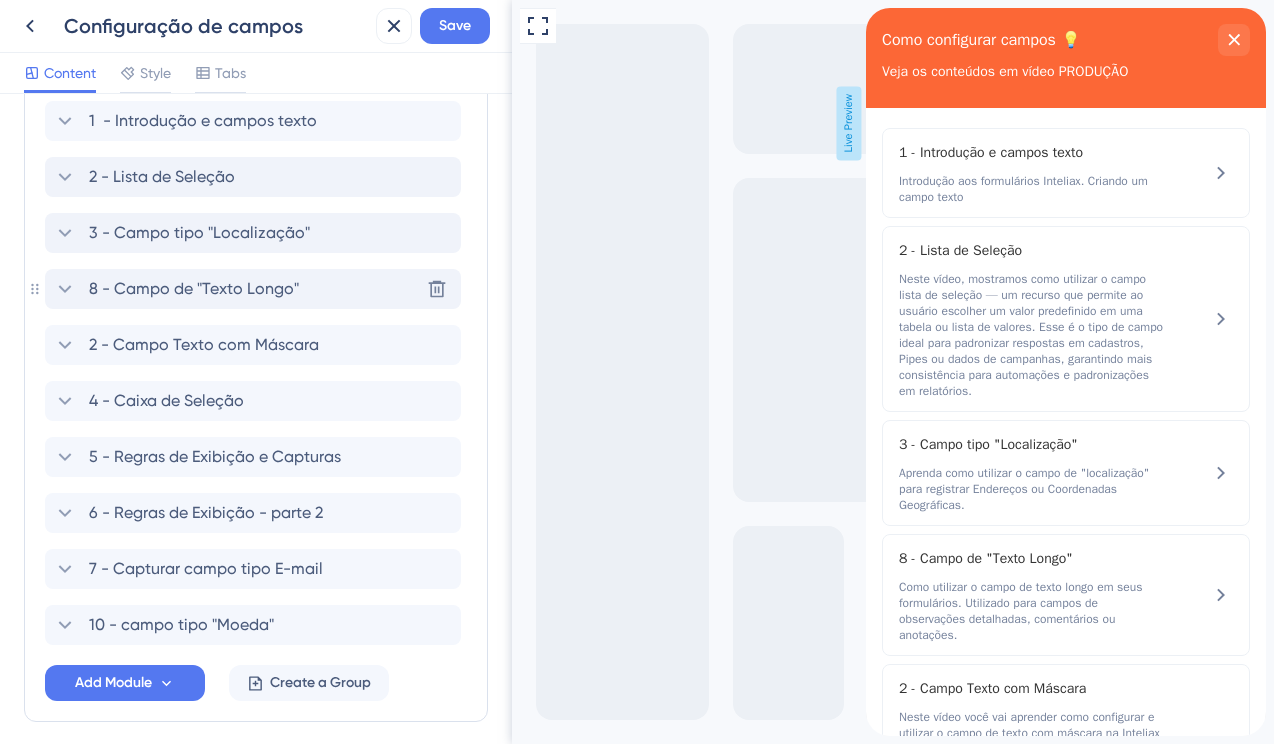 click 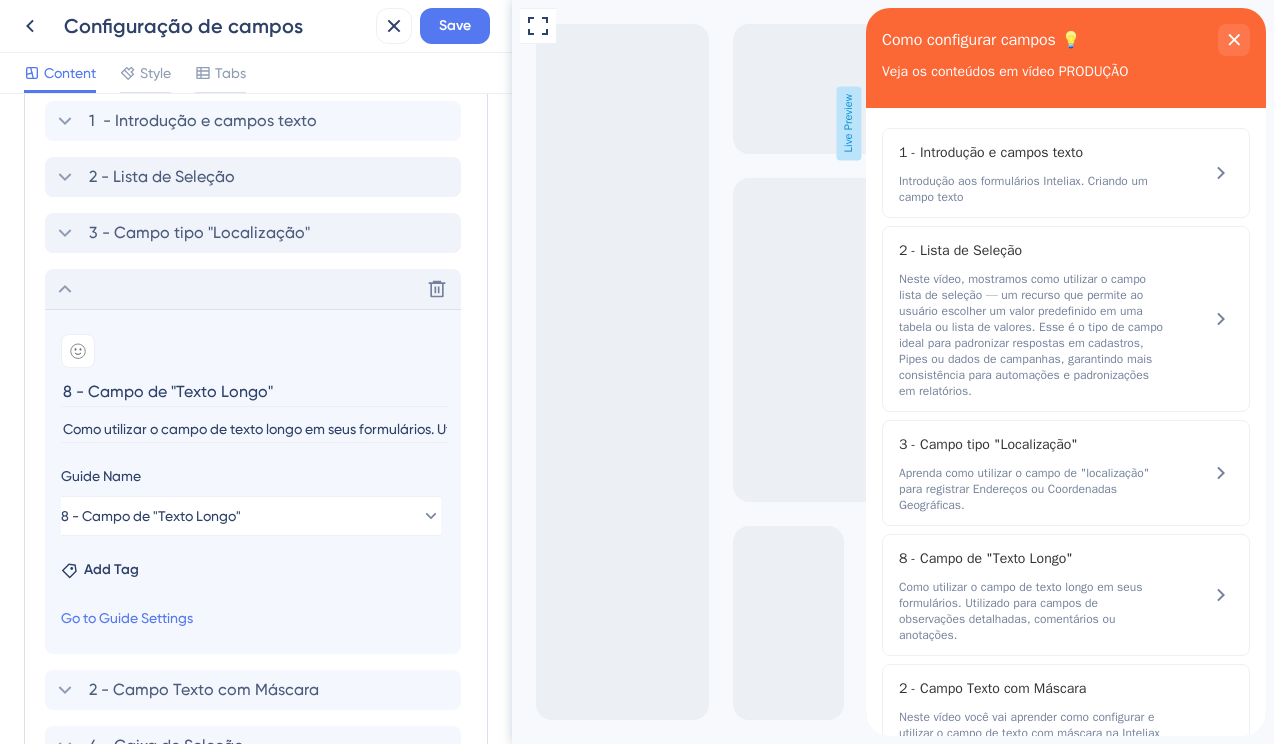 click on "8 - Campo de "Texto Longo"" at bounding box center (255, 391) 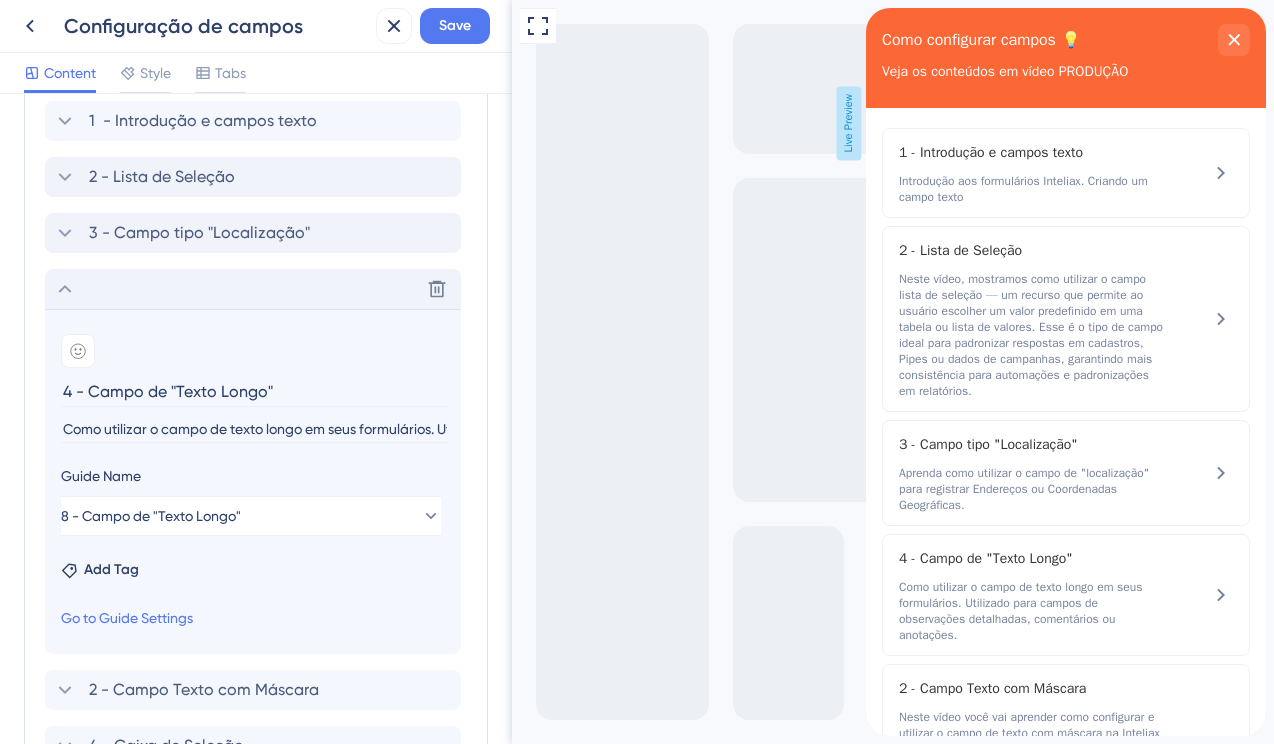 type on "4 - Campo de "Texto Longo"" 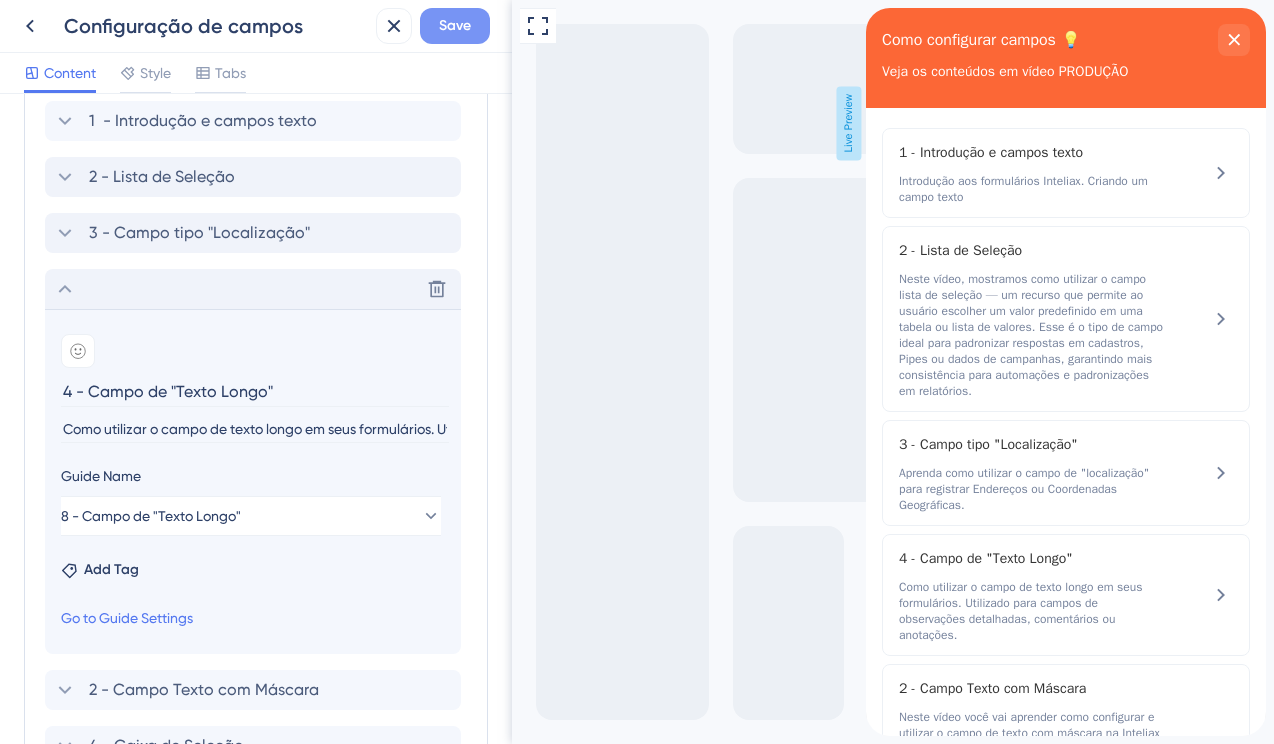 click on "Save" at bounding box center [455, 26] 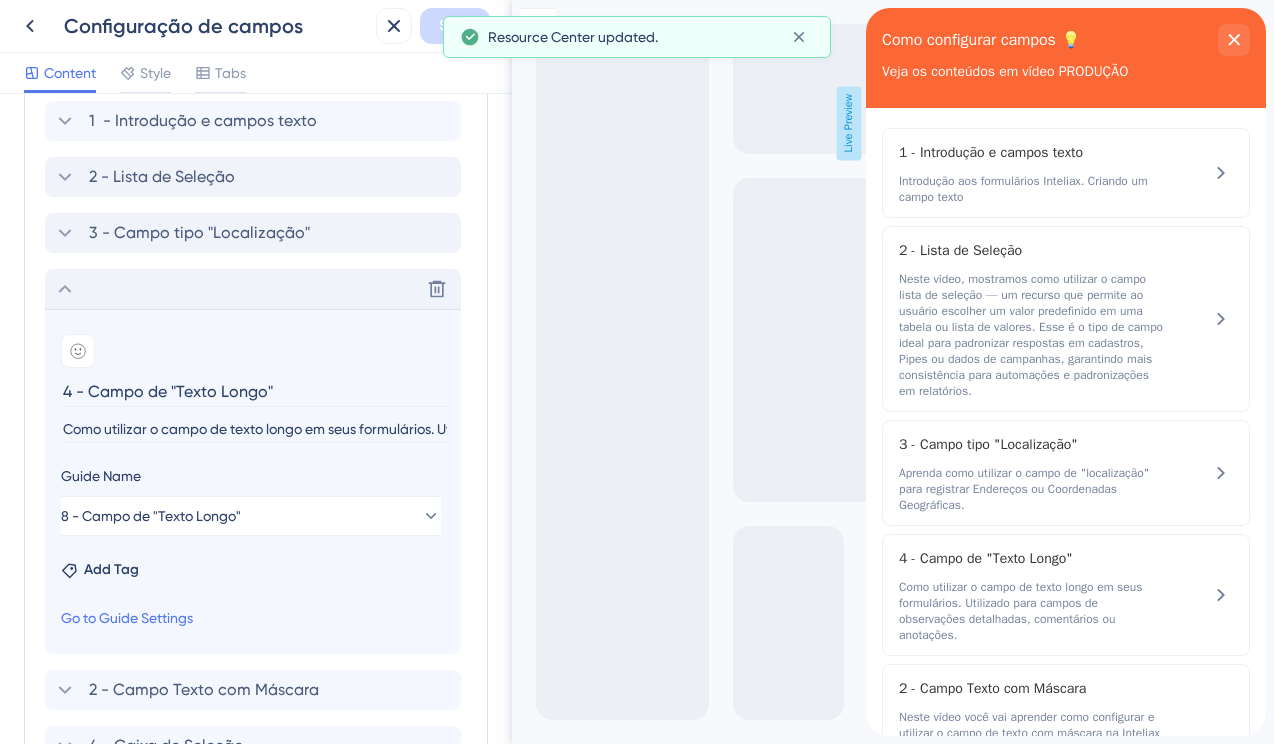 click 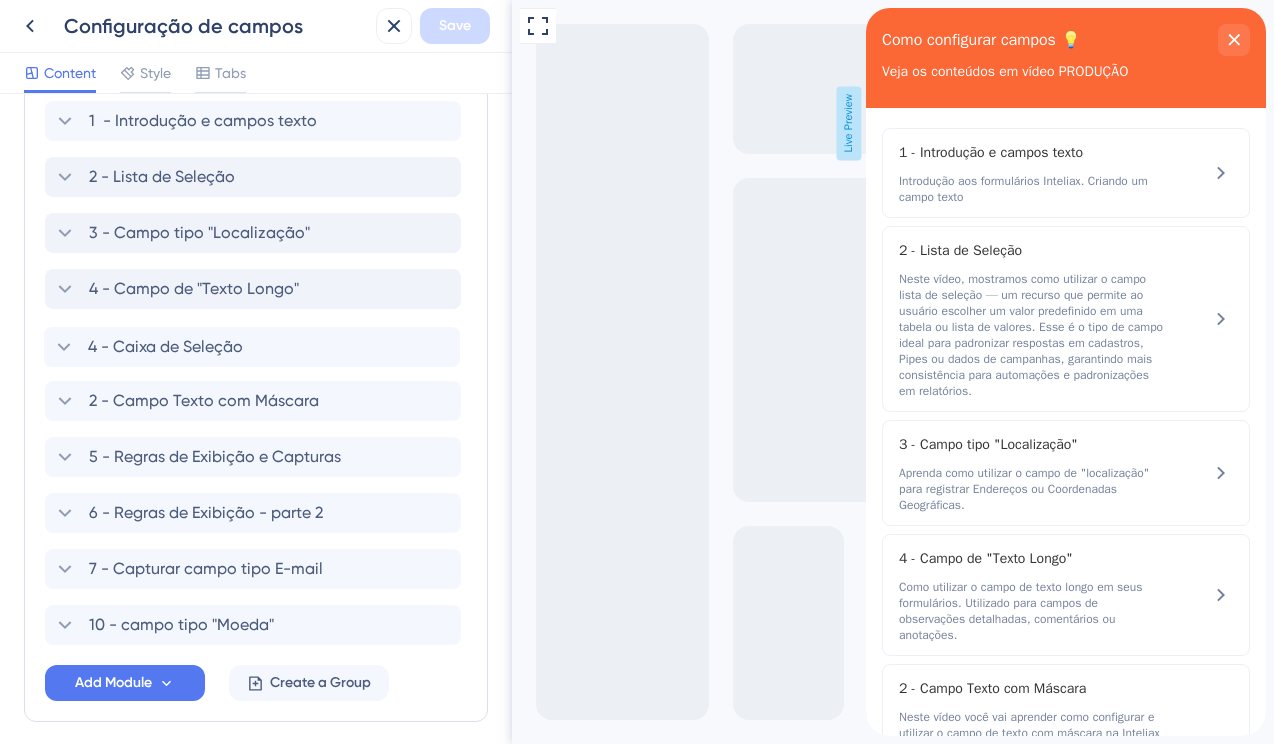 drag, startPoint x: 47, startPoint y: 398, endPoint x: 46, endPoint y: 335, distance: 63.007935 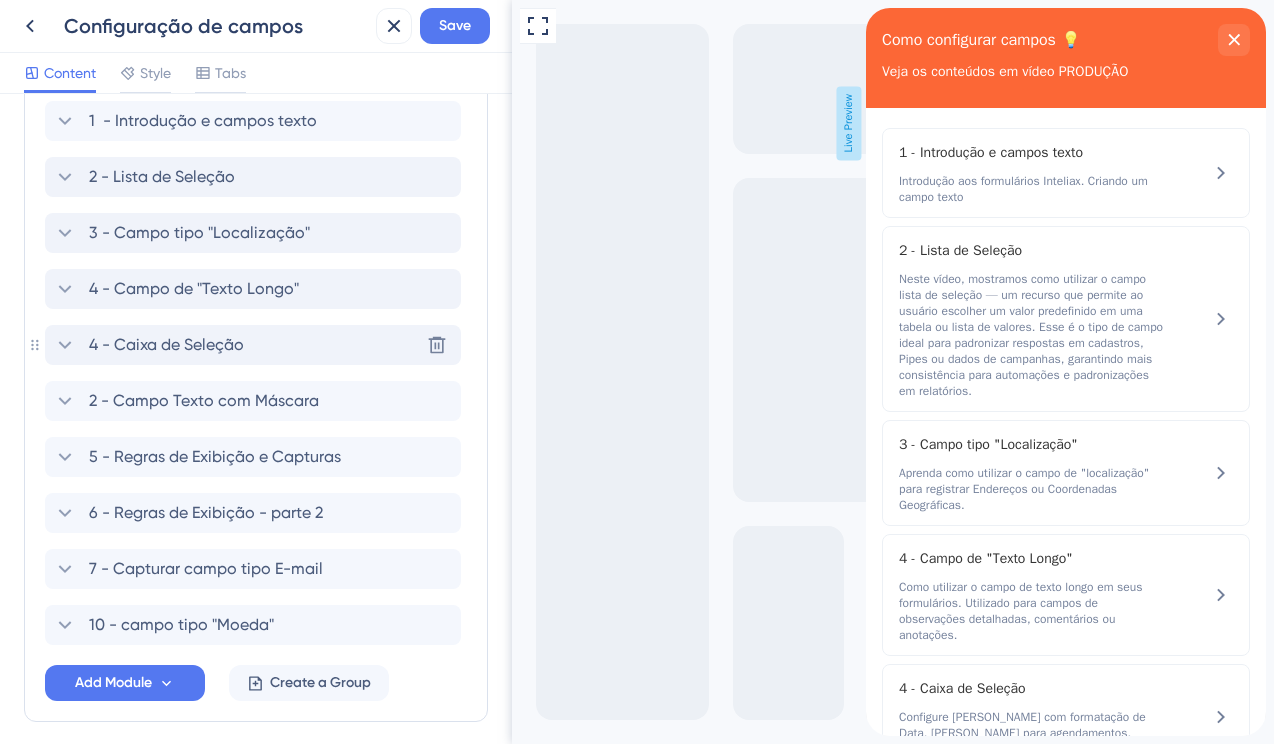 click 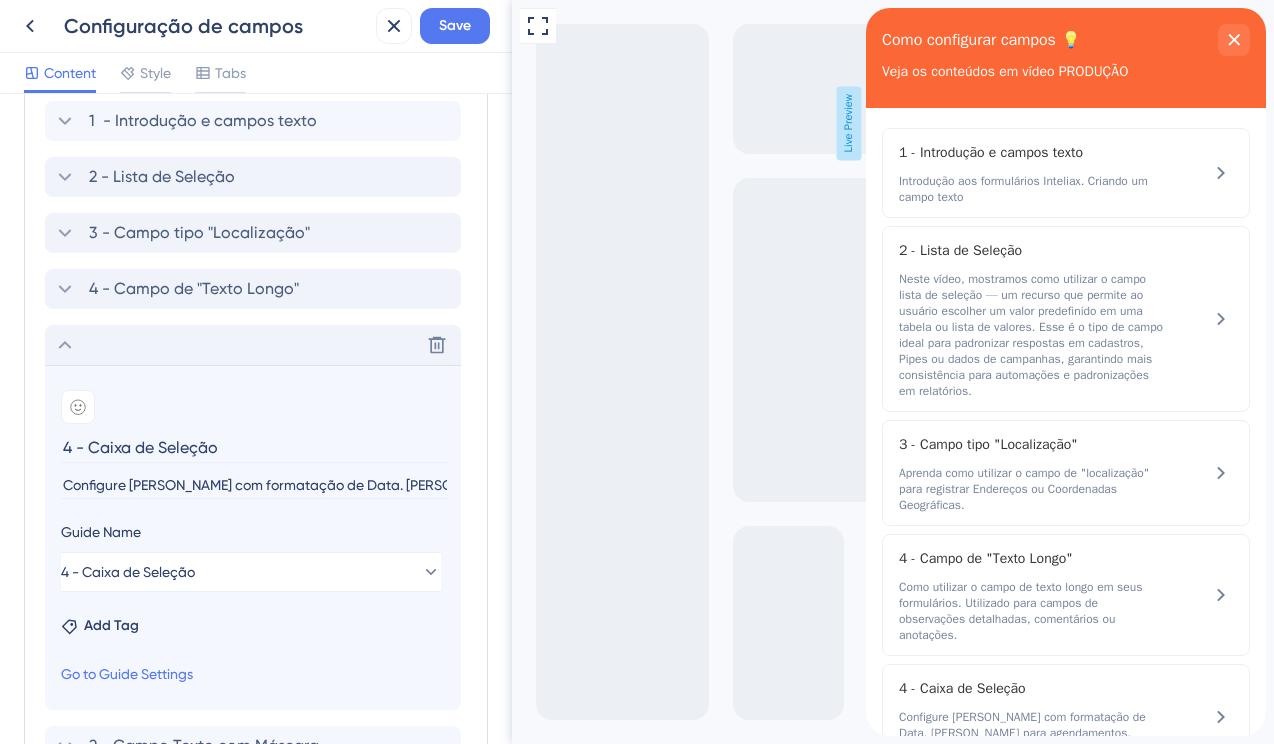 click on "4 - Caixa de Seleção" at bounding box center (255, 447) 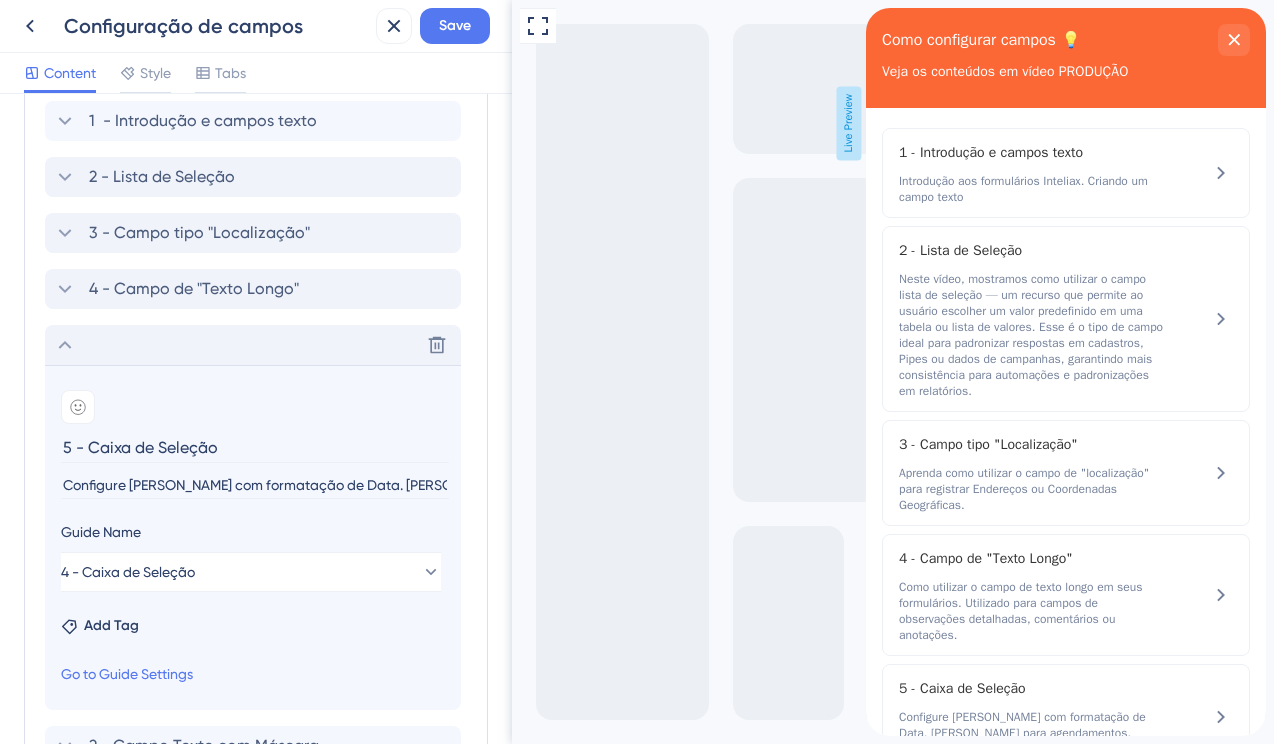type on "5 - Caixa de Seleção" 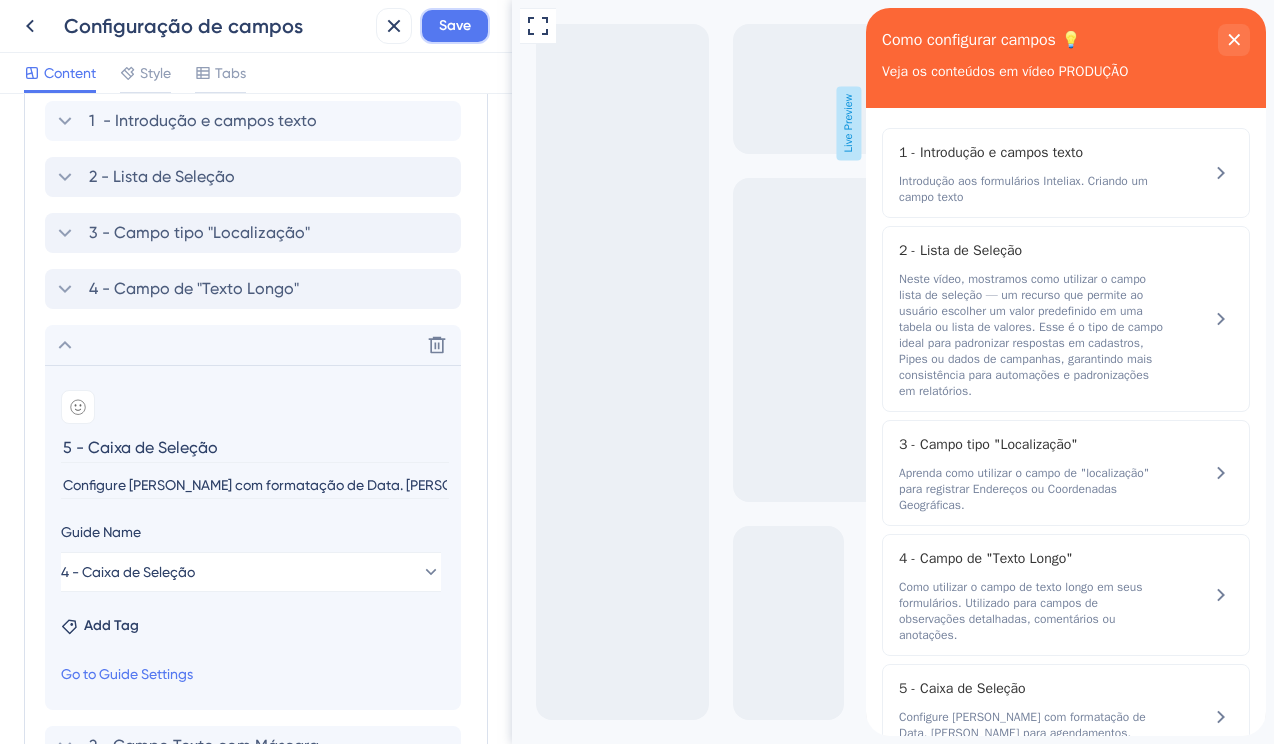 click on "Save" at bounding box center (455, 26) 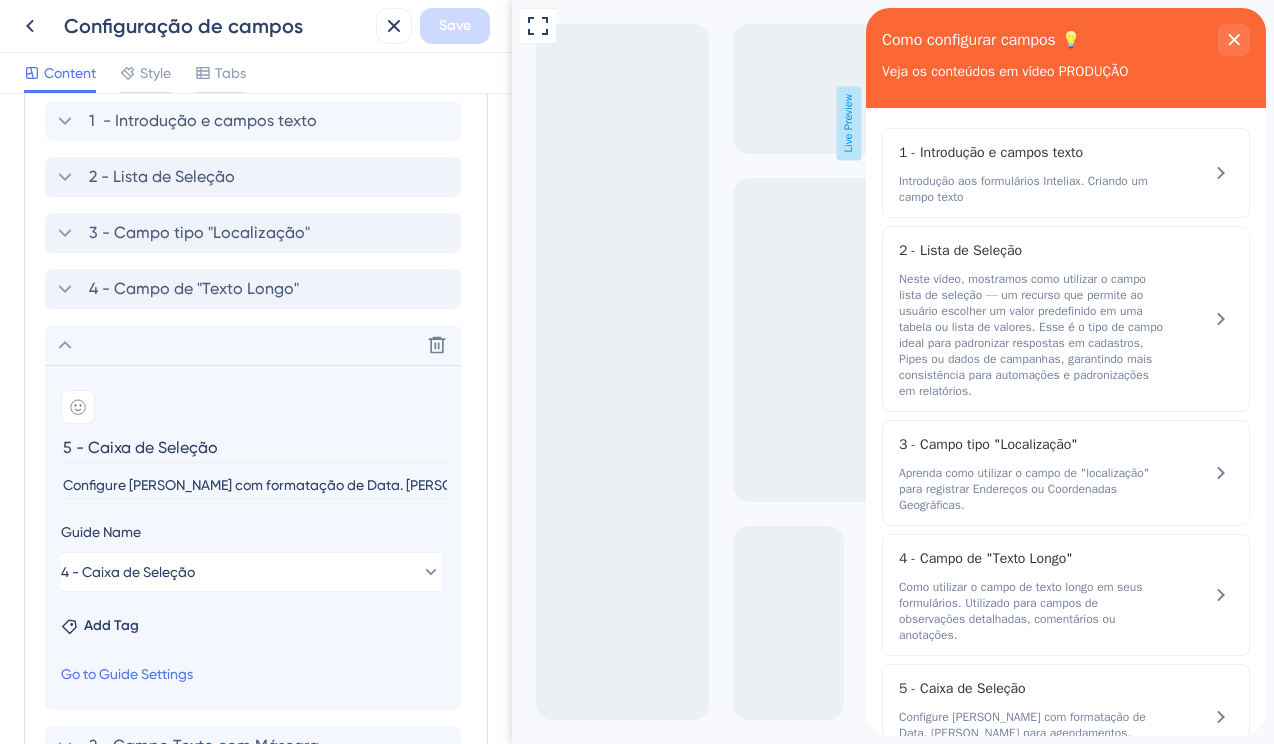 click 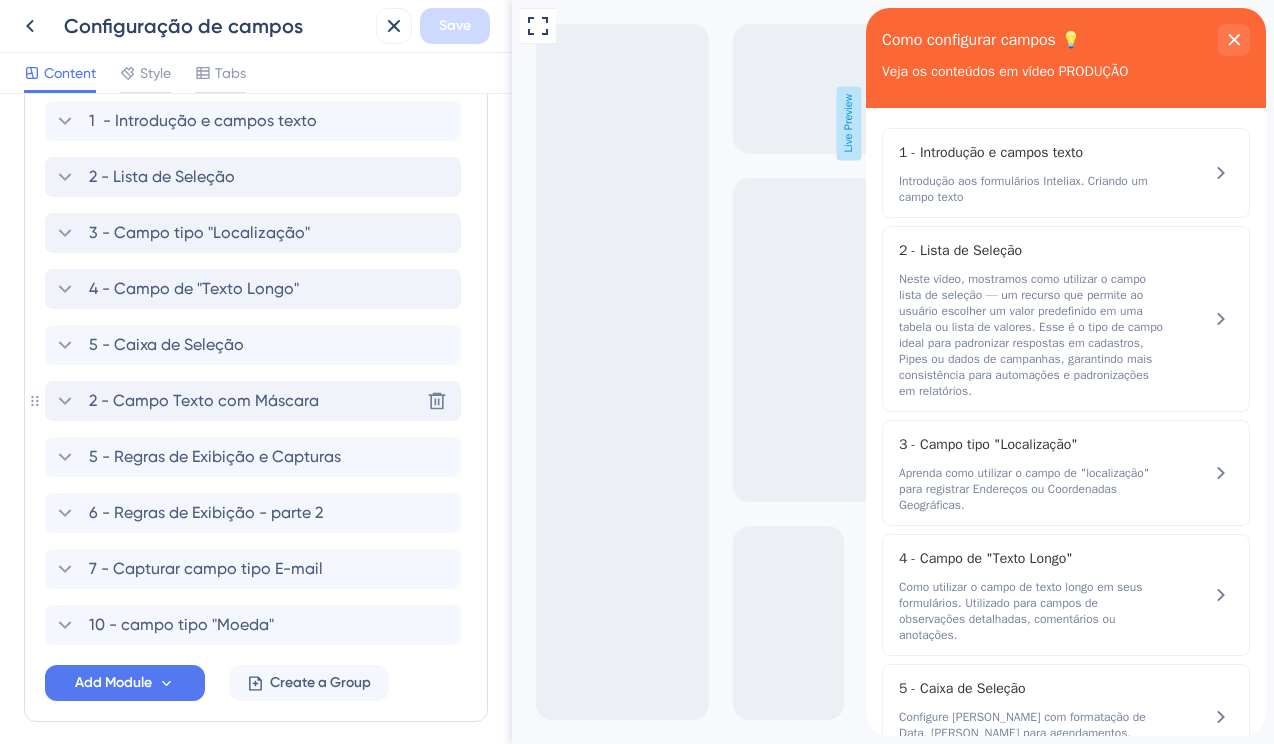 click 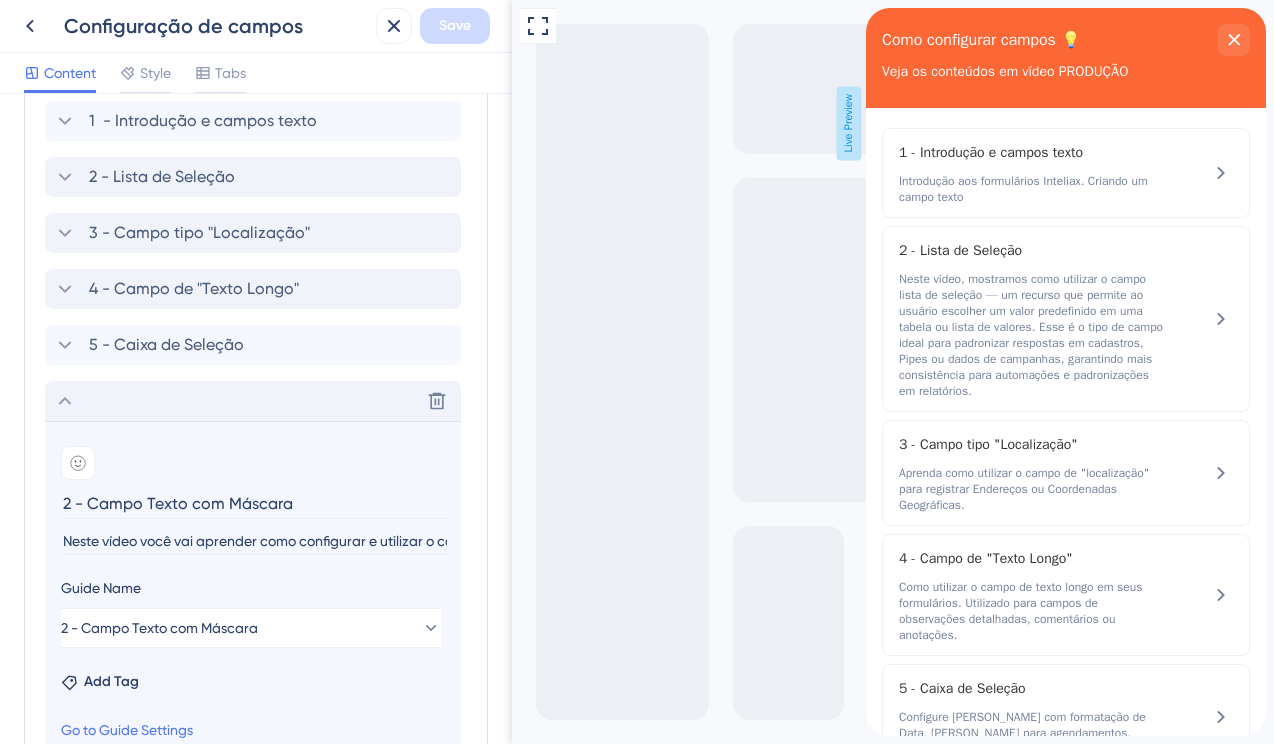 drag, startPoint x: 63, startPoint y: 501, endPoint x: 81, endPoint y: 505, distance: 18.439089 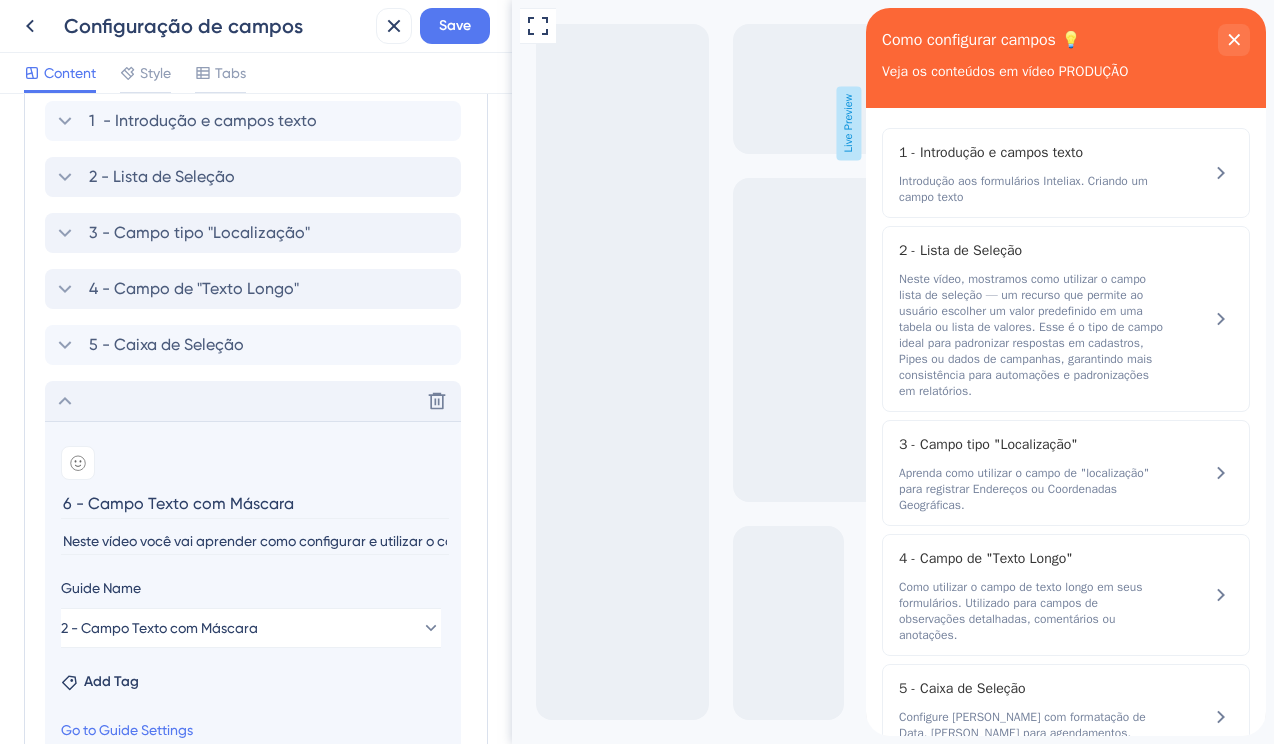 type on "6 - Campo Texto com Máscara" 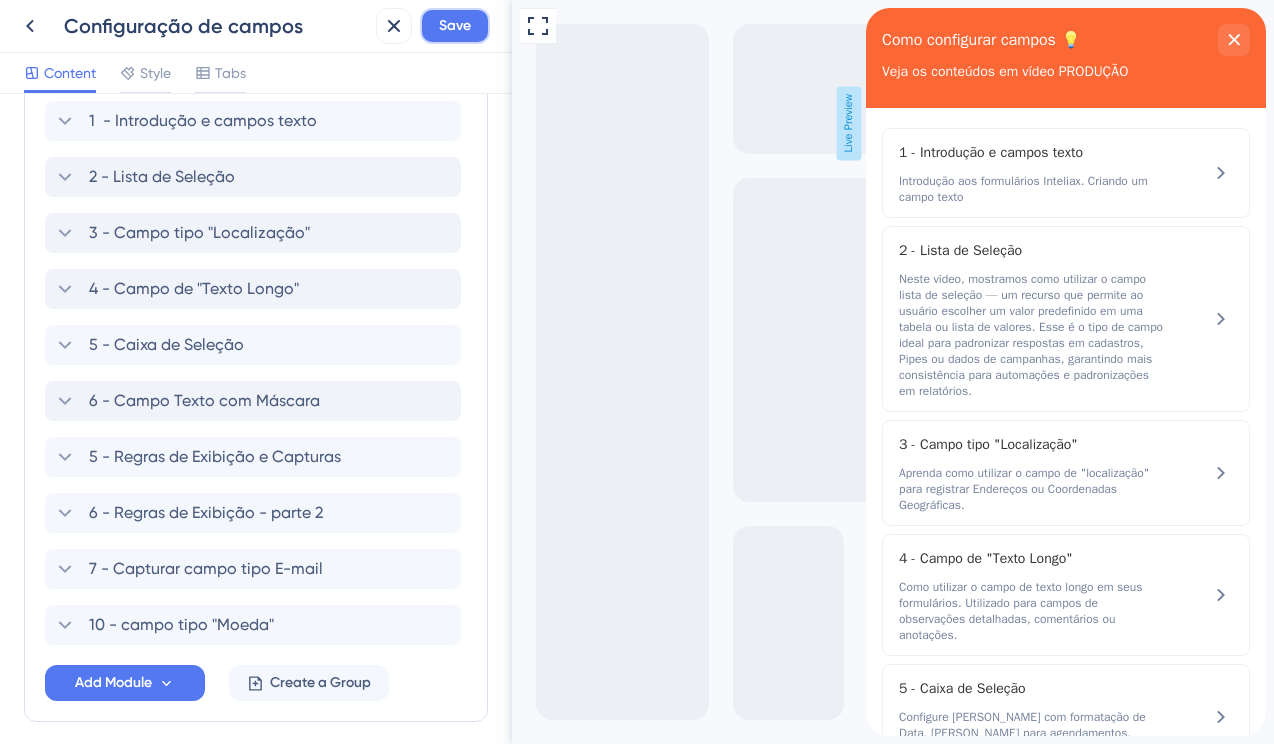 click on "Save" at bounding box center (455, 26) 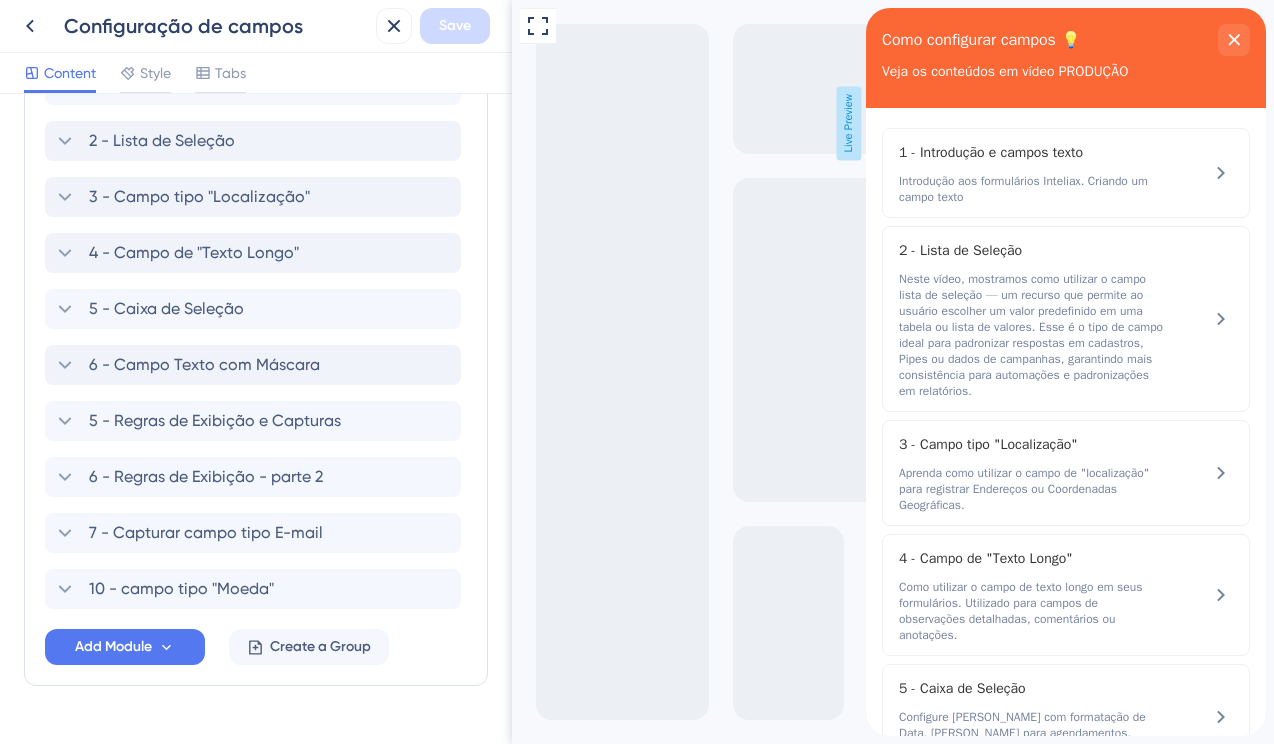 scroll, scrollTop: 561, scrollLeft: 0, axis: vertical 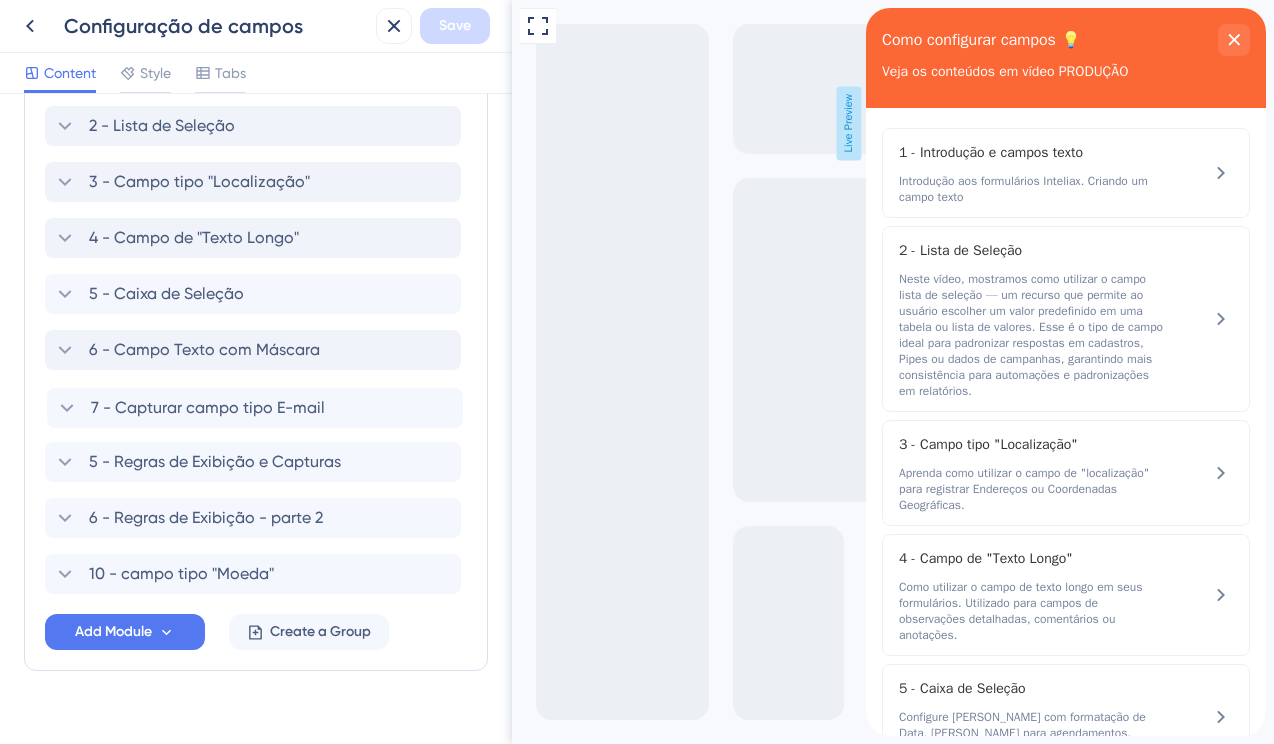 drag, startPoint x: 52, startPoint y: 518, endPoint x: 56, endPoint y: 401, distance: 117.06836 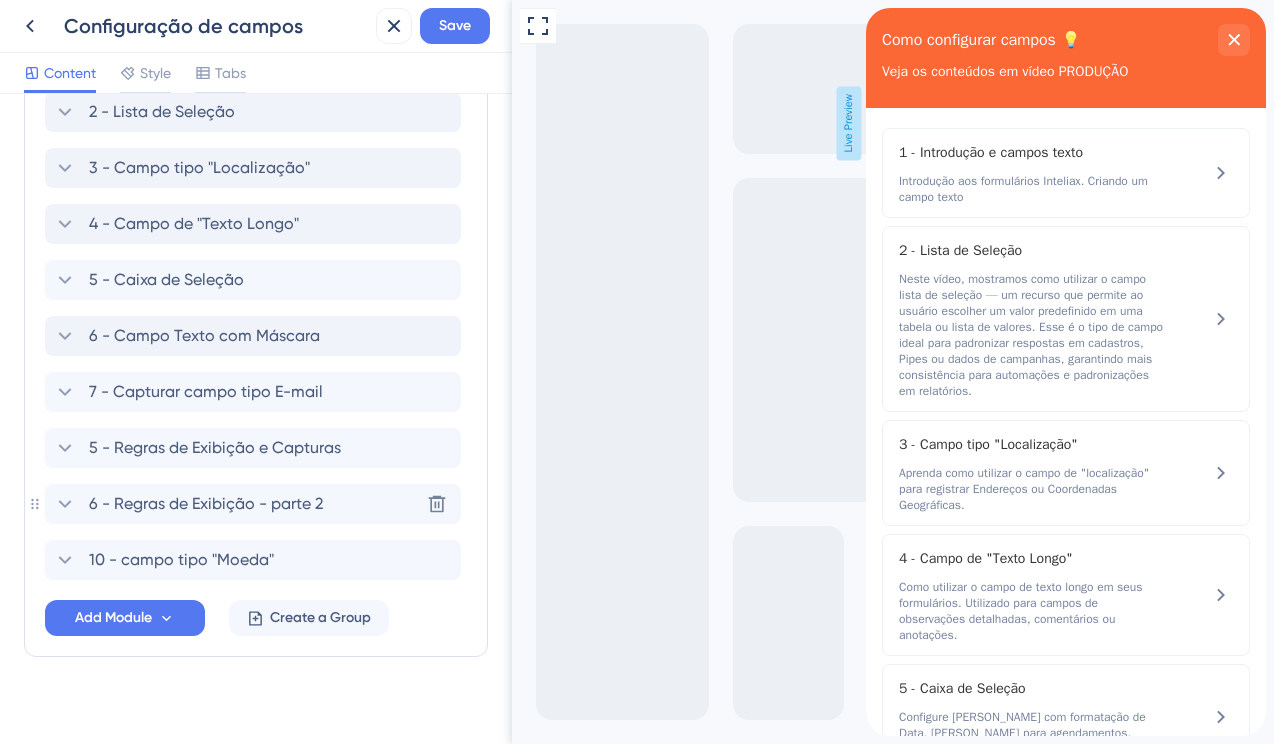 scroll, scrollTop: 584, scrollLeft: 0, axis: vertical 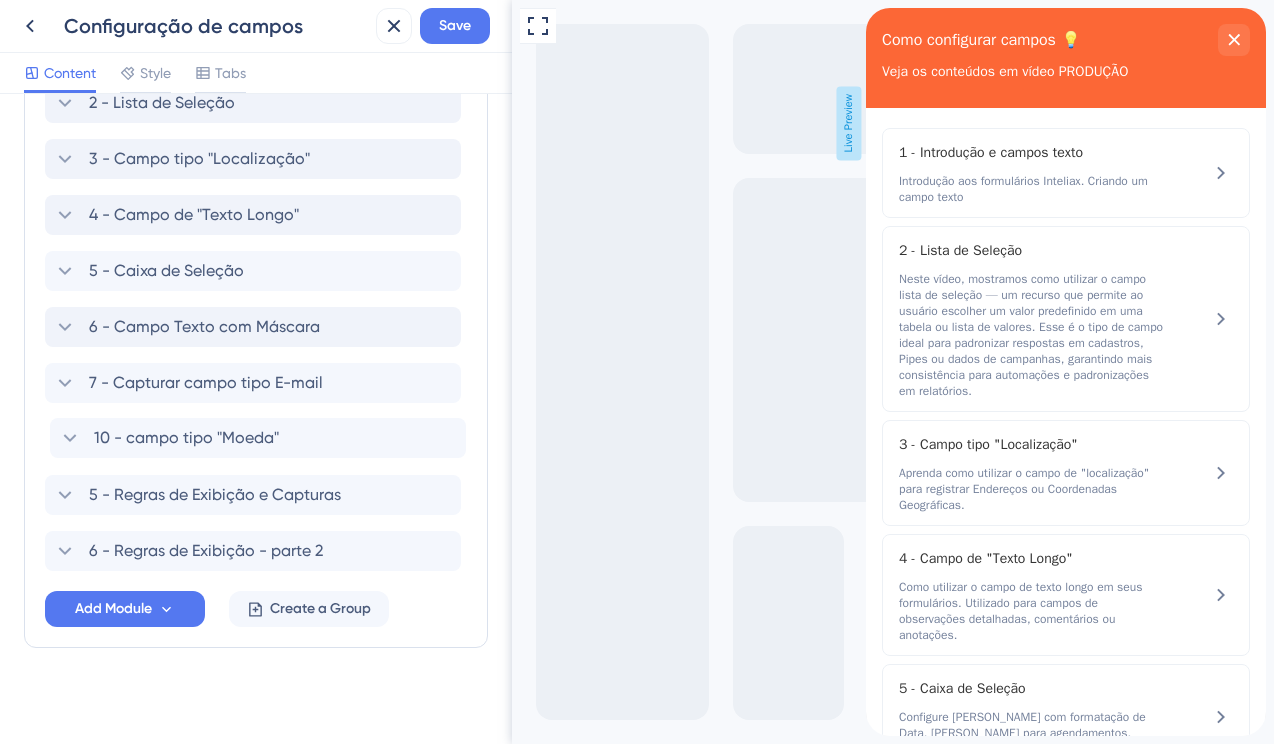 drag, startPoint x: 46, startPoint y: 553, endPoint x: 53, endPoint y: 434, distance: 119.2057 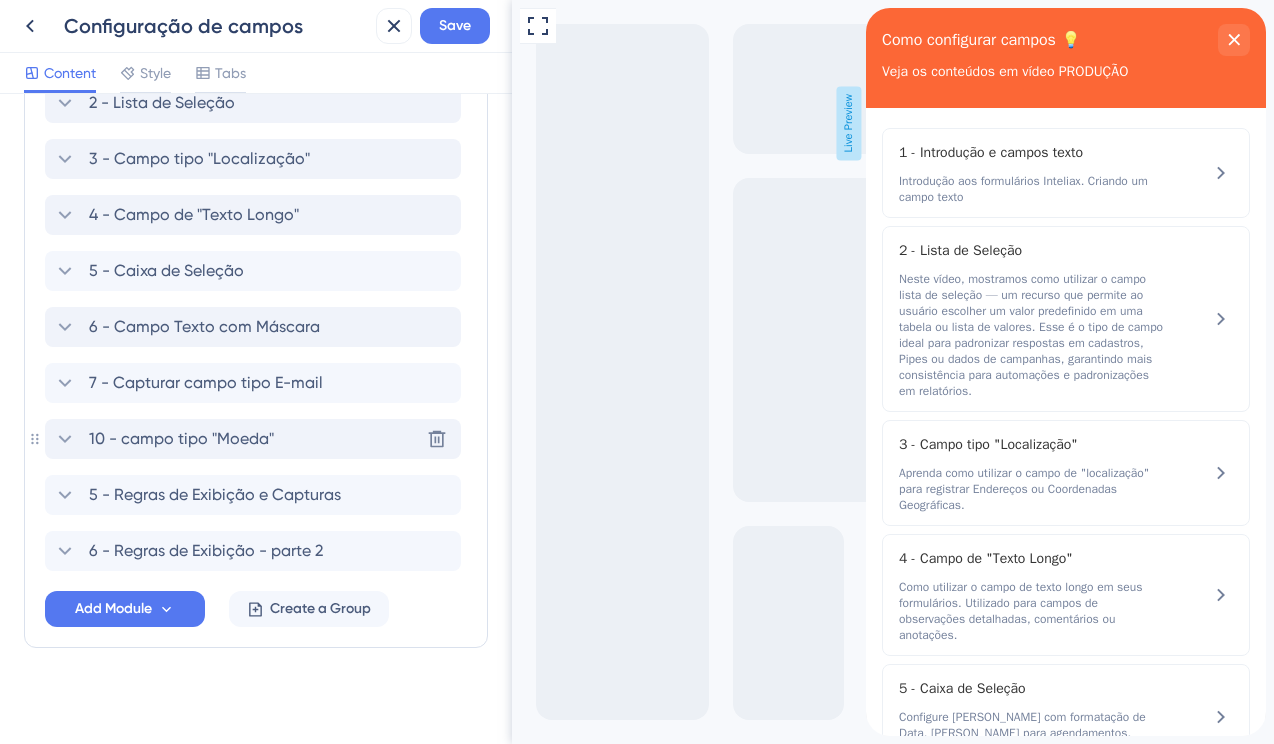click 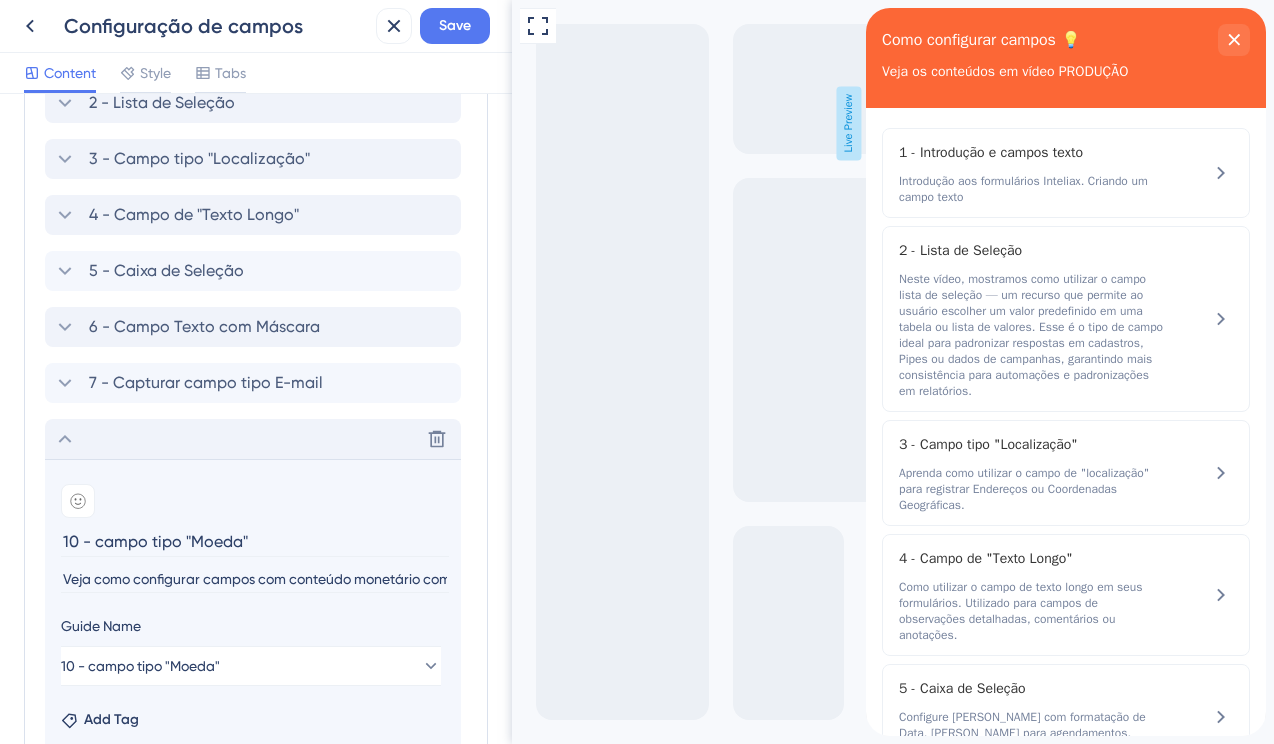 click on "10 - campo tipo "Moeda"" at bounding box center [255, 541] 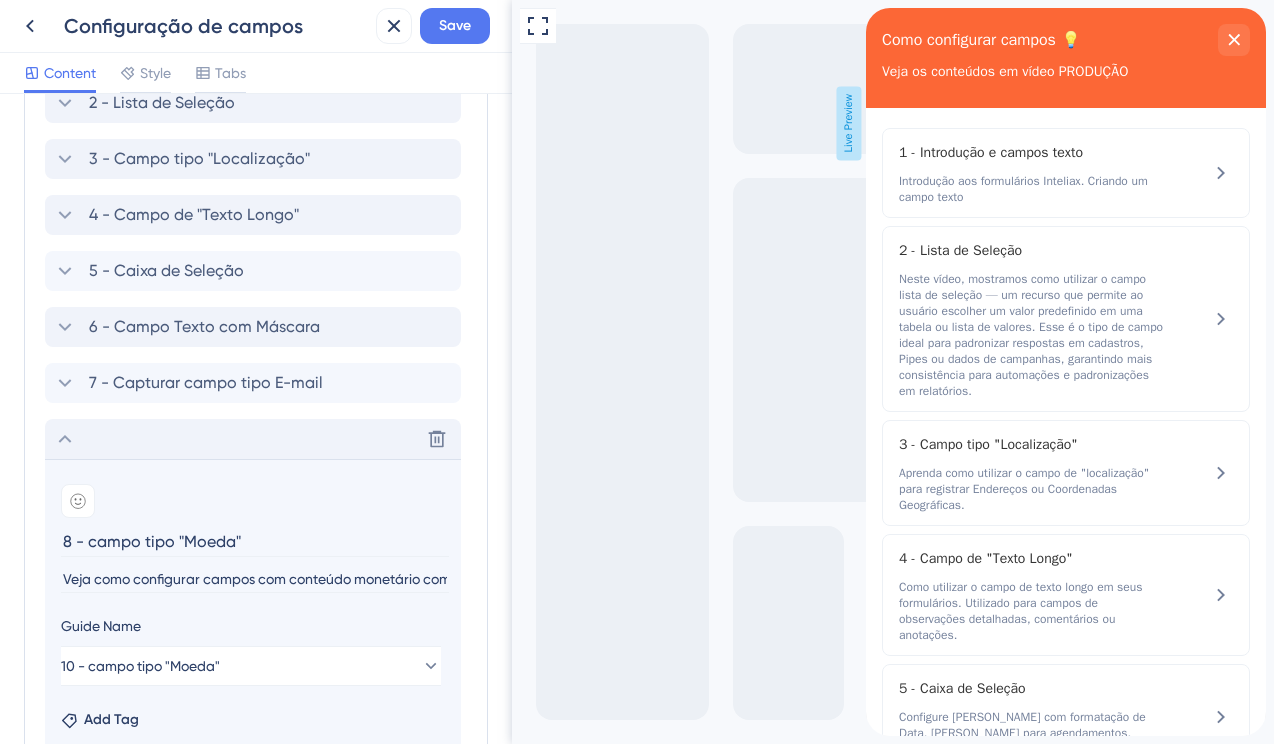 type on "8 - campo tipo "Moeda"" 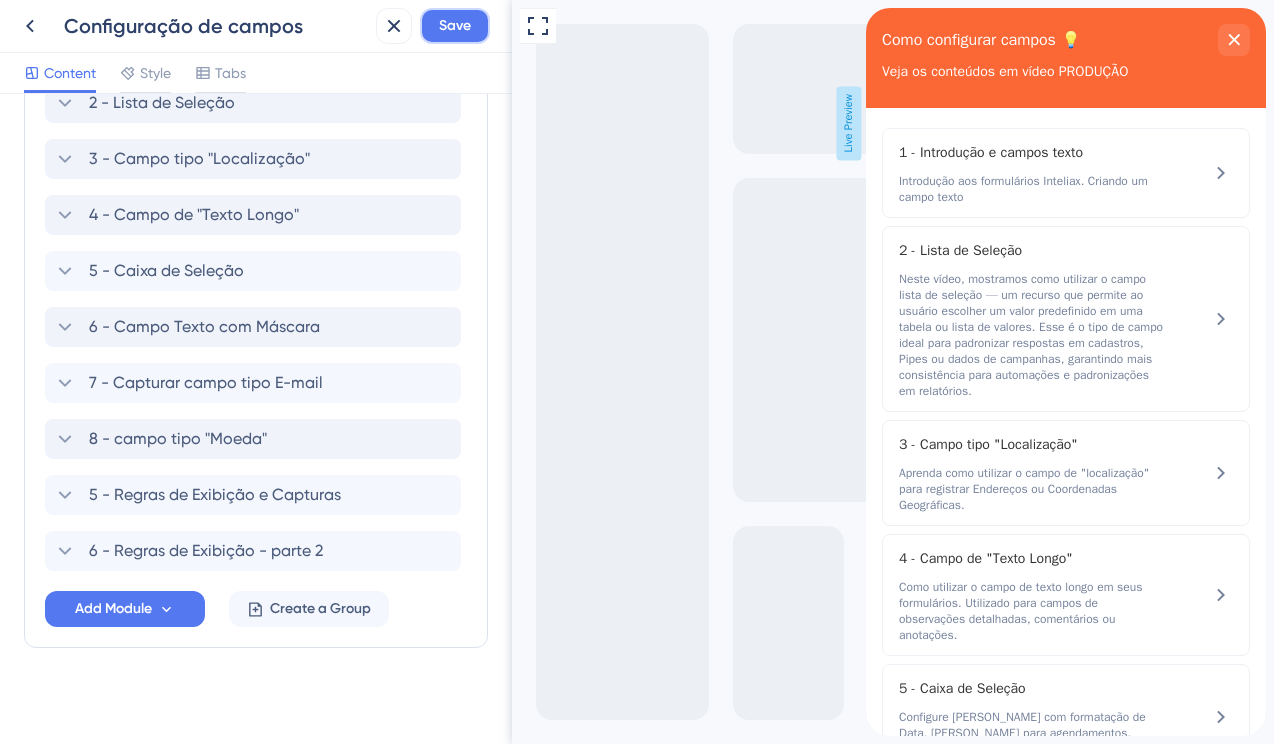 click on "Save" at bounding box center [455, 26] 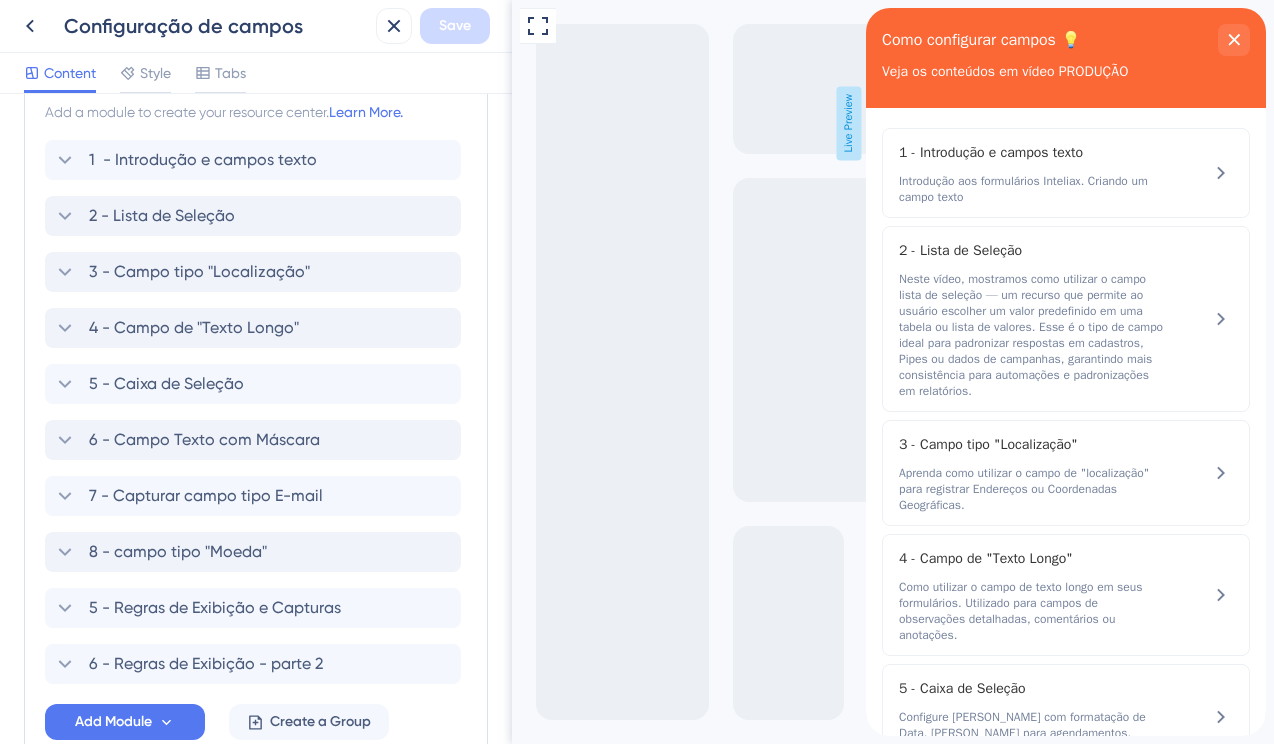 scroll, scrollTop: 466, scrollLeft: 0, axis: vertical 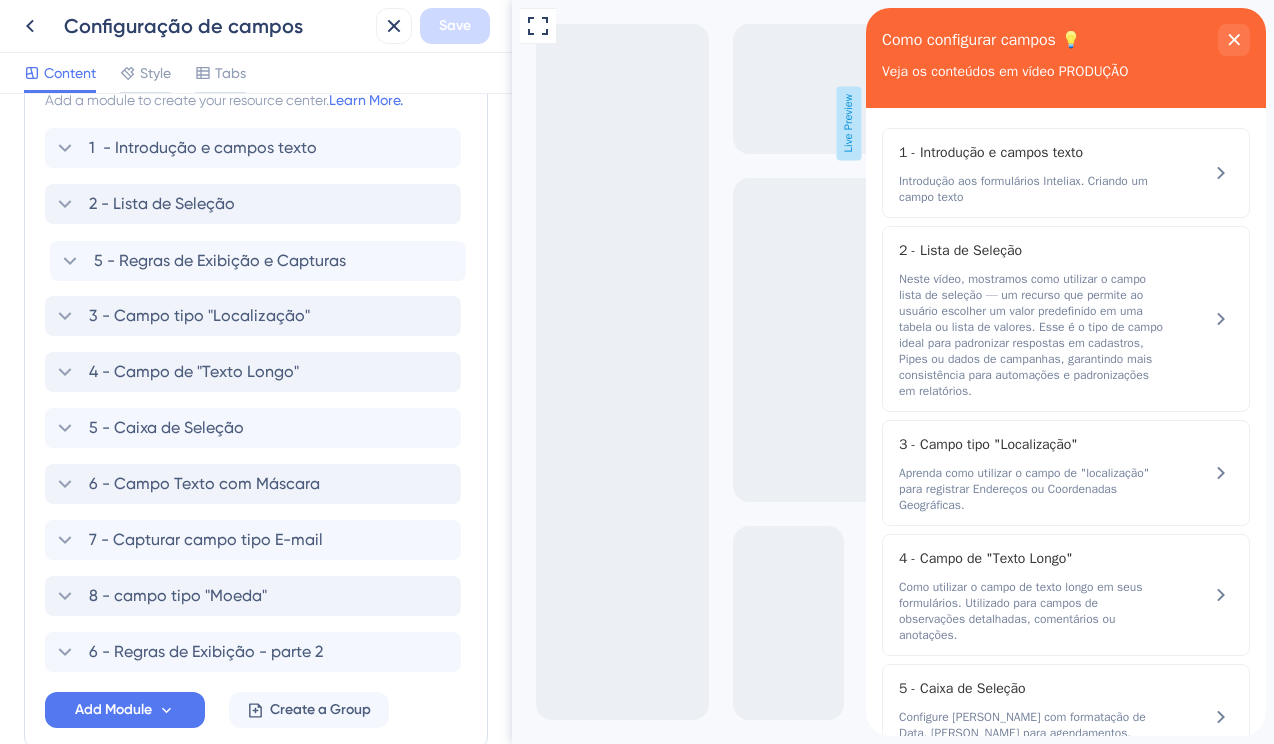 drag, startPoint x: 45, startPoint y: 613, endPoint x: 55, endPoint y: 250, distance: 363.13773 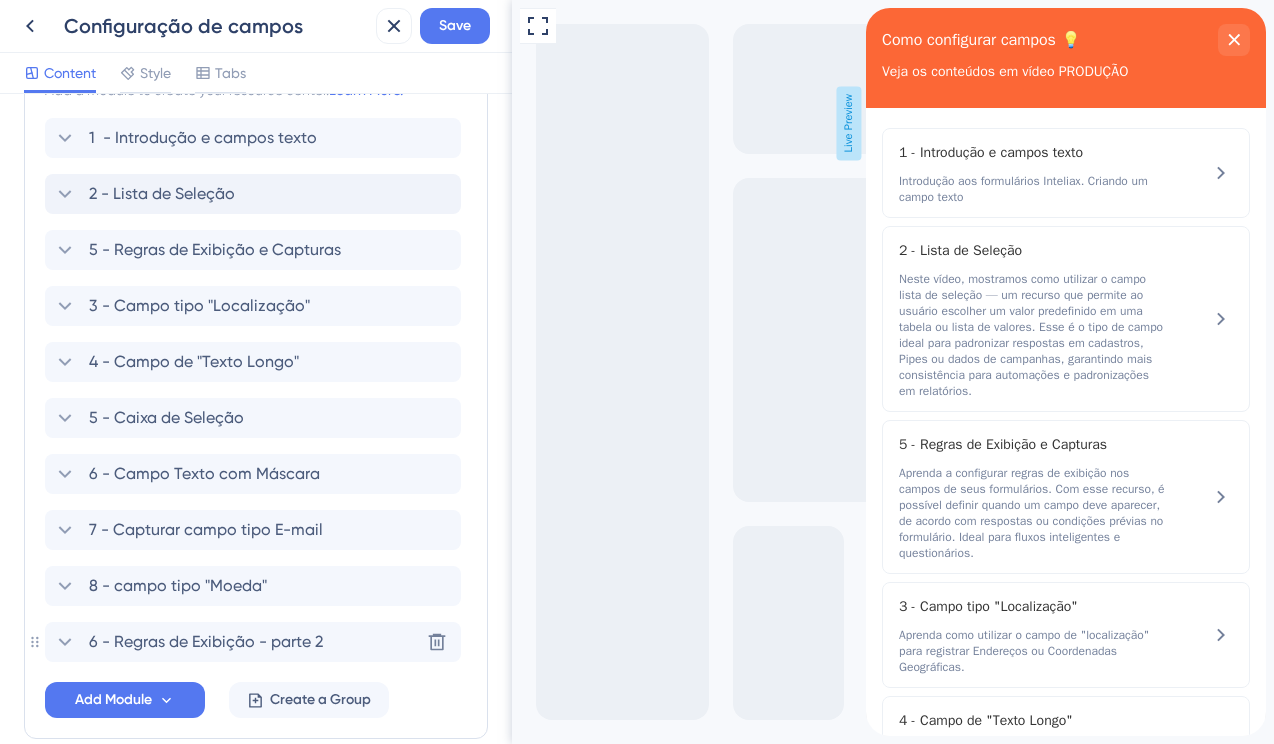 scroll, scrollTop: 500, scrollLeft: 0, axis: vertical 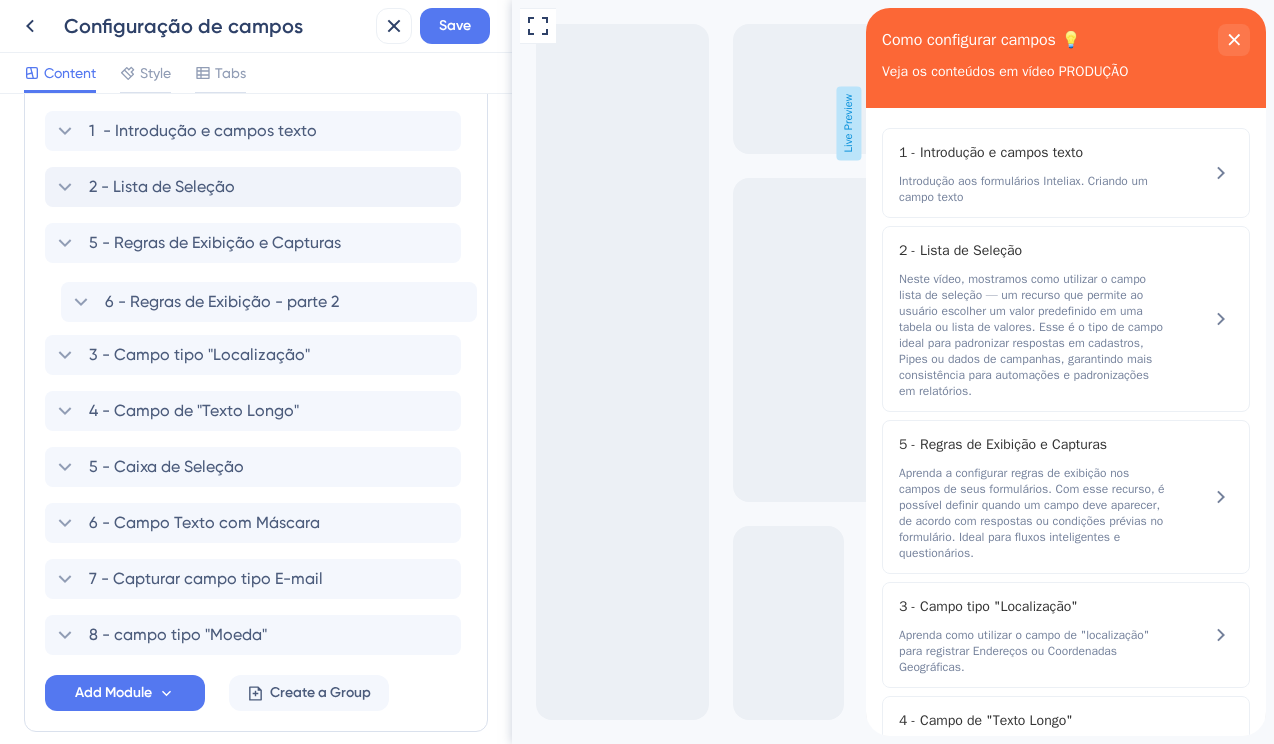 drag, startPoint x: 54, startPoint y: 654, endPoint x: 73, endPoint y: 299, distance: 355.5081 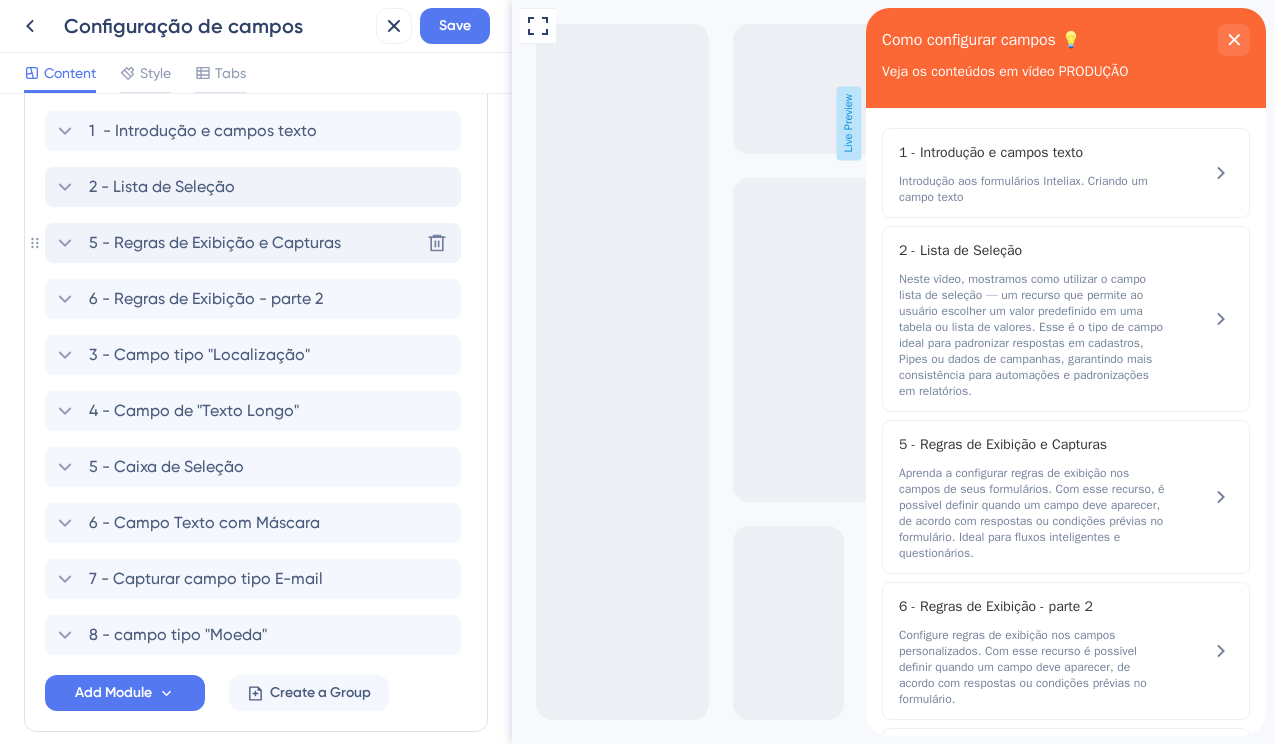 click on "5 - Regras de Exibição e Capturas" at bounding box center (215, 243) 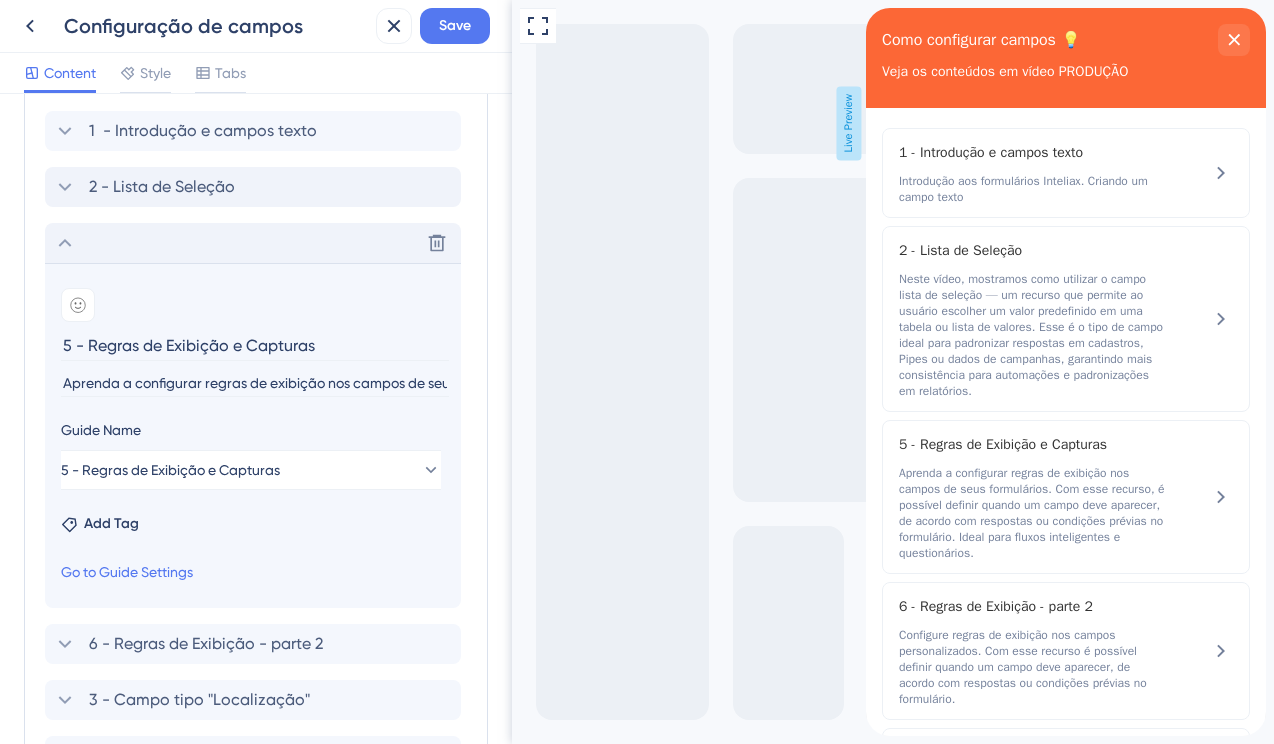 click on "5 - Regras de Exibição e Capturas" at bounding box center (255, 345) 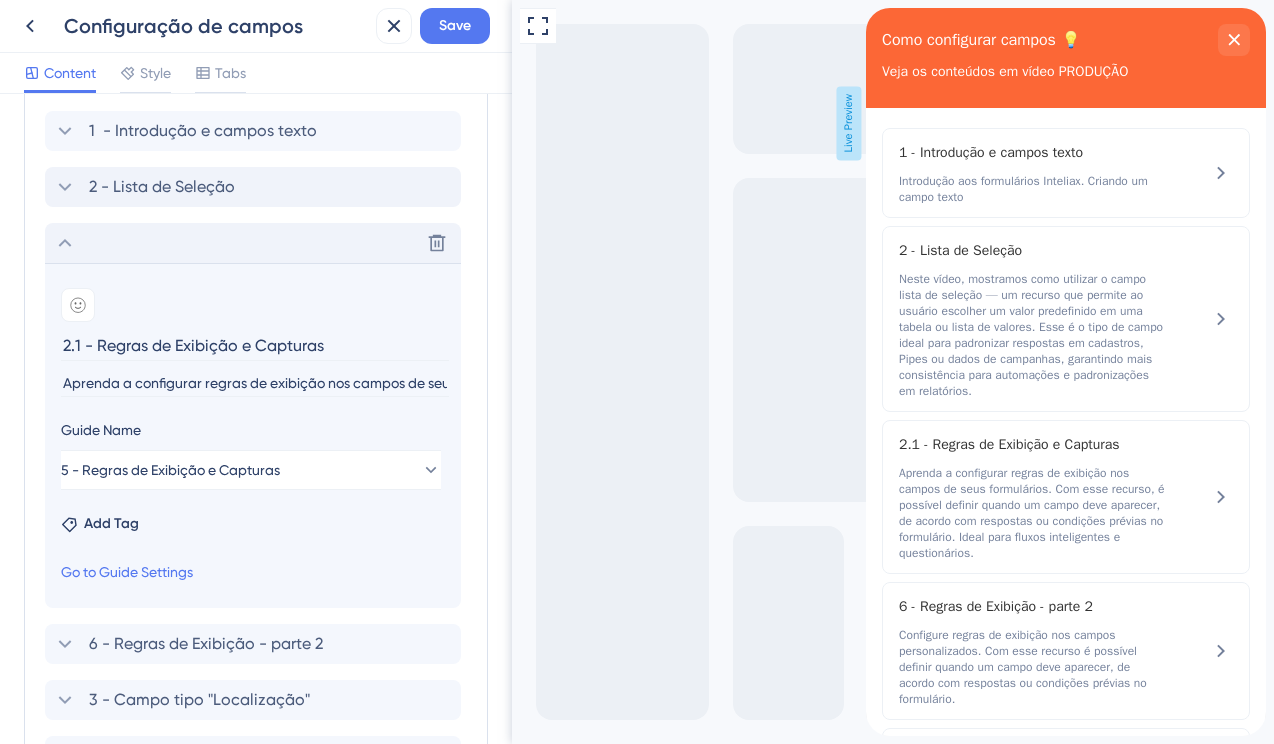 type on "2.1 - Regras de Exibição e Capturas" 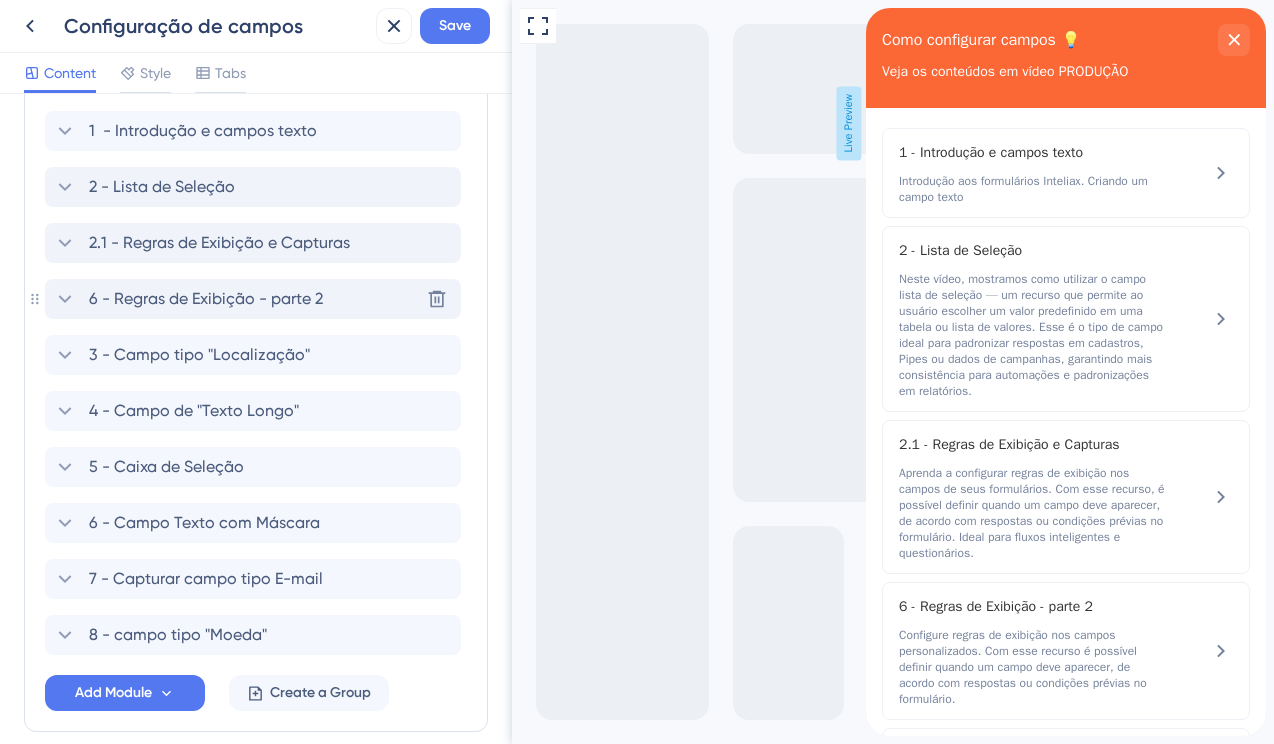 click 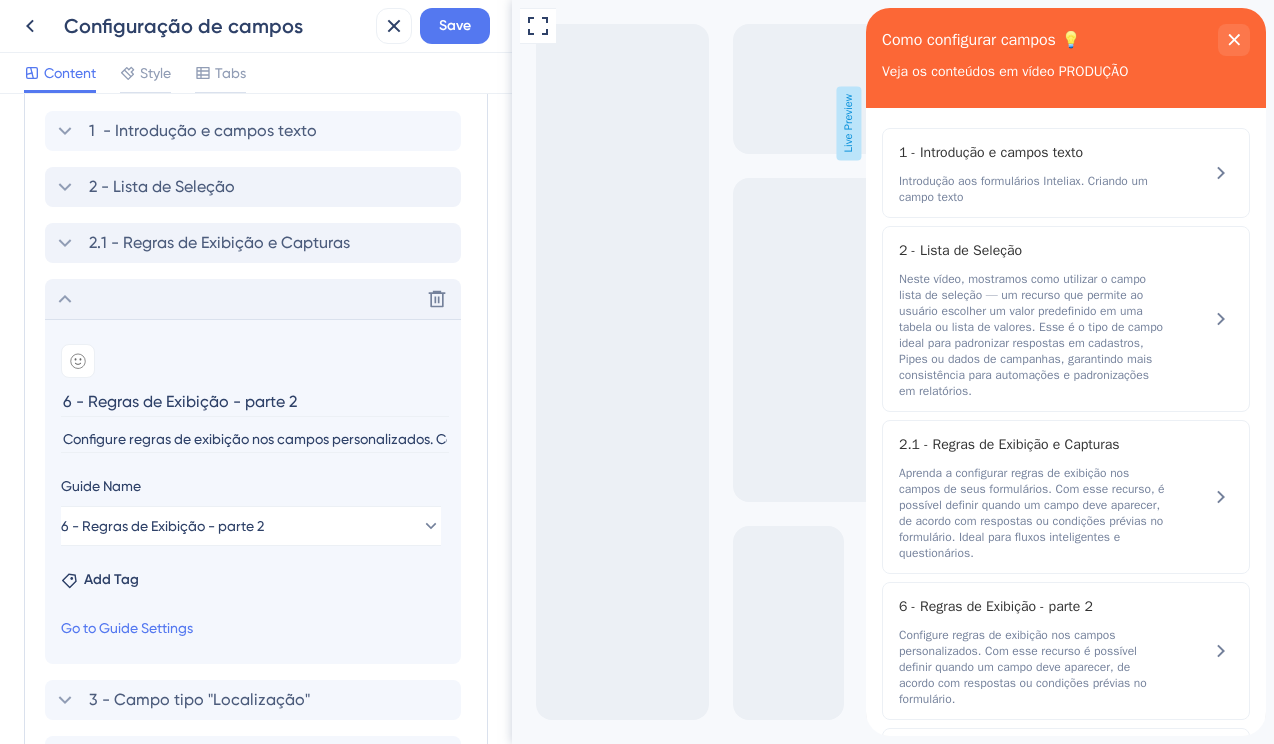 click on "6 - Regras de Exibição - parte 2" at bounding box center [255, 401] 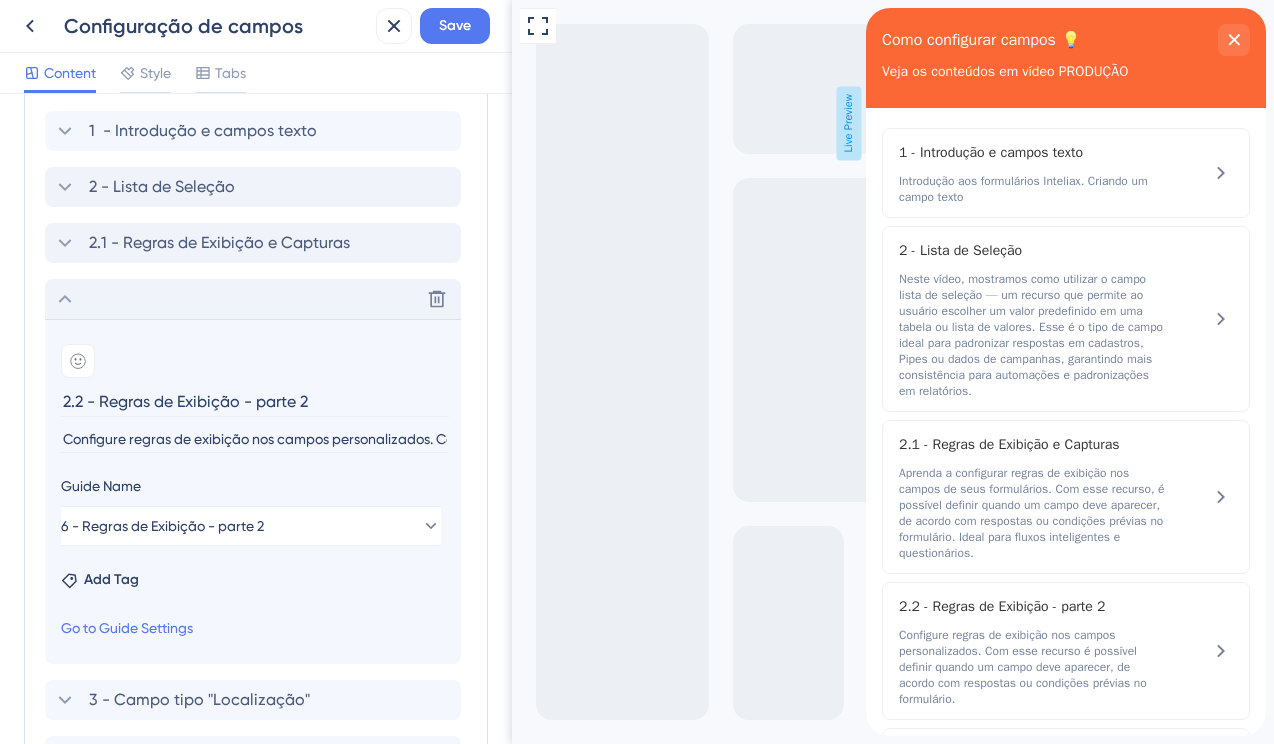 type on "2.2 - Regras de Exibição - parte 2" 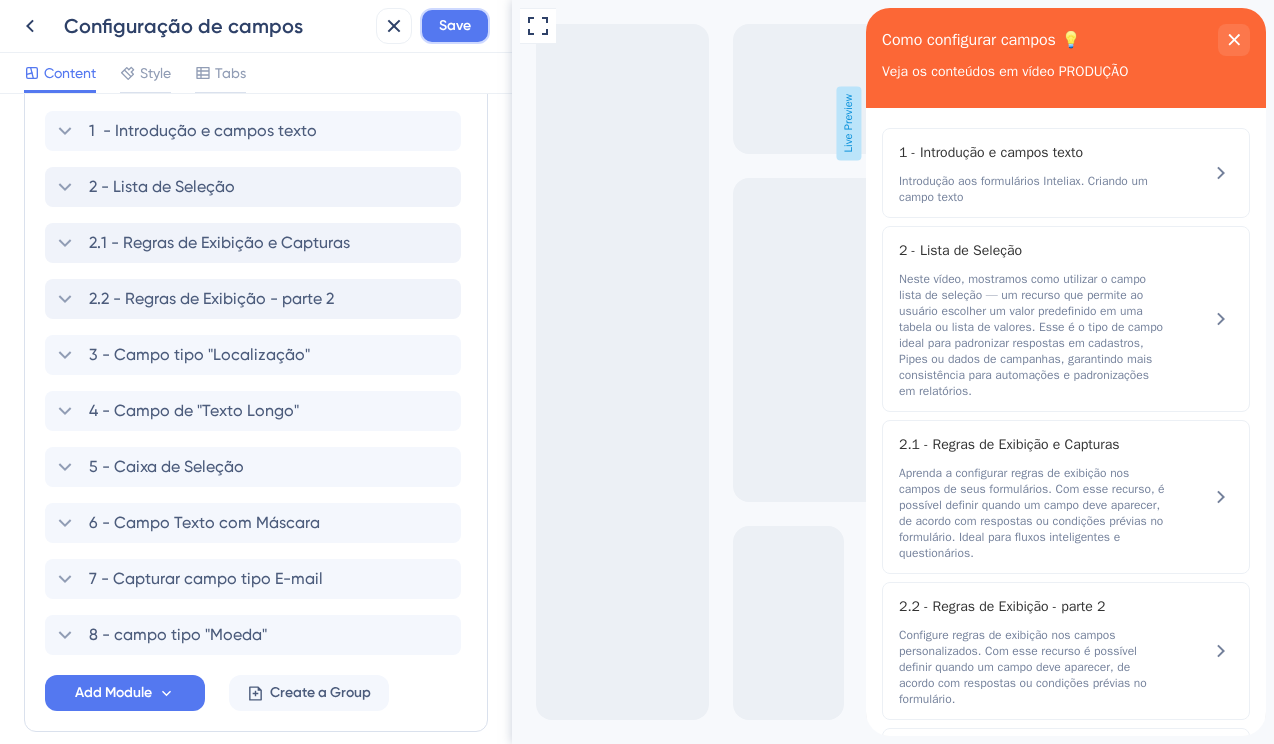 click on "Save" at bounding box center [455, 26] 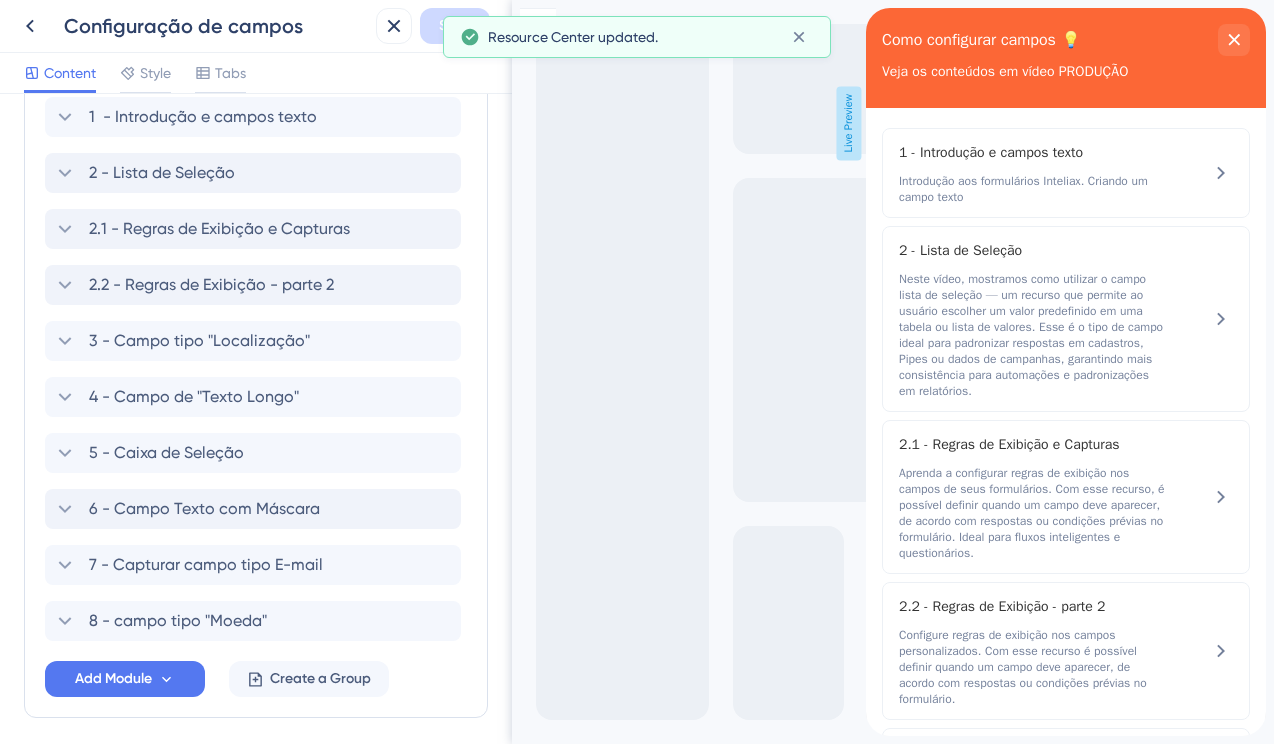 scroll, scrollTop: 515, scrollLeft: 0, axis: vertical 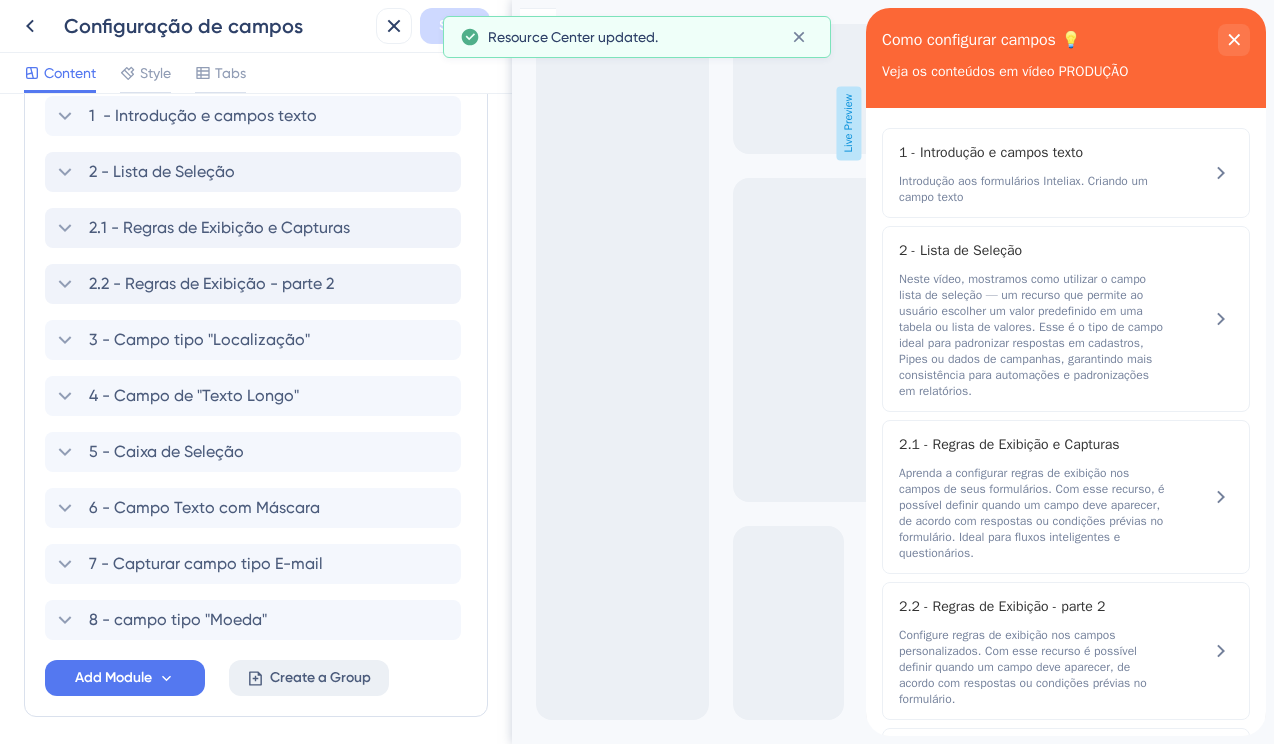 click on "Create a Group" at bounding box center (309, 678) 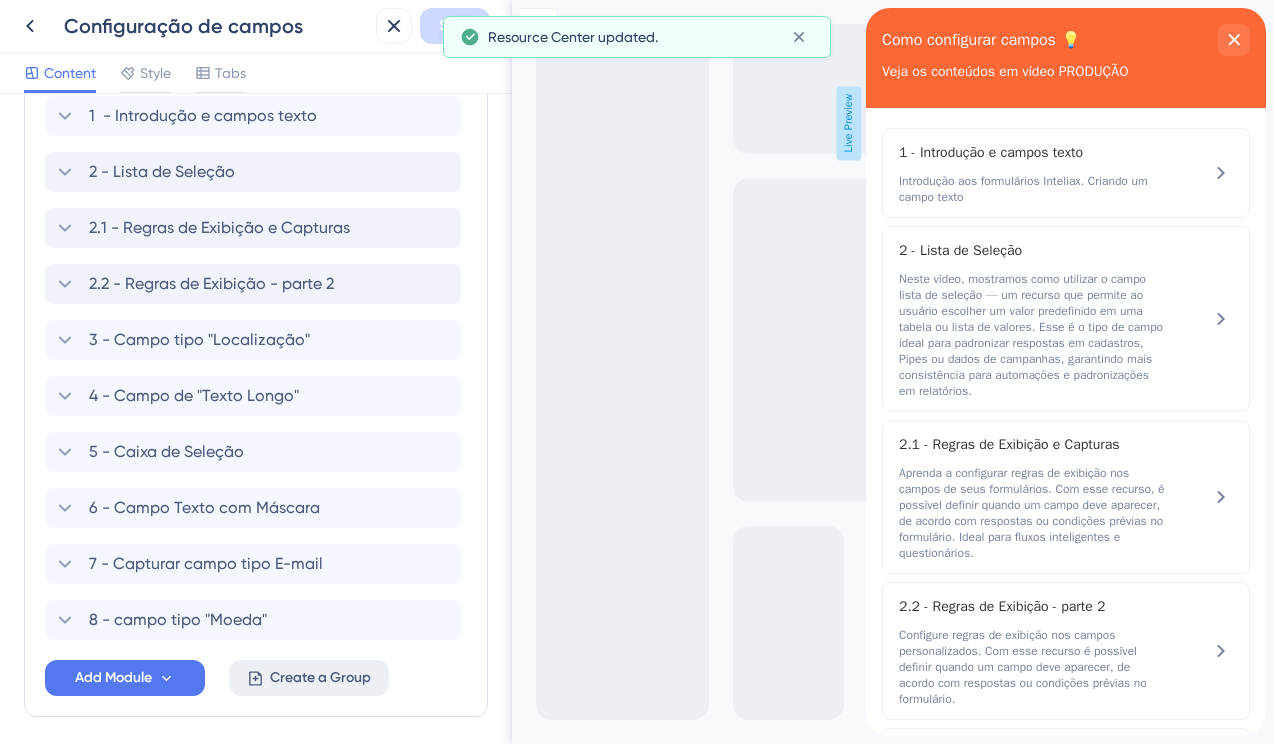 scroll, scrollTop: 874, scrollLeft: 0, axis: vertical 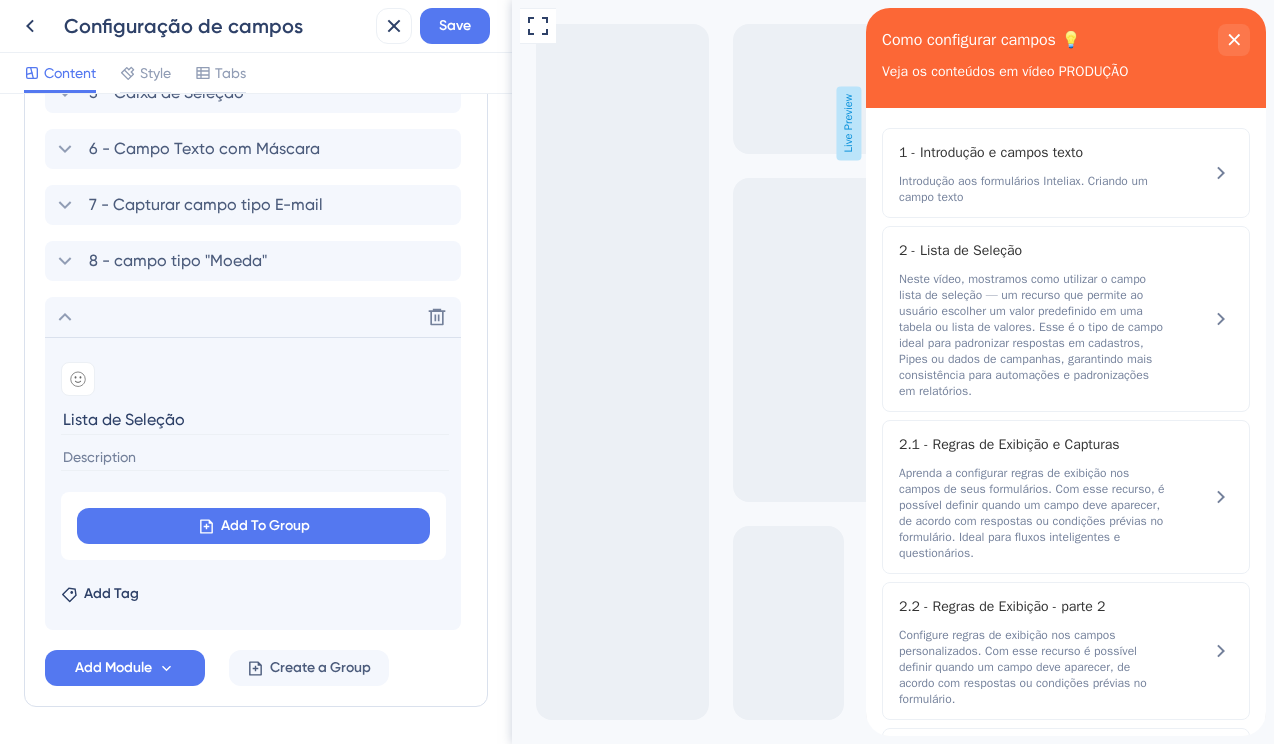 type on "Lista de Seleção" 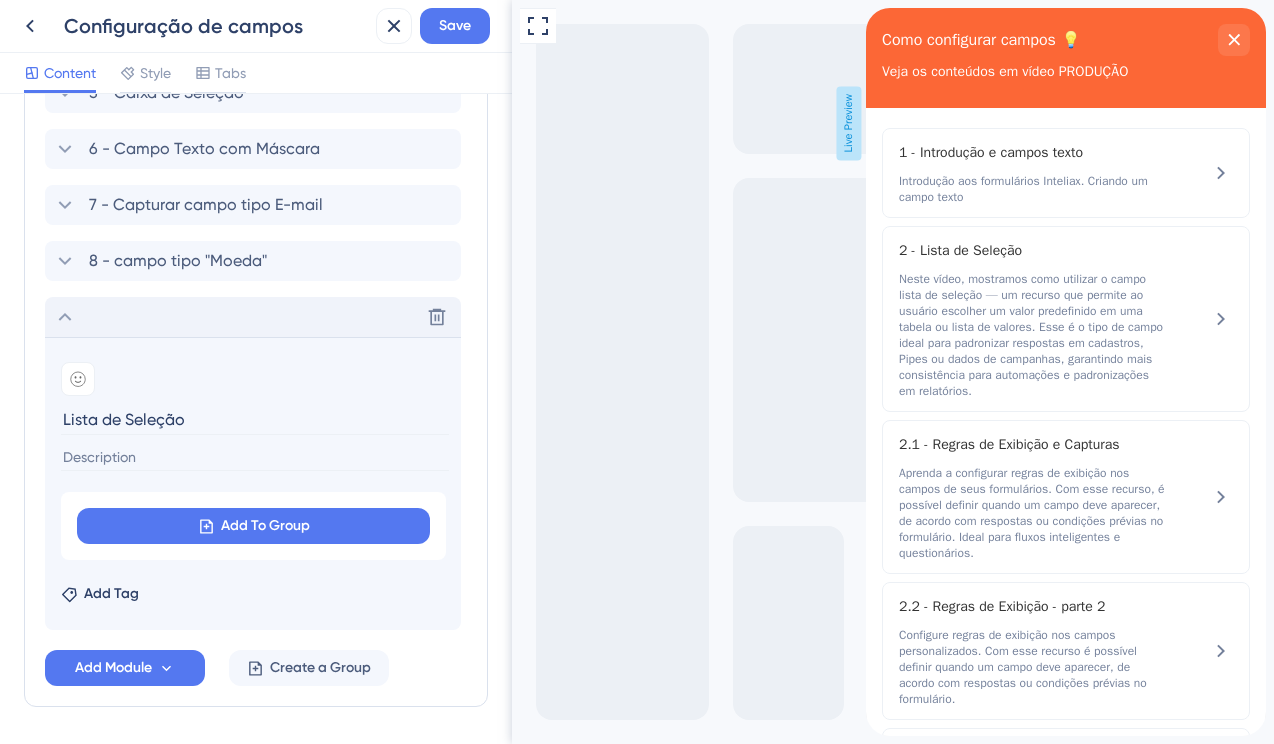 click 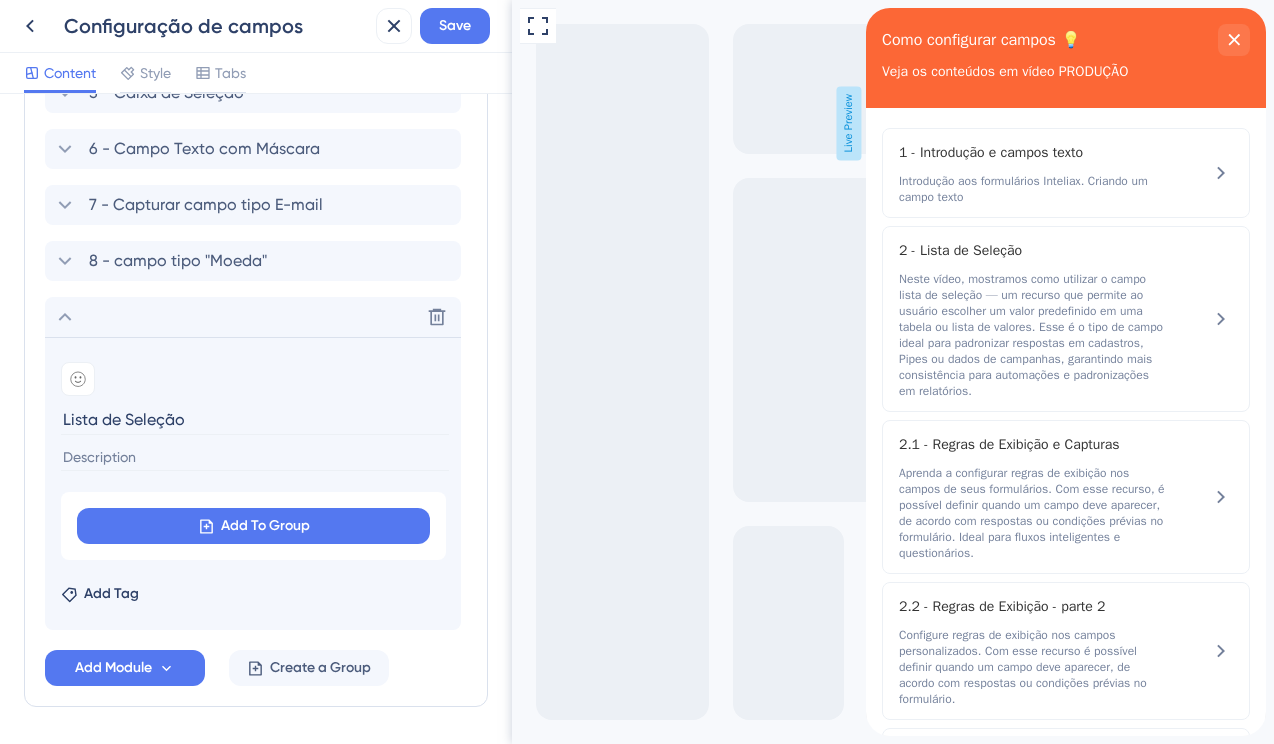 scroll, scrollTop: 648, scrollLeft: 0, axis: vertical 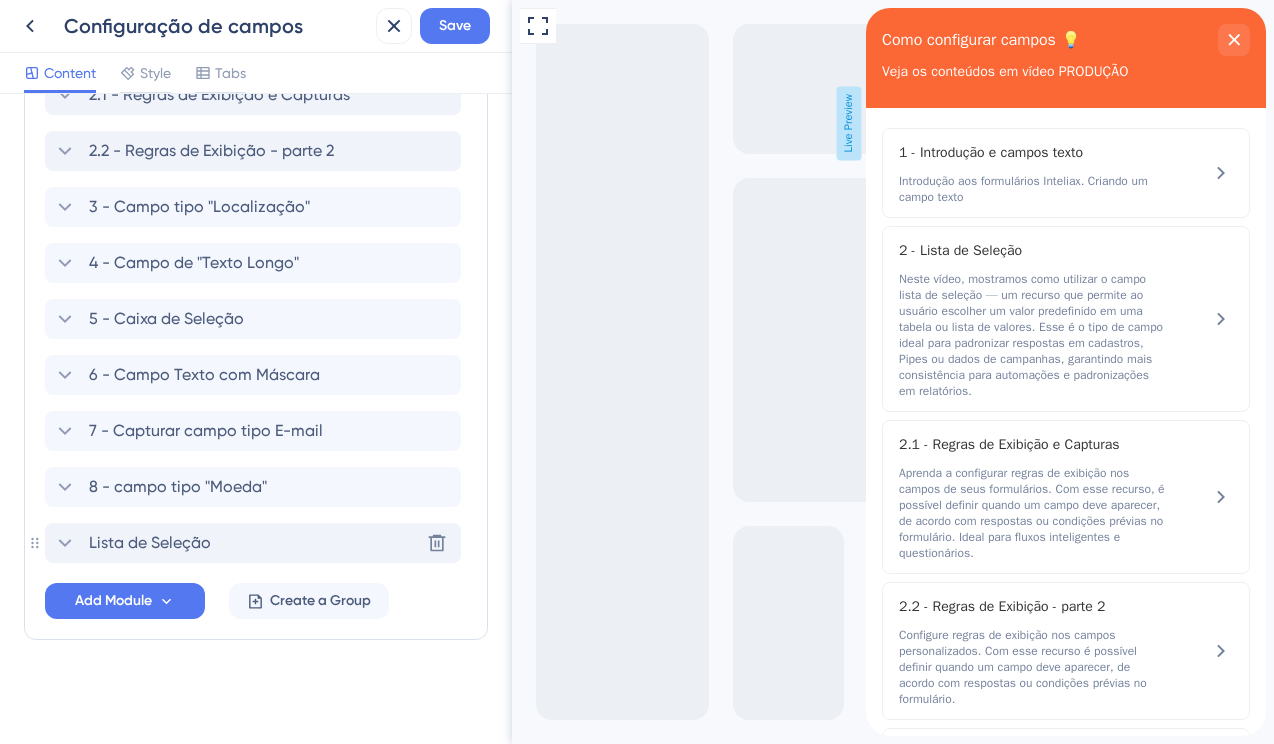 click 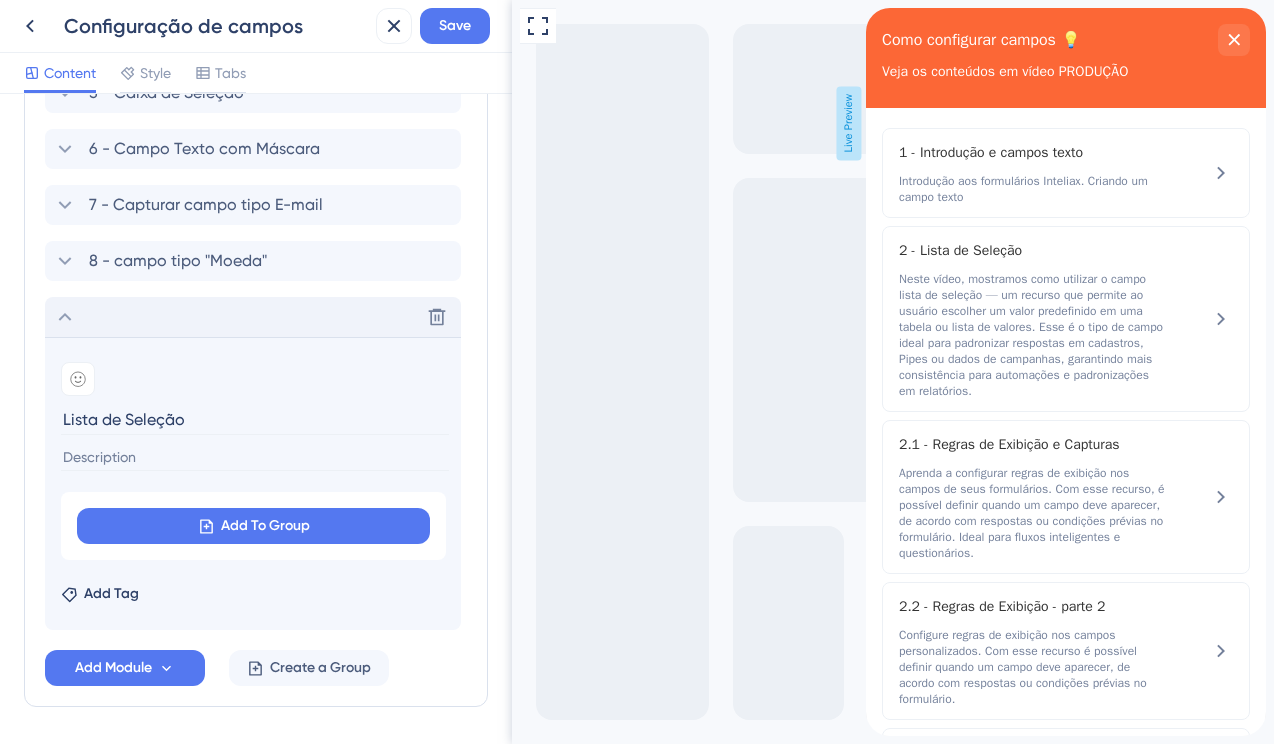 click 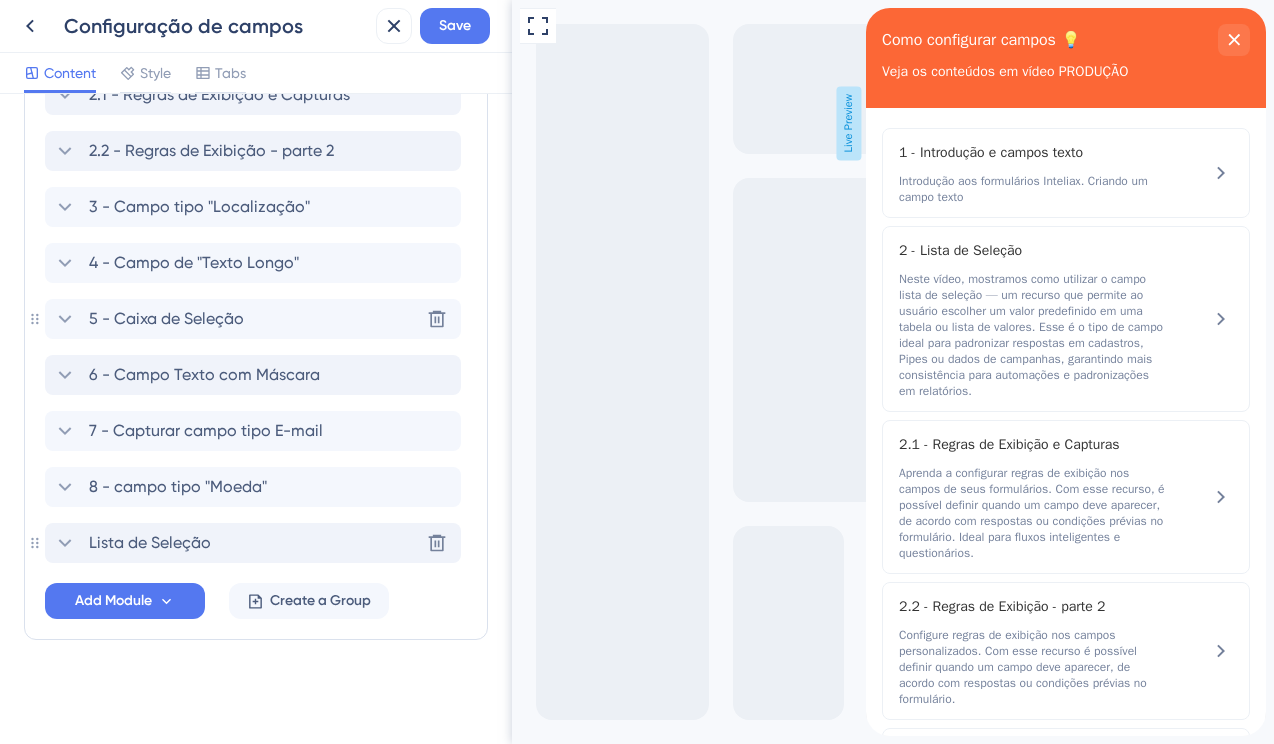 scroll, scrollTop: 648, scrollLeft: 0, axis: vertical 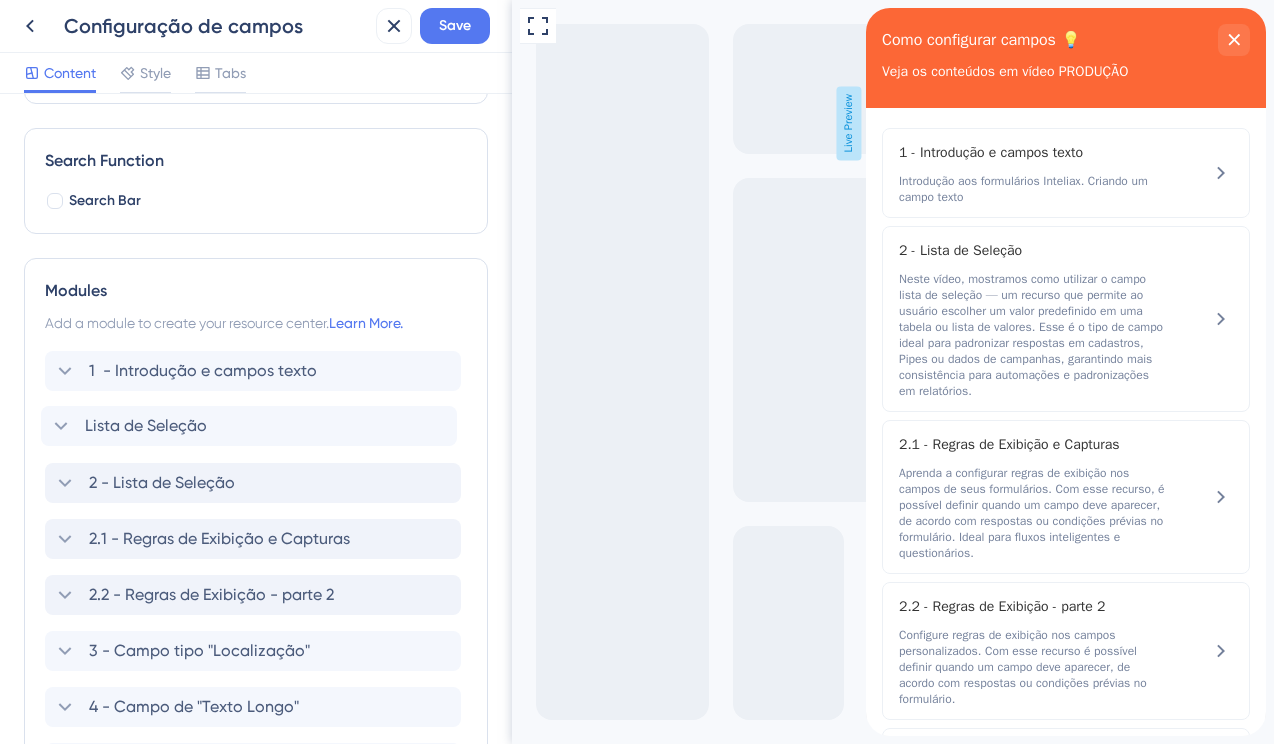 drag, startPoint x: 51, startPoint y: 540, endPoint x: 50, endPoint y: 414, distance: 126.00397 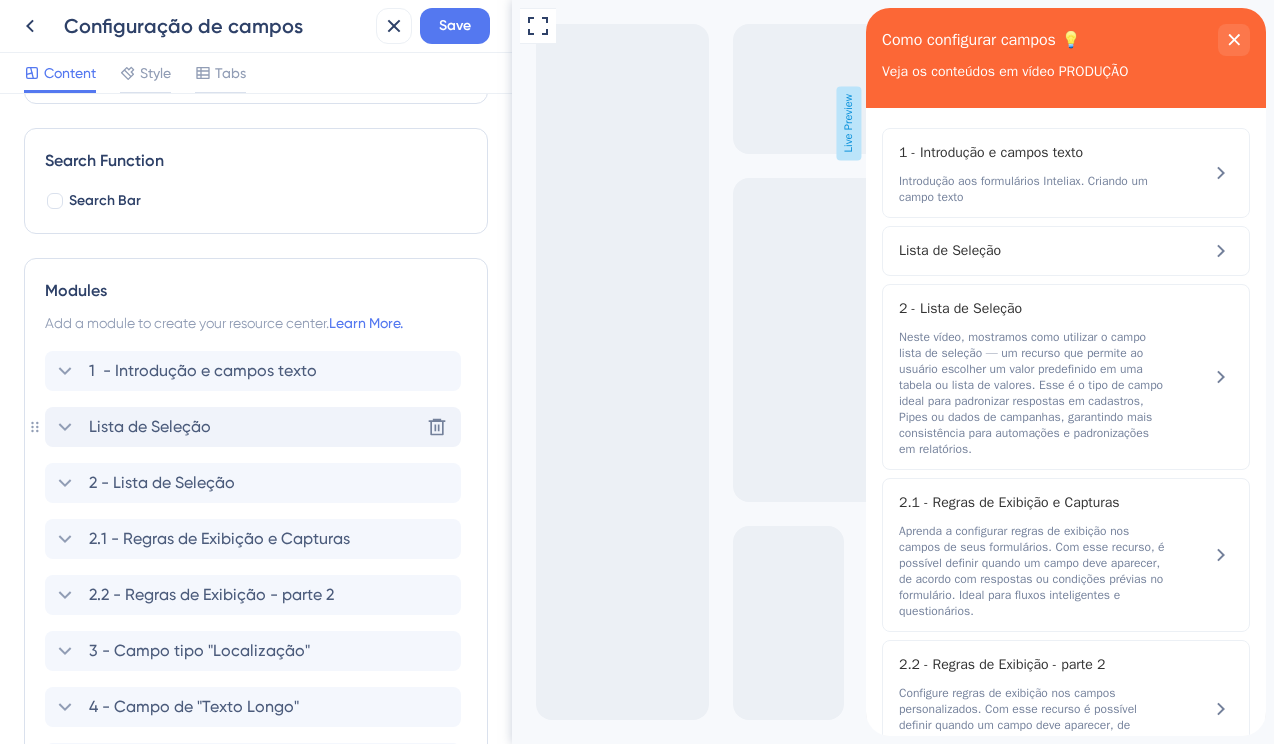 click 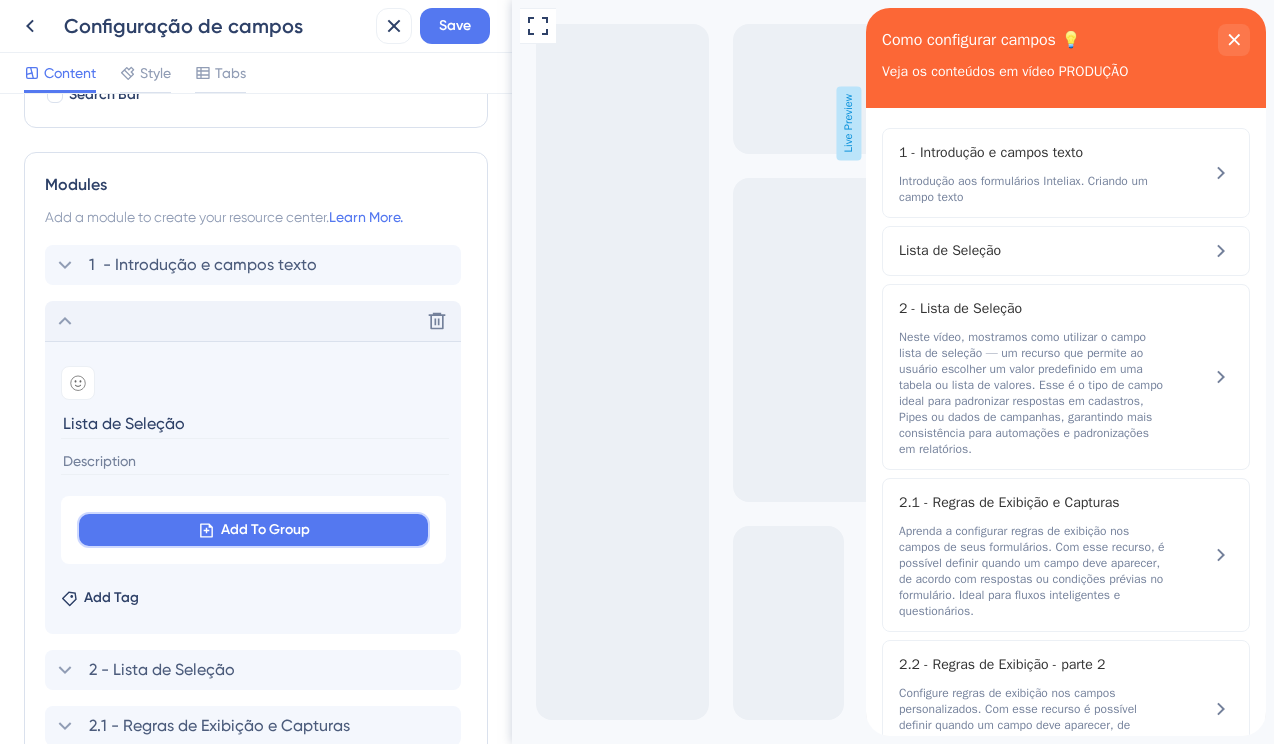 click on "Add To Group" at bounding box center (253, 530) 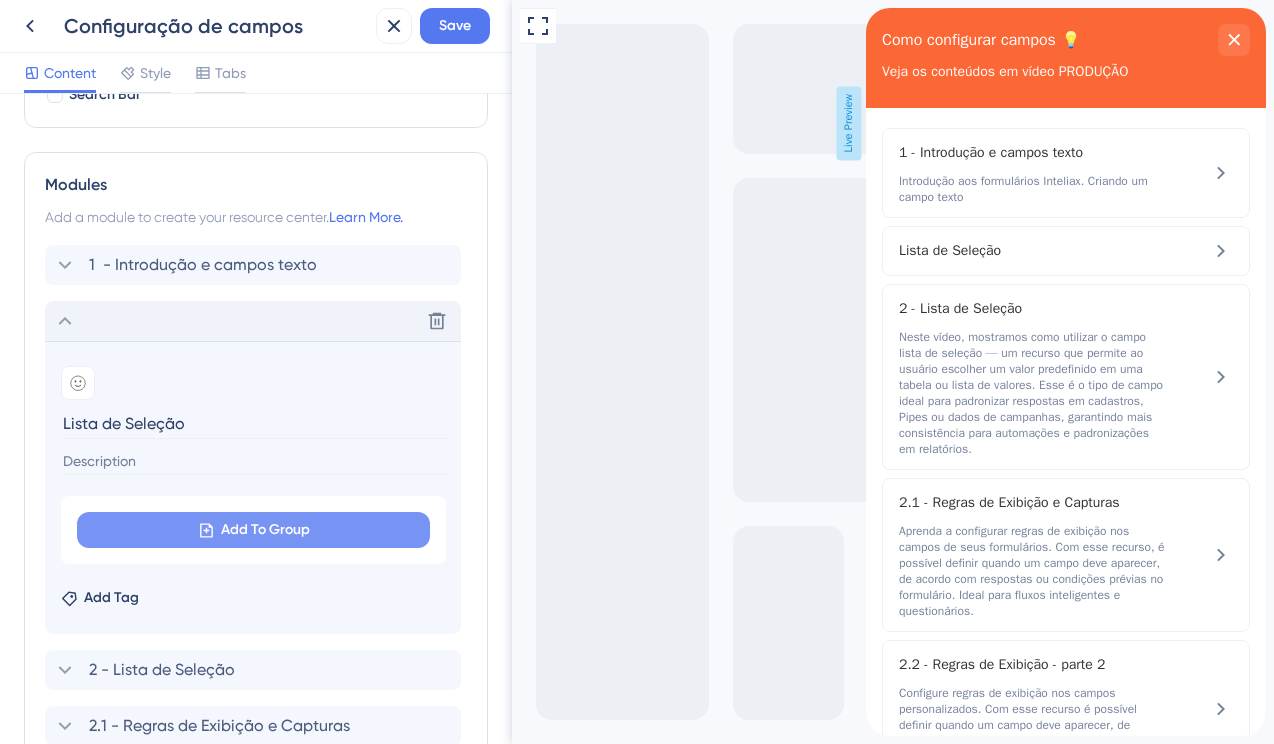 scroll, scrollTop: 704, scrollLeft: 0, axis: vertical 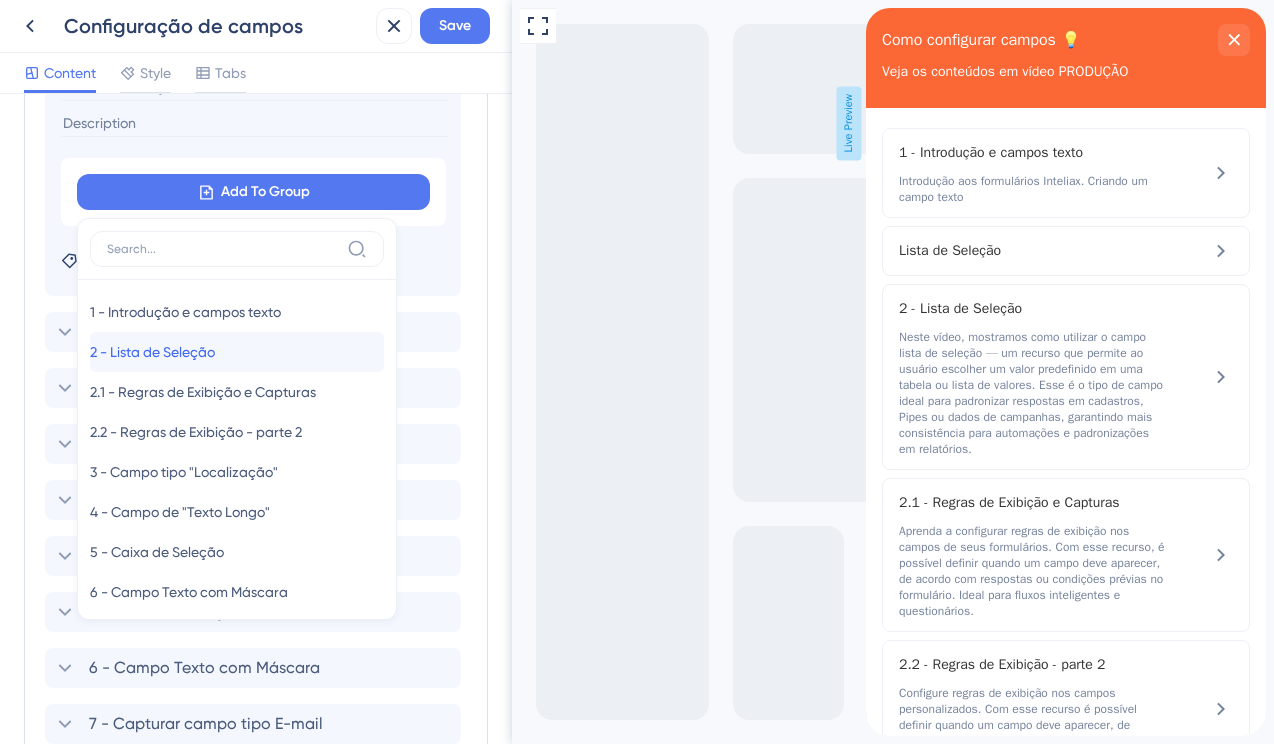 click on "2 - Lista de Seleção 2 - Lista de Seleção" at bounding box center [237, 352] 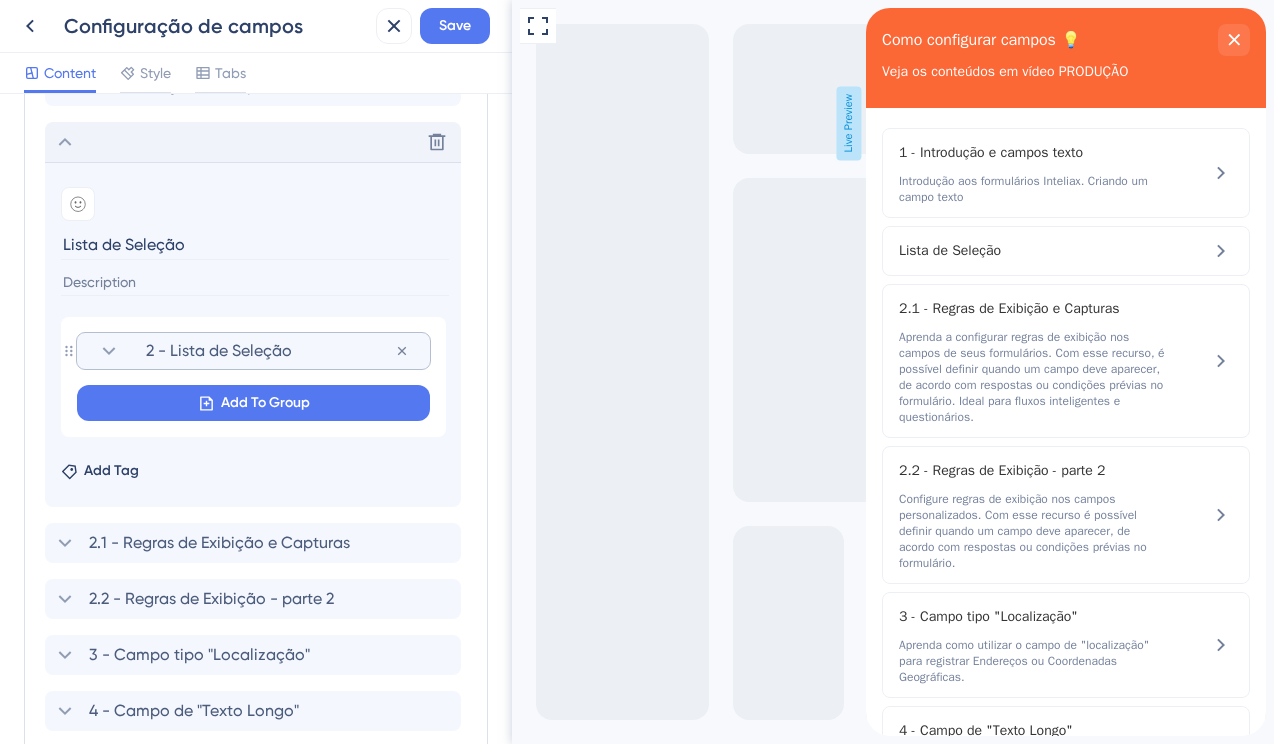 scroll, scrollTop: 538, scrollLeft: 0, axis: vertical 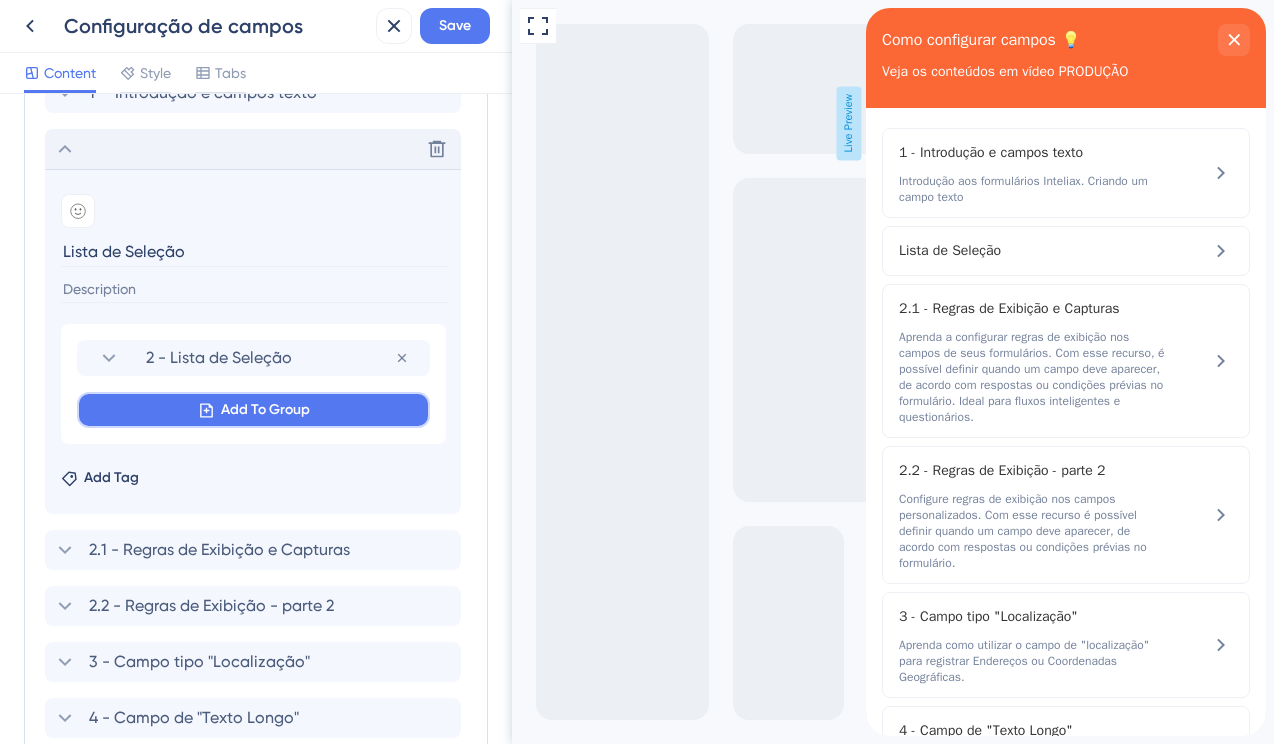 click on "Add To Group" at bounding box center [253, 410] 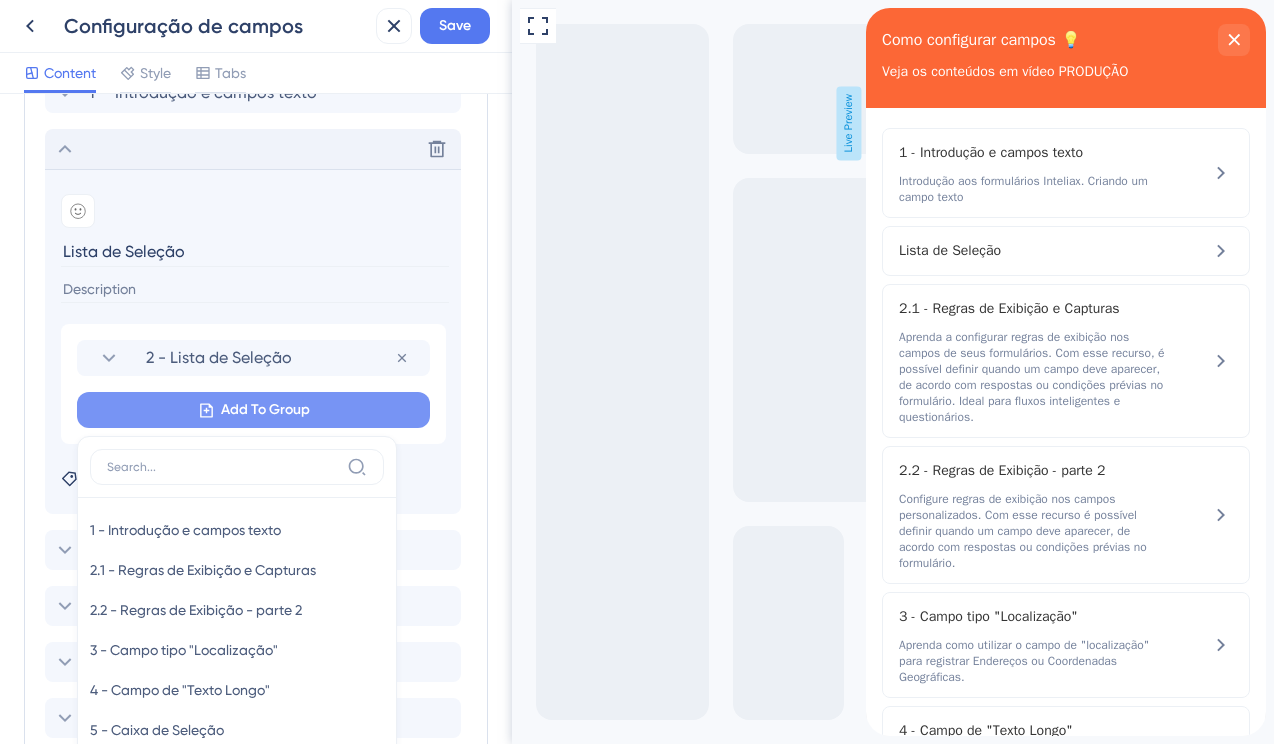 scroll, scrollTop: 748, scrollLeft: 0, axis: vertical 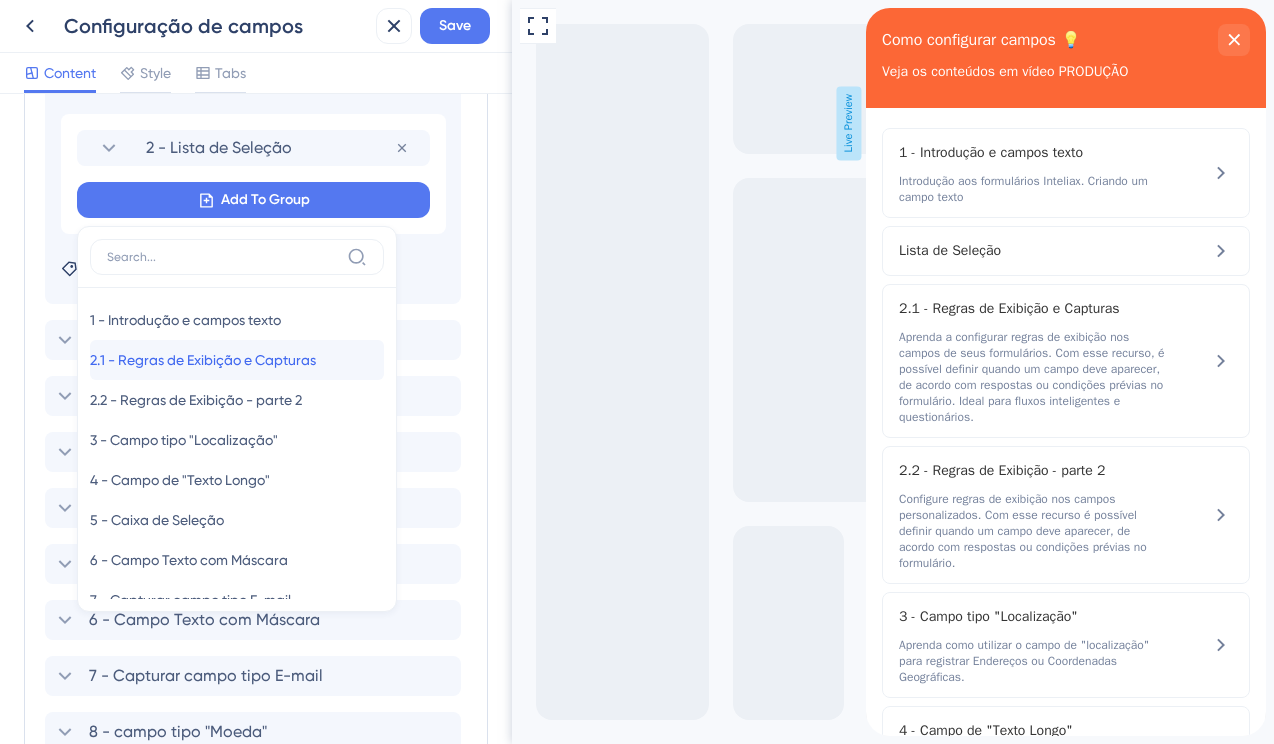 click on "2.1 - Regras de Exibição e Capturas" at bounding box center (203, 360) 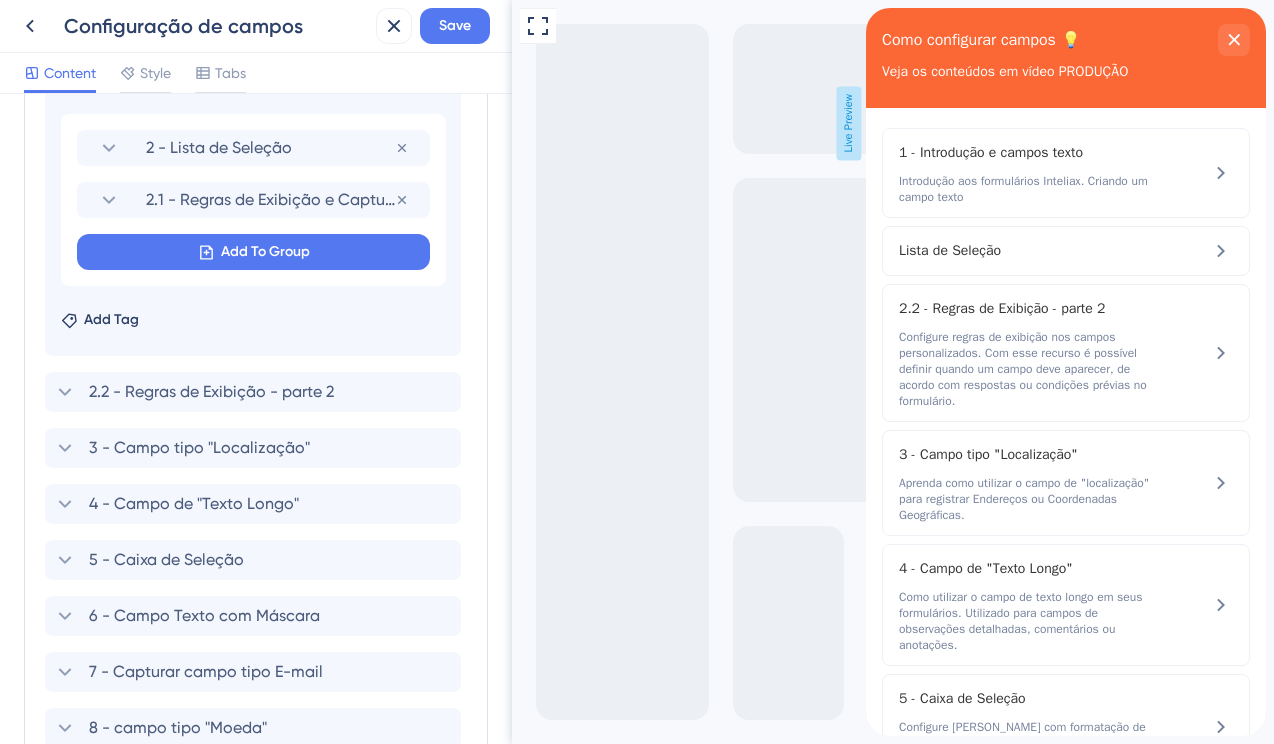 click on "2 - Lista de Seleção Remove from group 2.1 - Regras de Exibição e Capturas Remove from group Add To Group" at bounding box center [253, 200] 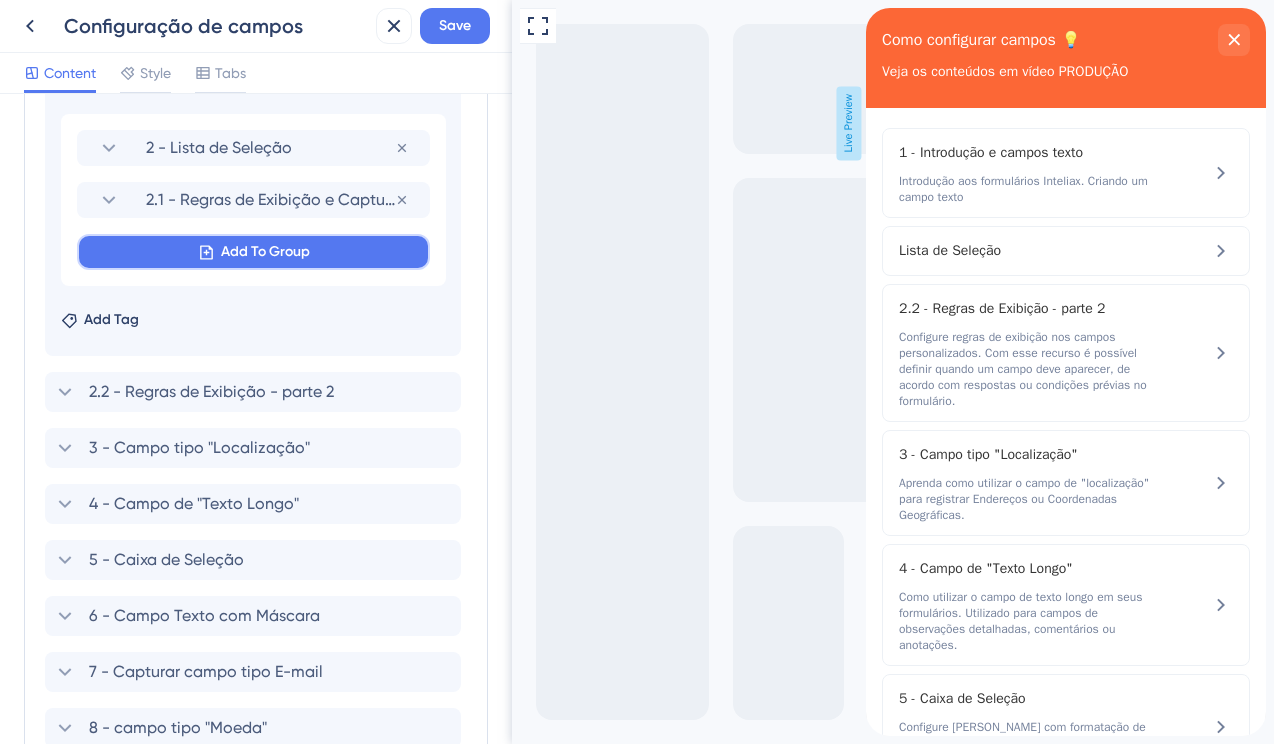 click on "Add To Group" at bounding box center (253, 252) 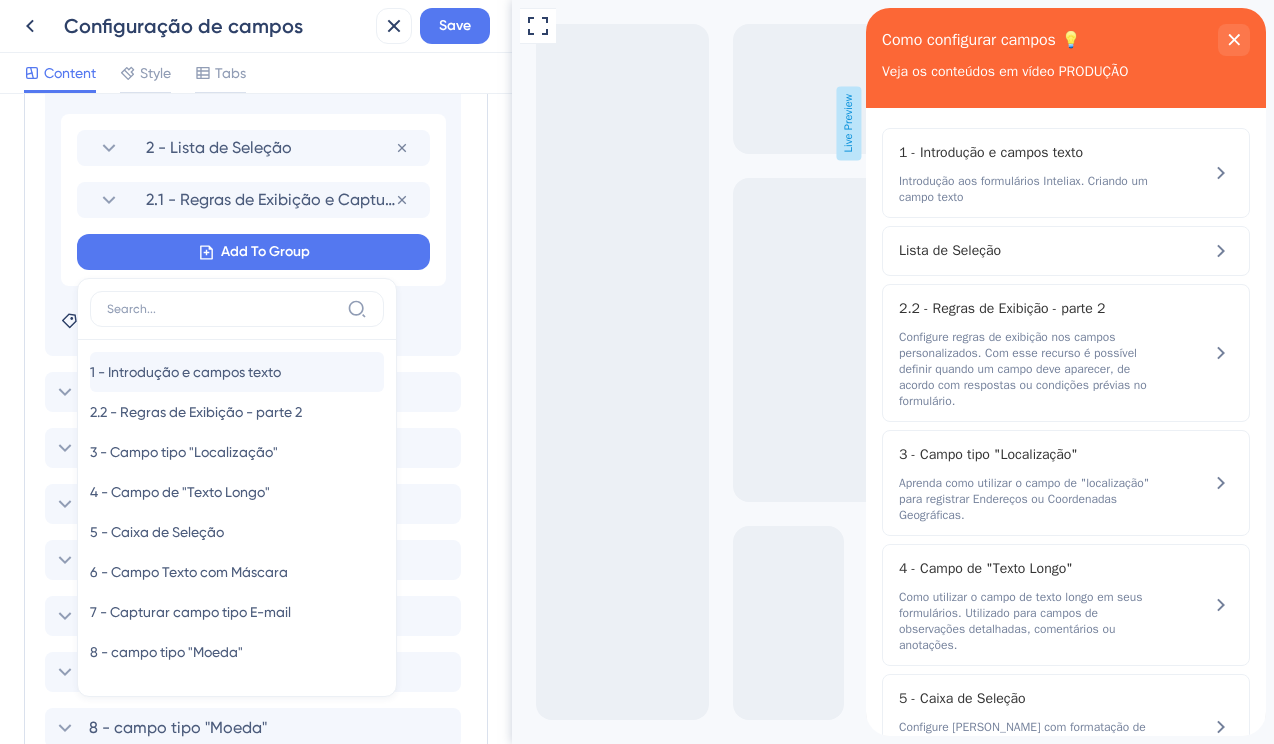 scroll, scrollTop: 816, scrollLeft: 0, axis: vertical 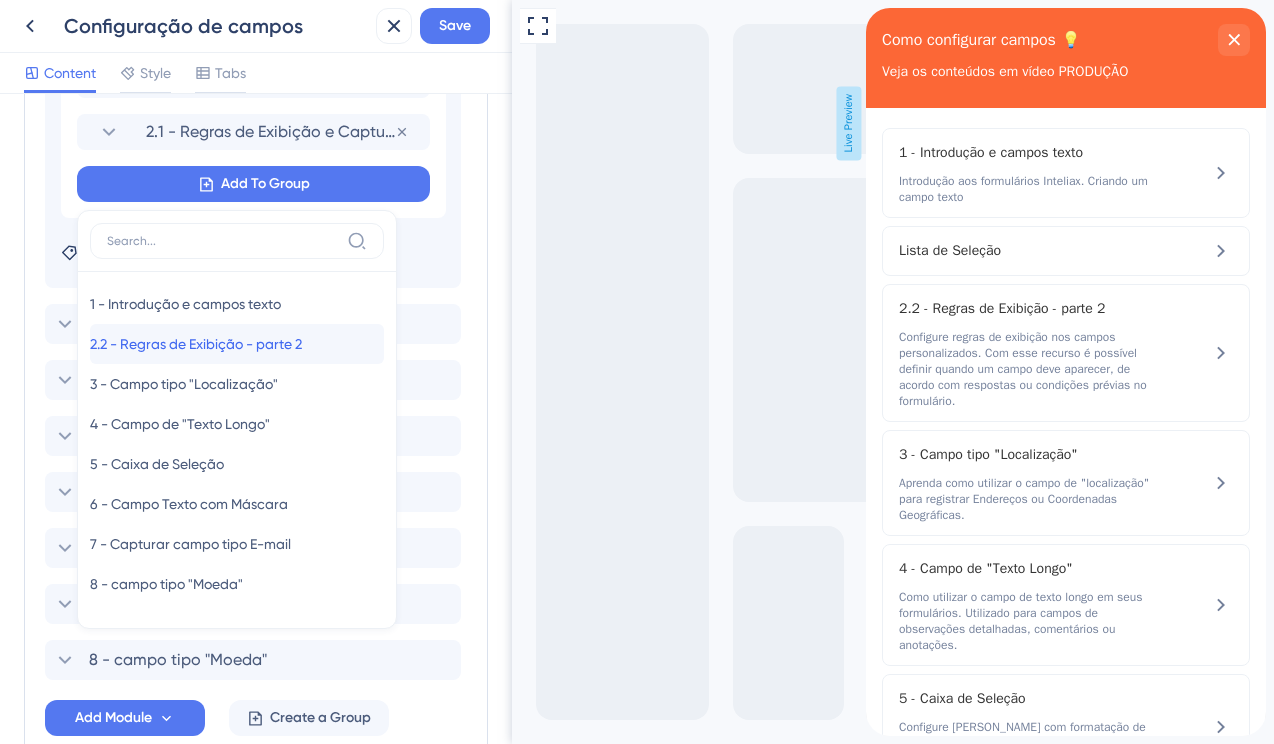 click on "2.2 - Regras de Exibição - parte 2" at bounding box center (196, 344) 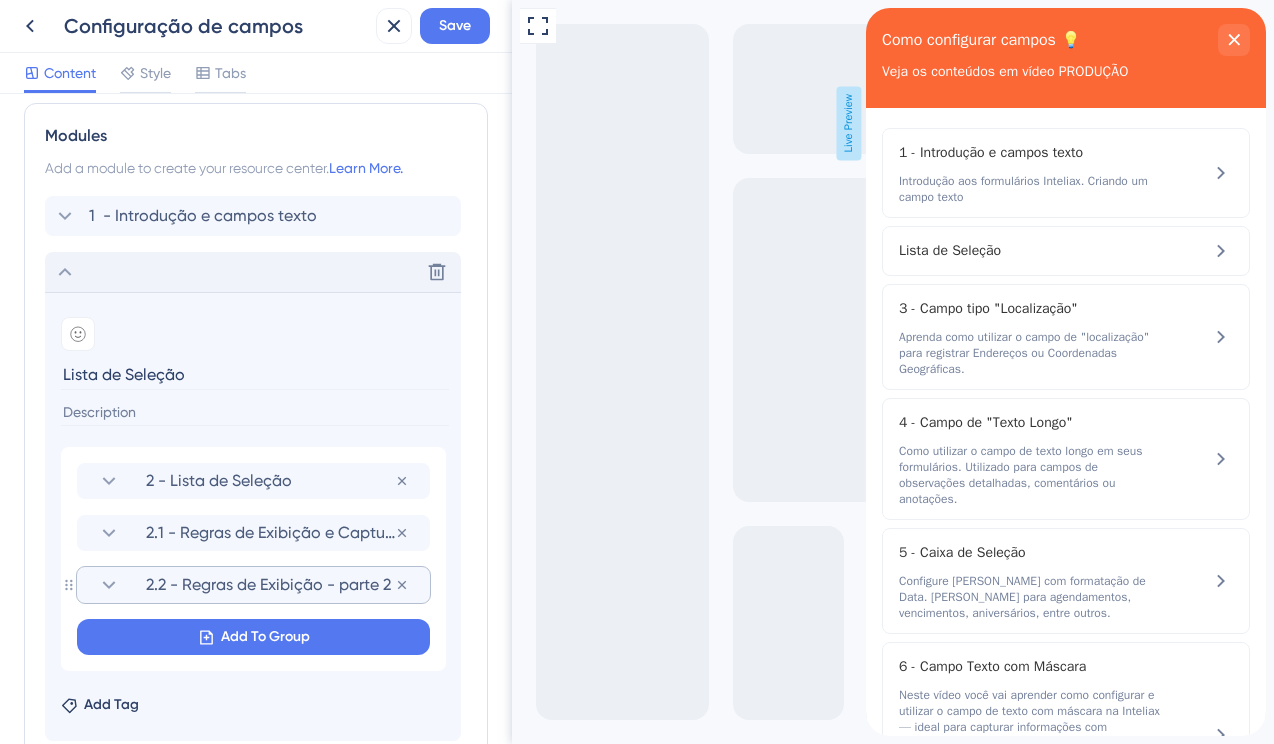 scroll, scrollTop: 411, scrollLeft: 0, axis: vertical 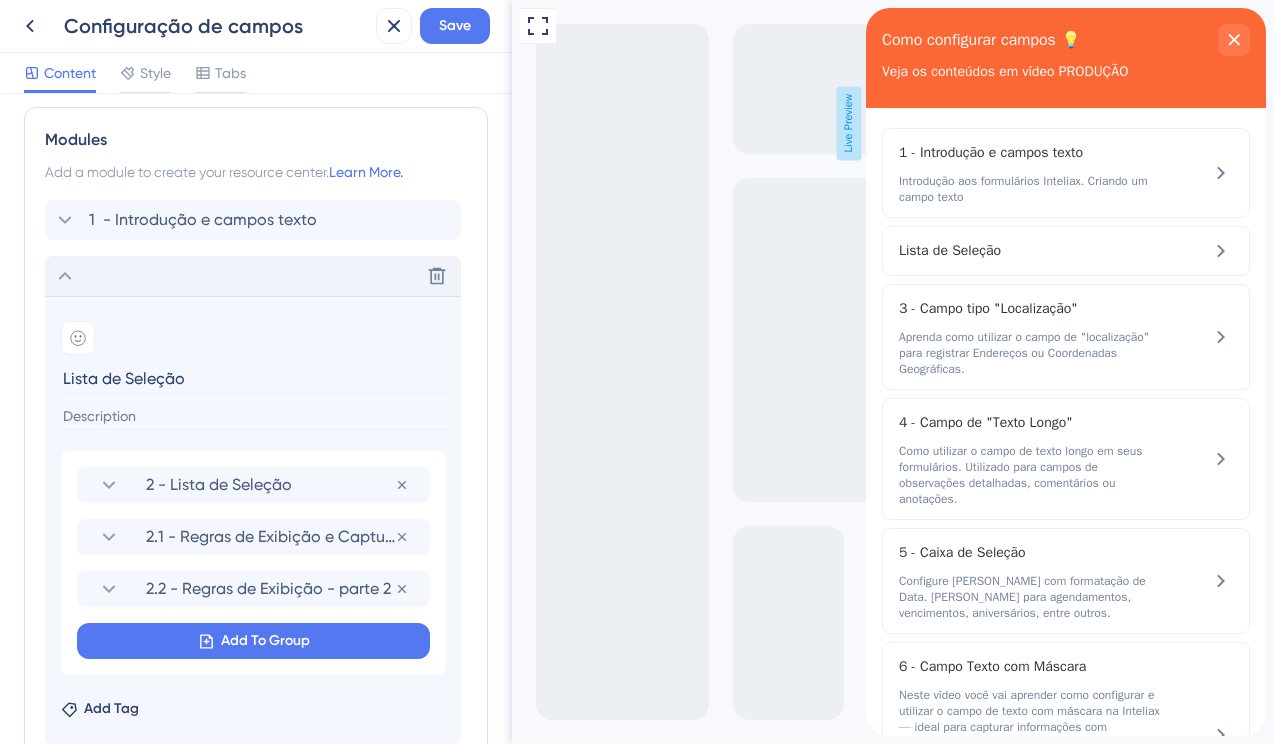 click 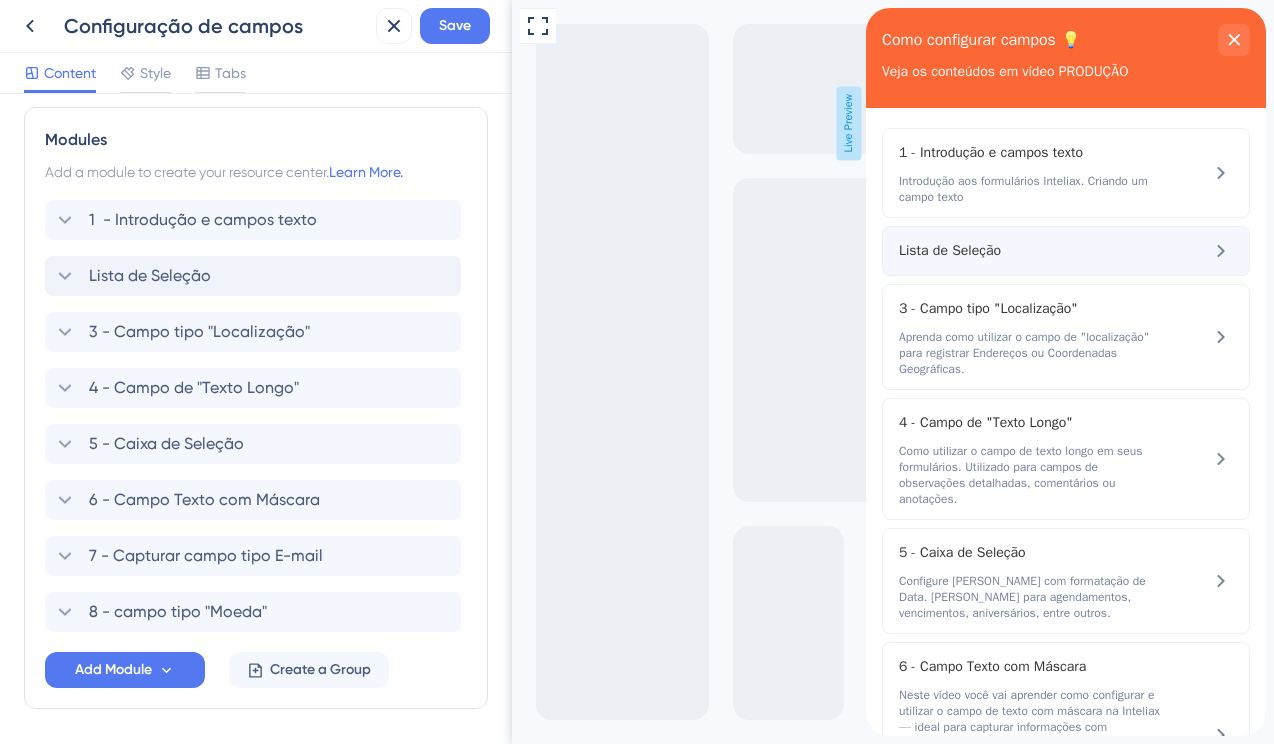 click on "Lista de Seleção" at bounding box center [1066, 251] 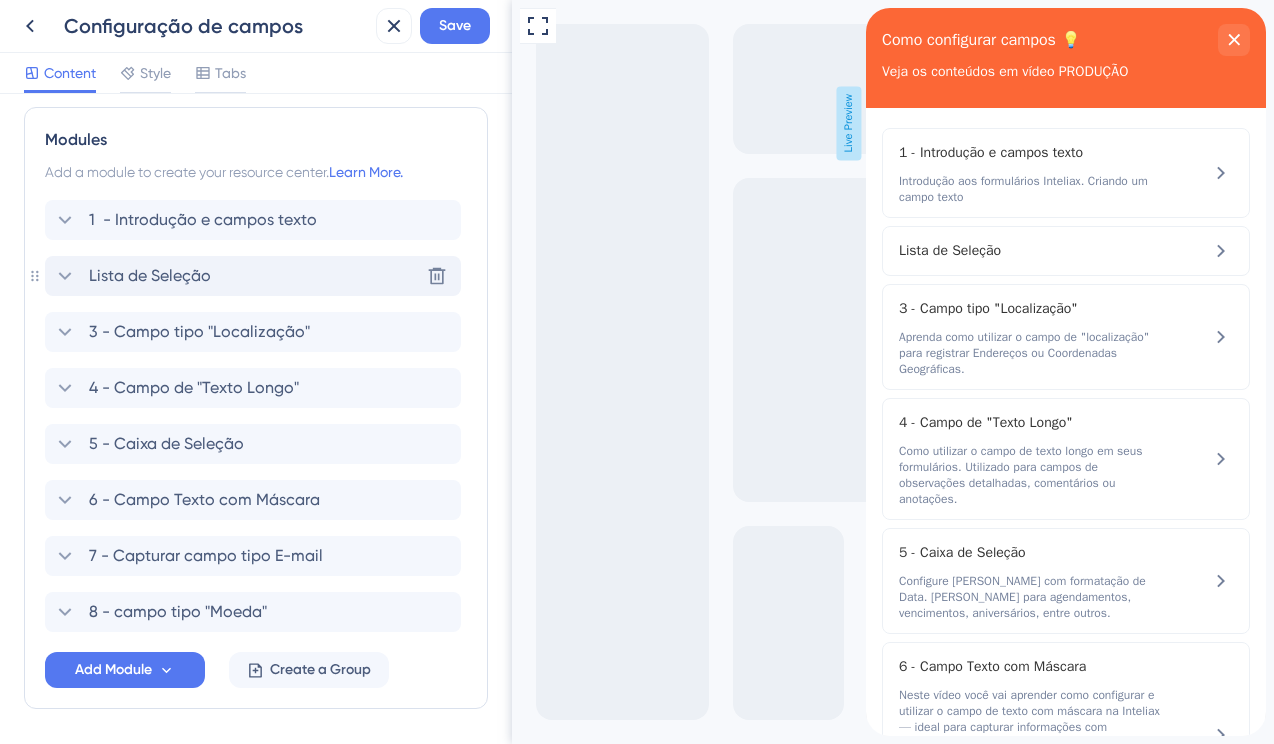 click 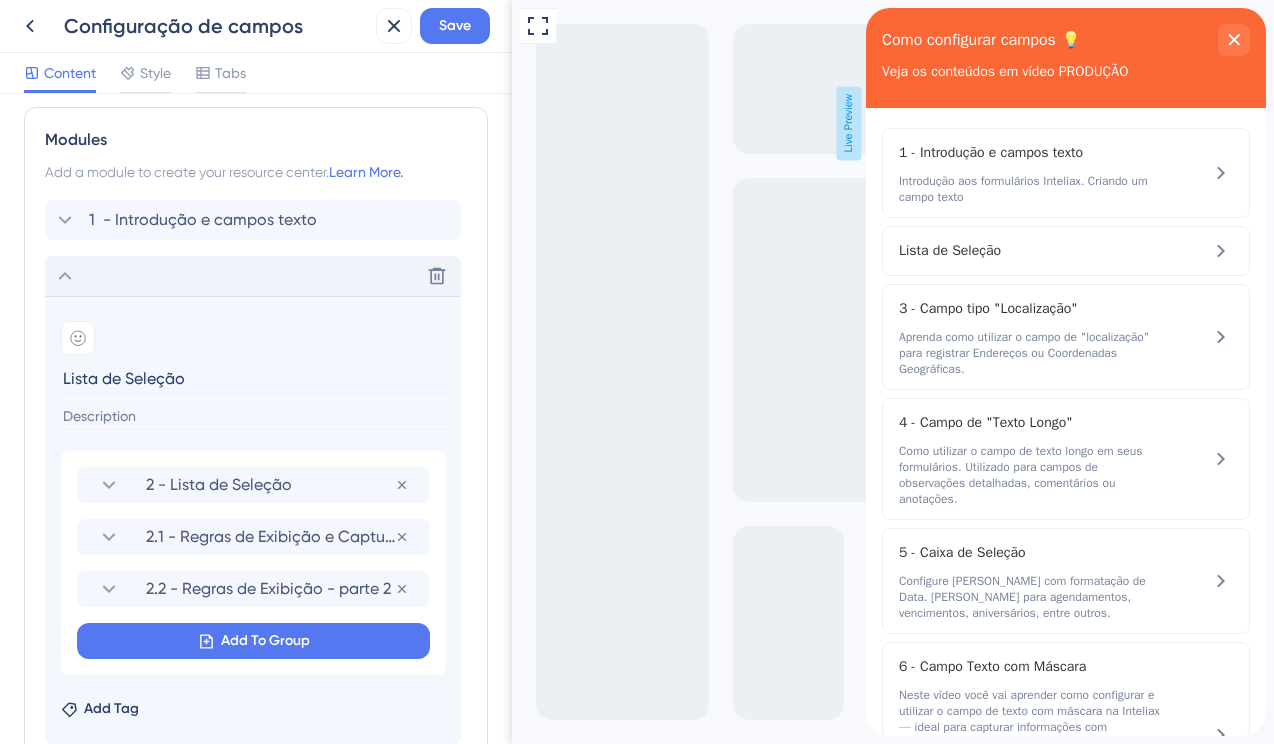 drag, startPoint x: 68, startPoint y: 377, endPoint x: 78, endPoint y: 380, distance: 10.440307 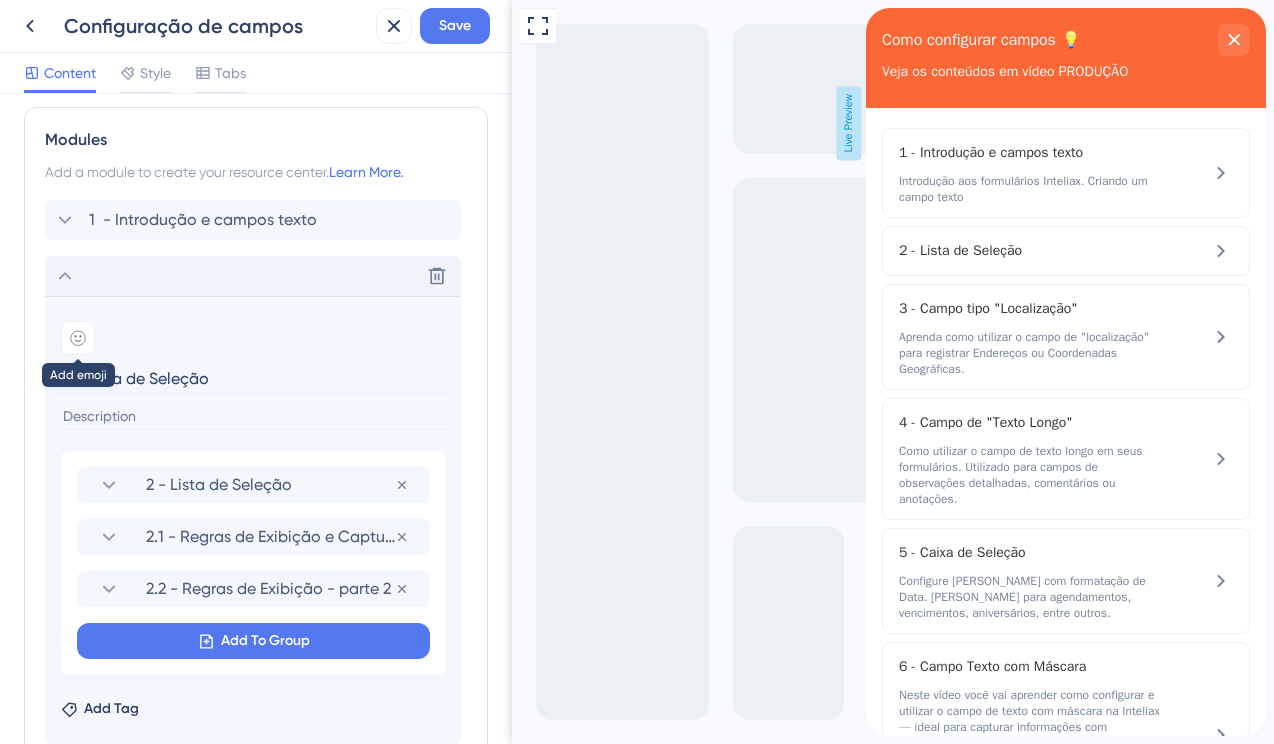 type on "2 - Lista de Seleção" 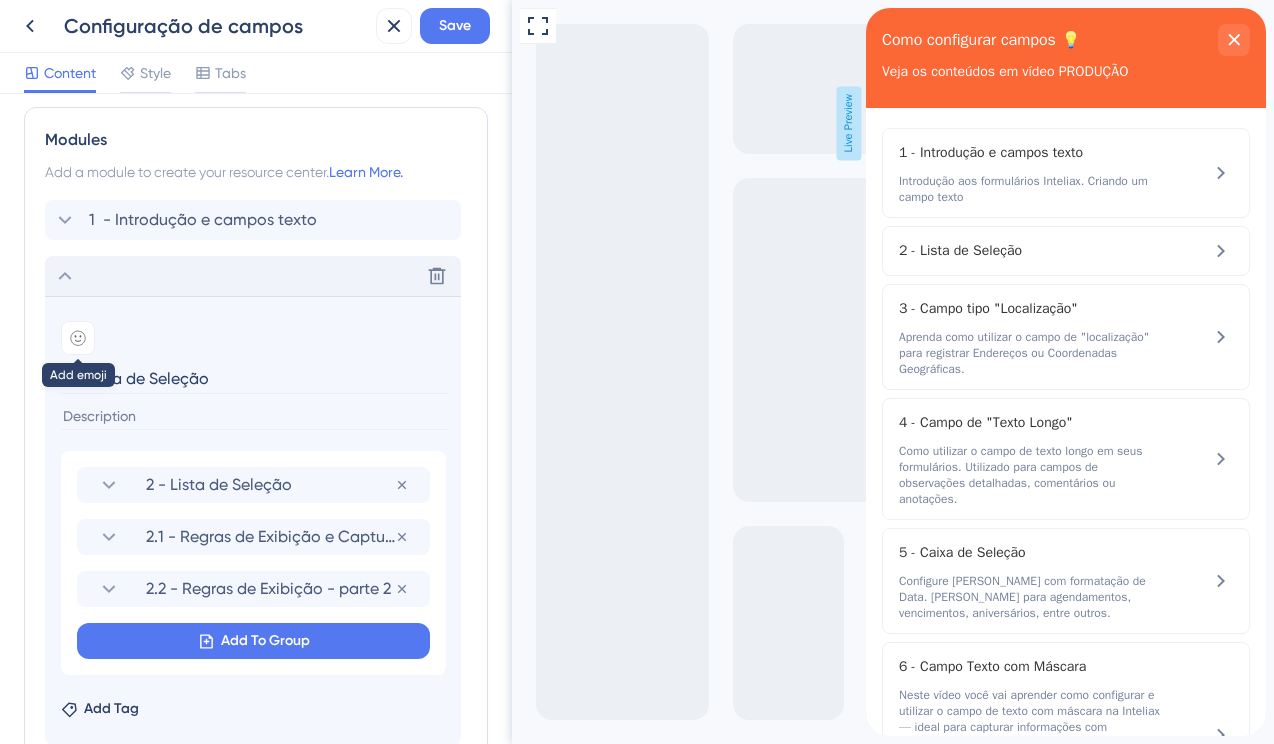 click 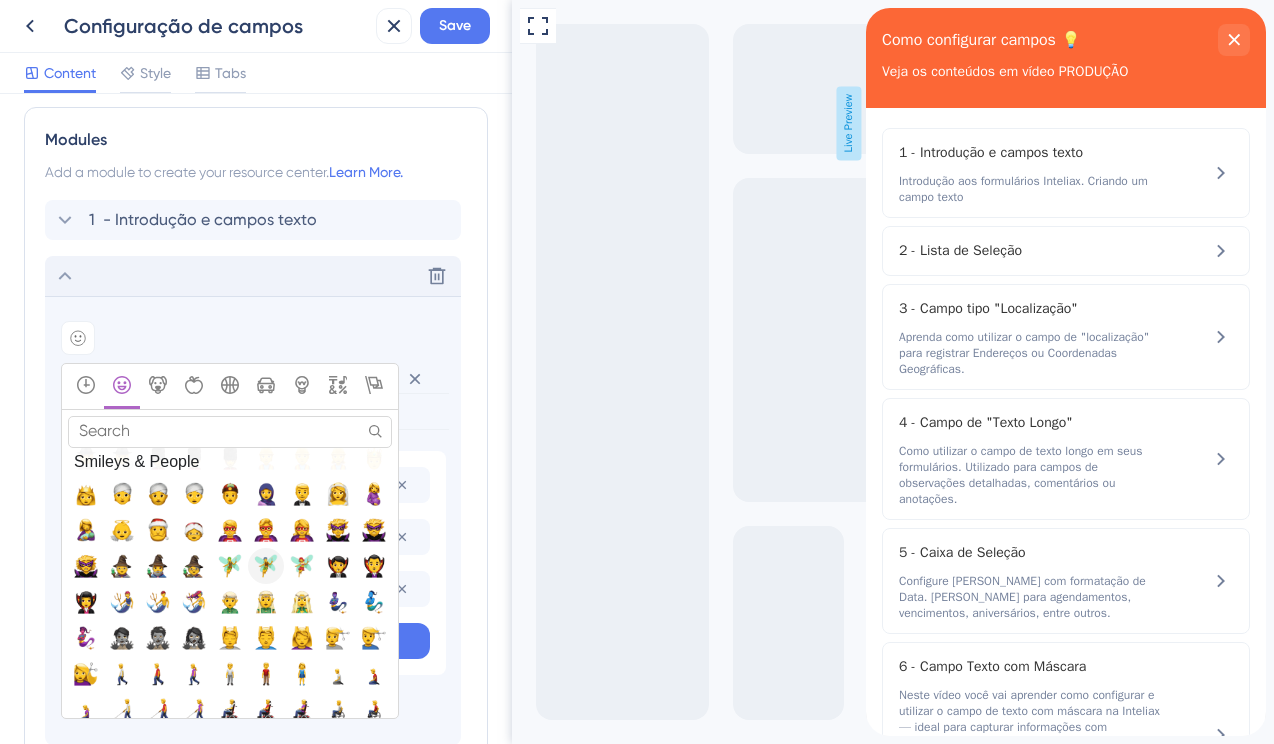 scroll, scrollTop: 1269, scrollLeft: 0, axis: vertical 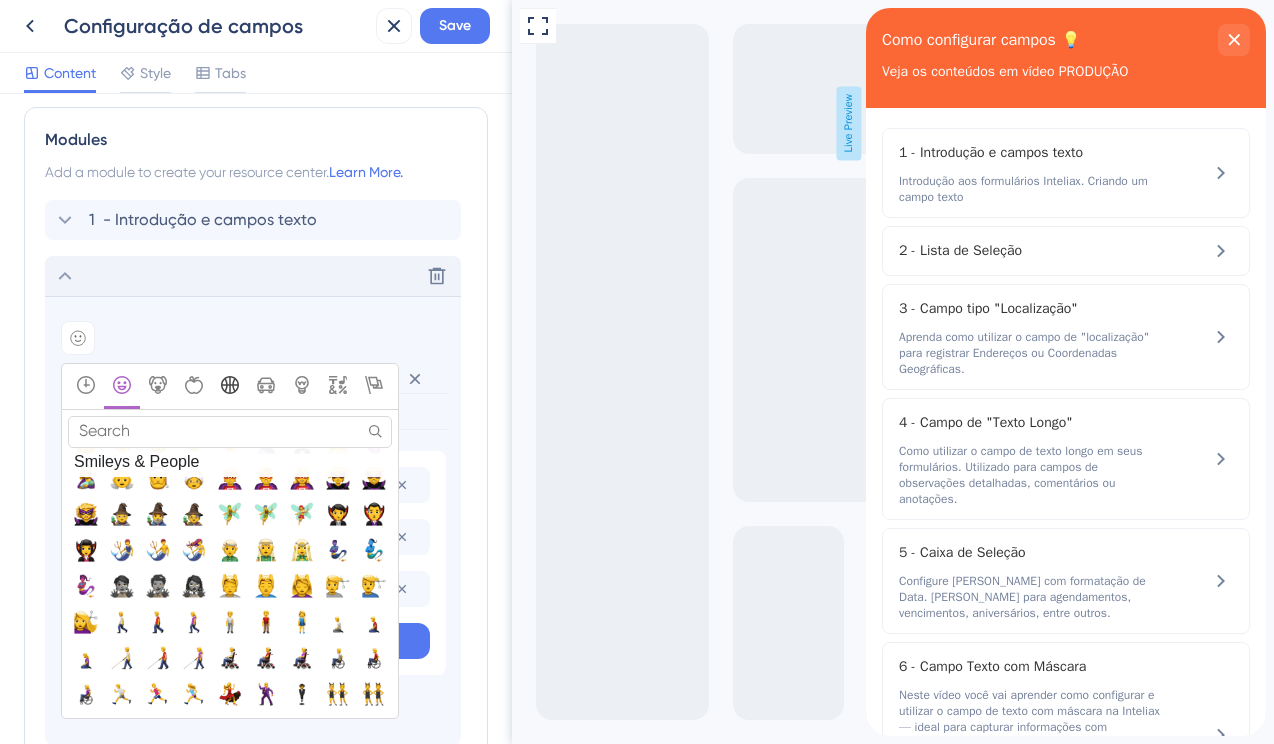 click 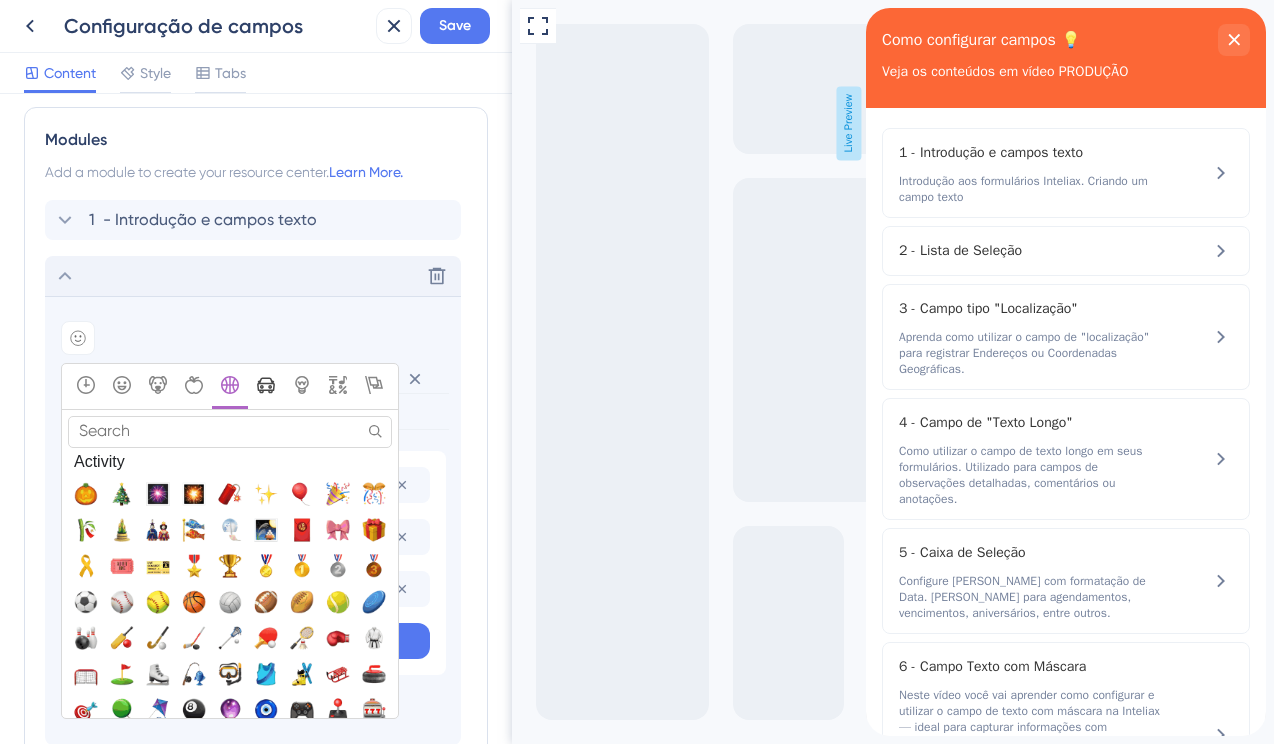 click 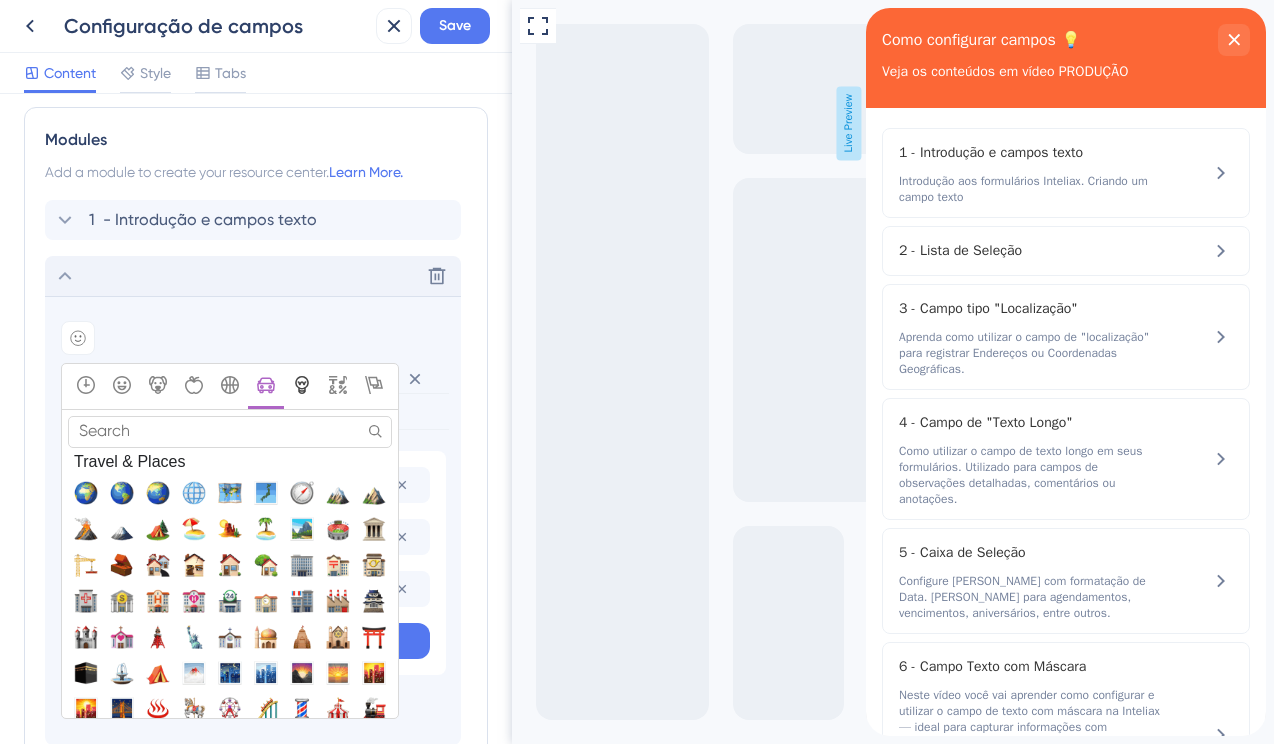 click 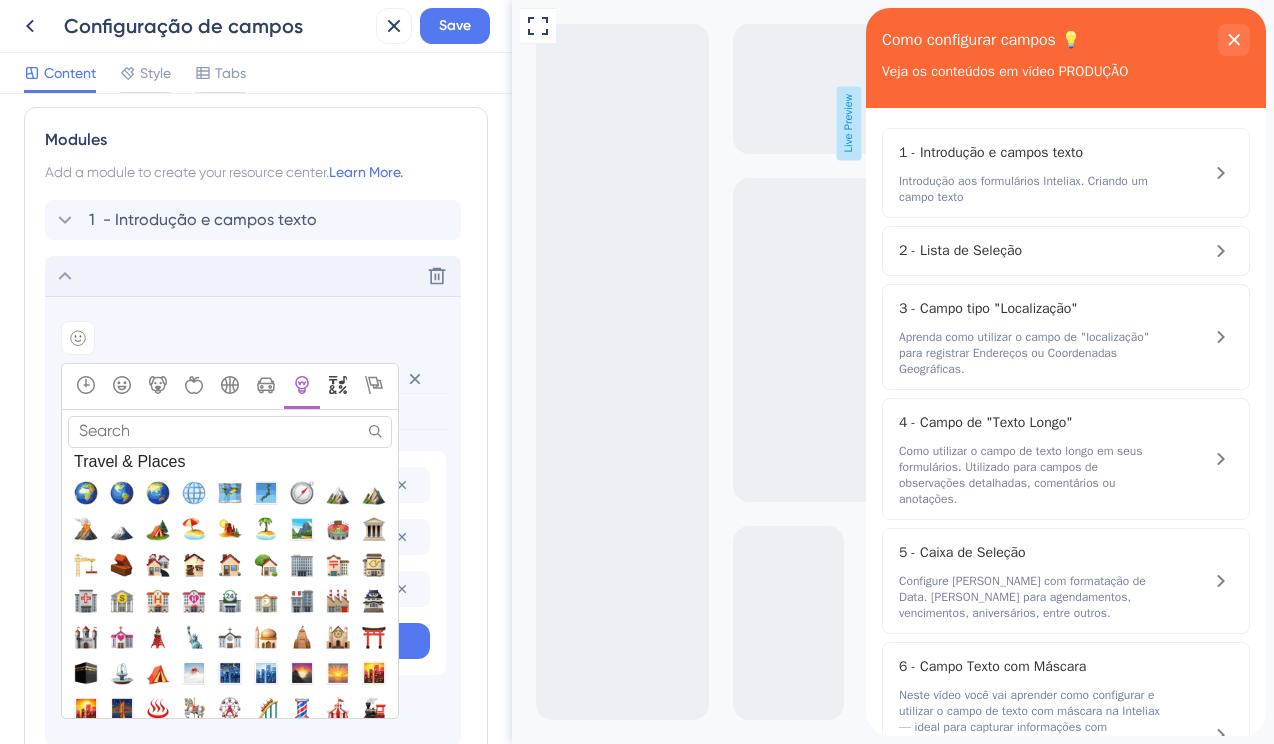 scroll, scrollTop: 4419, scrollLeft: 0, axis: vertical 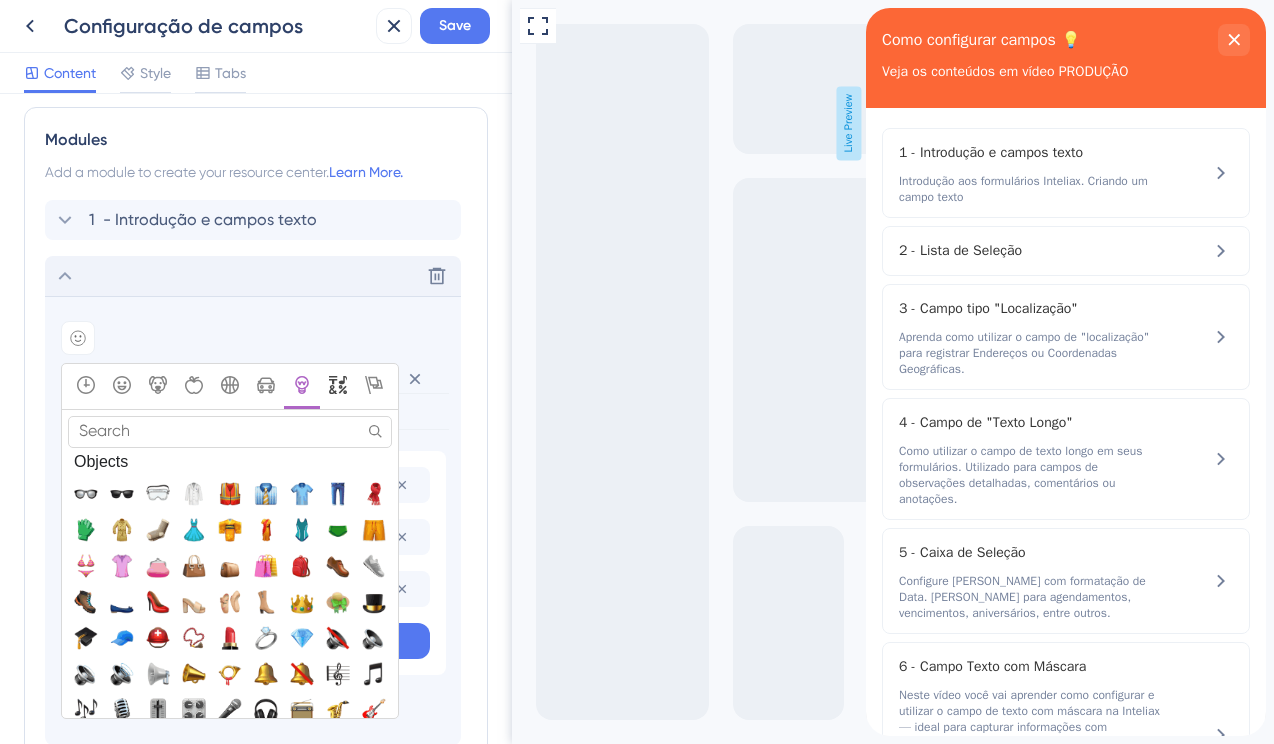 click 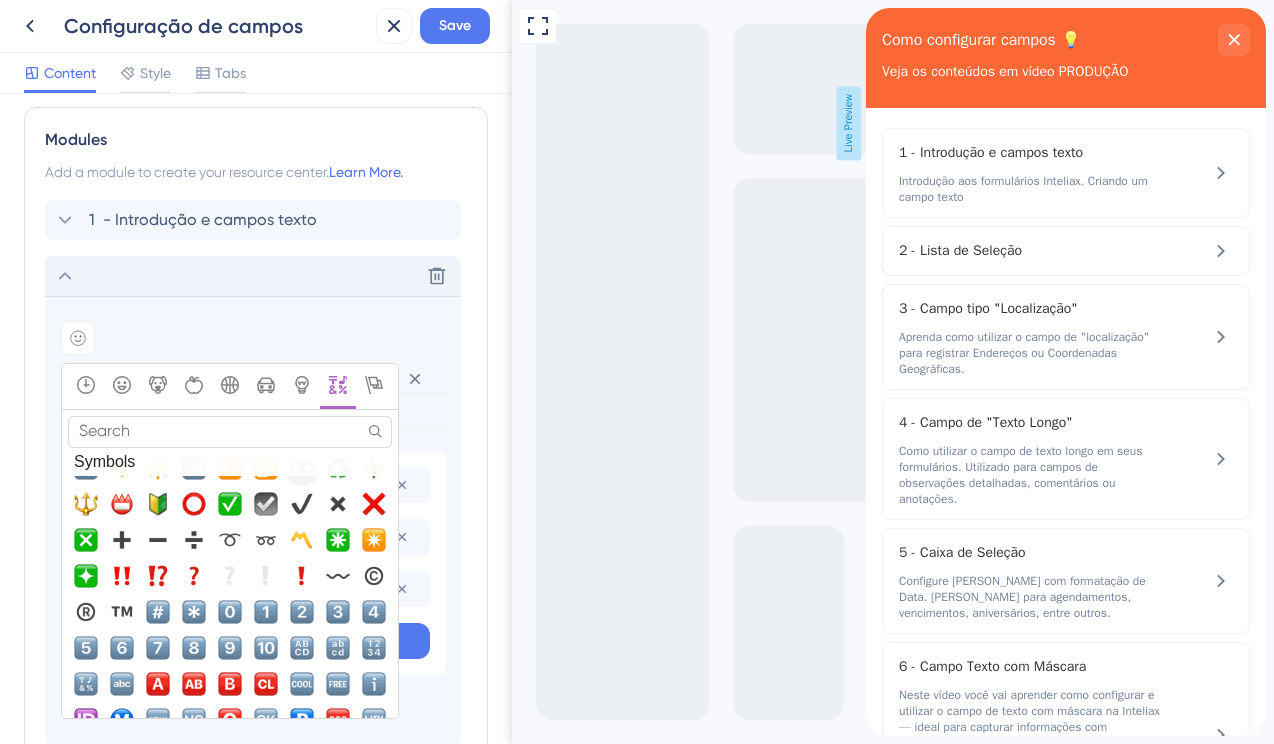 scroll, scrollTop: 5765, scrollLeft: 0, axis: vertical 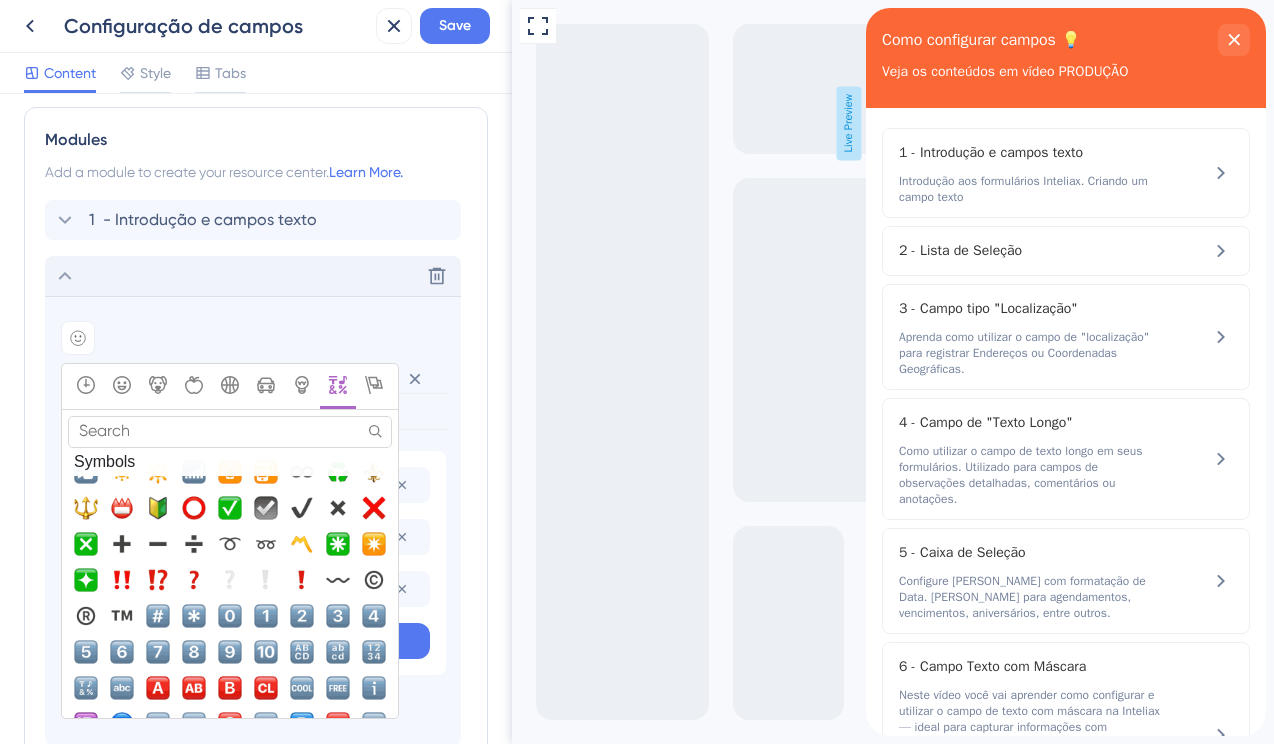 click on "Full Screen Preview Live Preview" at bounding box center (893, 372) 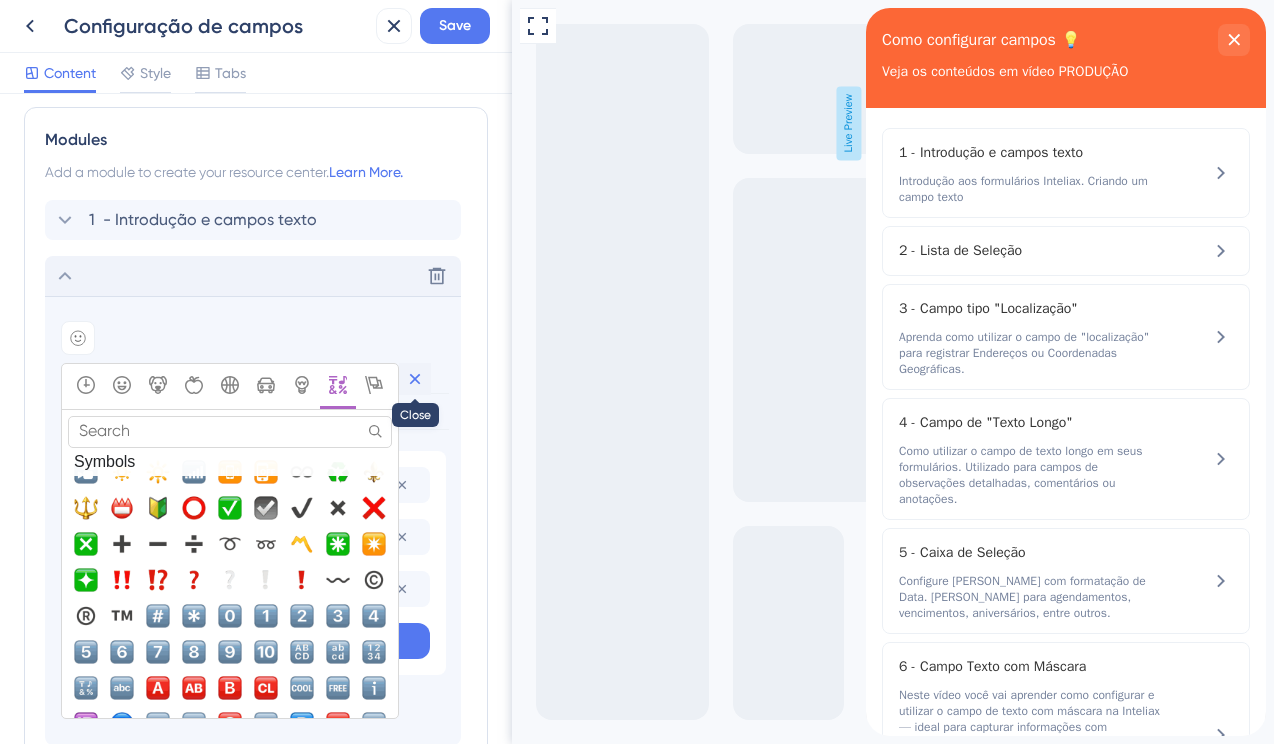 click 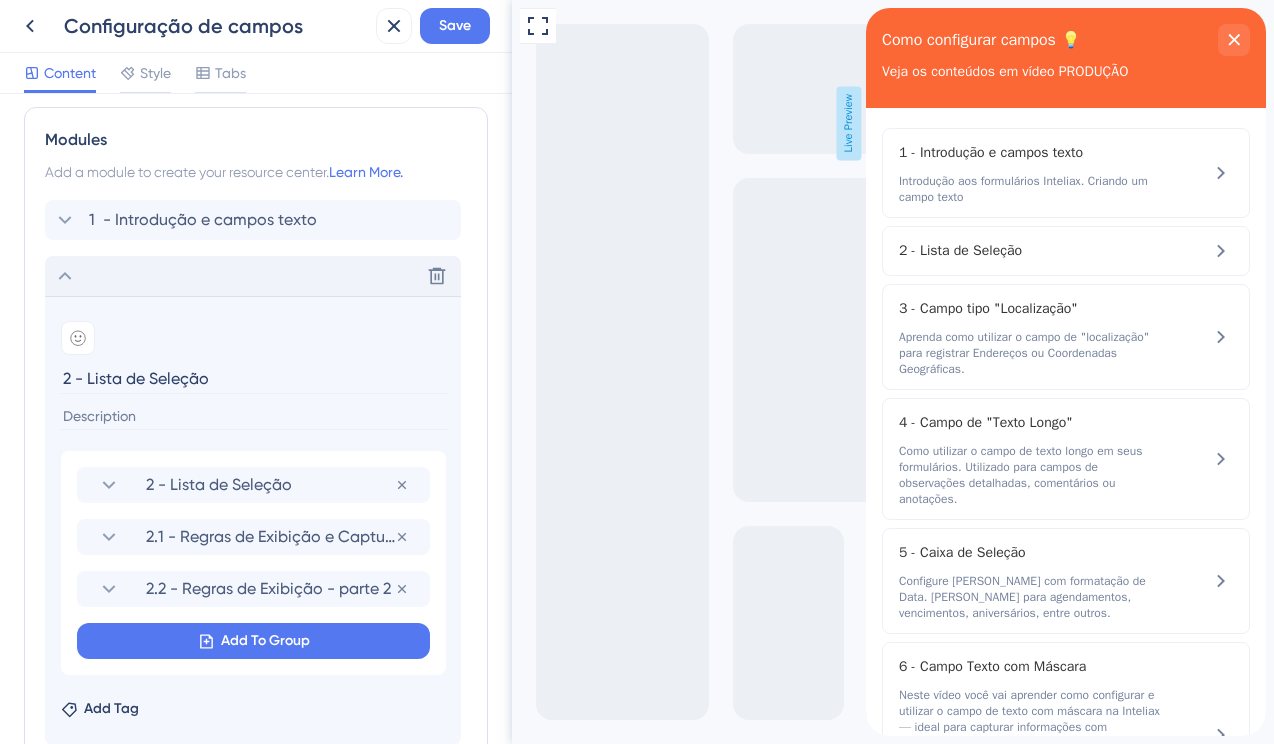 click at bounding box center (255, 416) 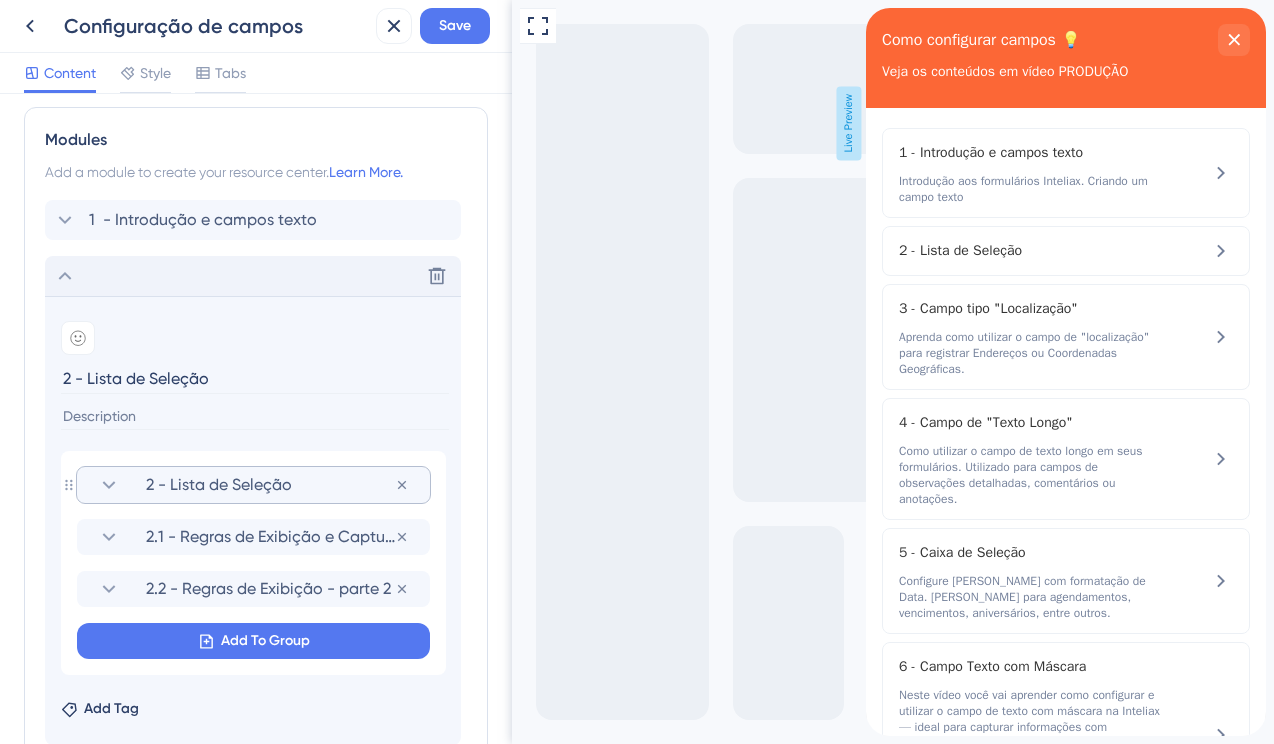 click 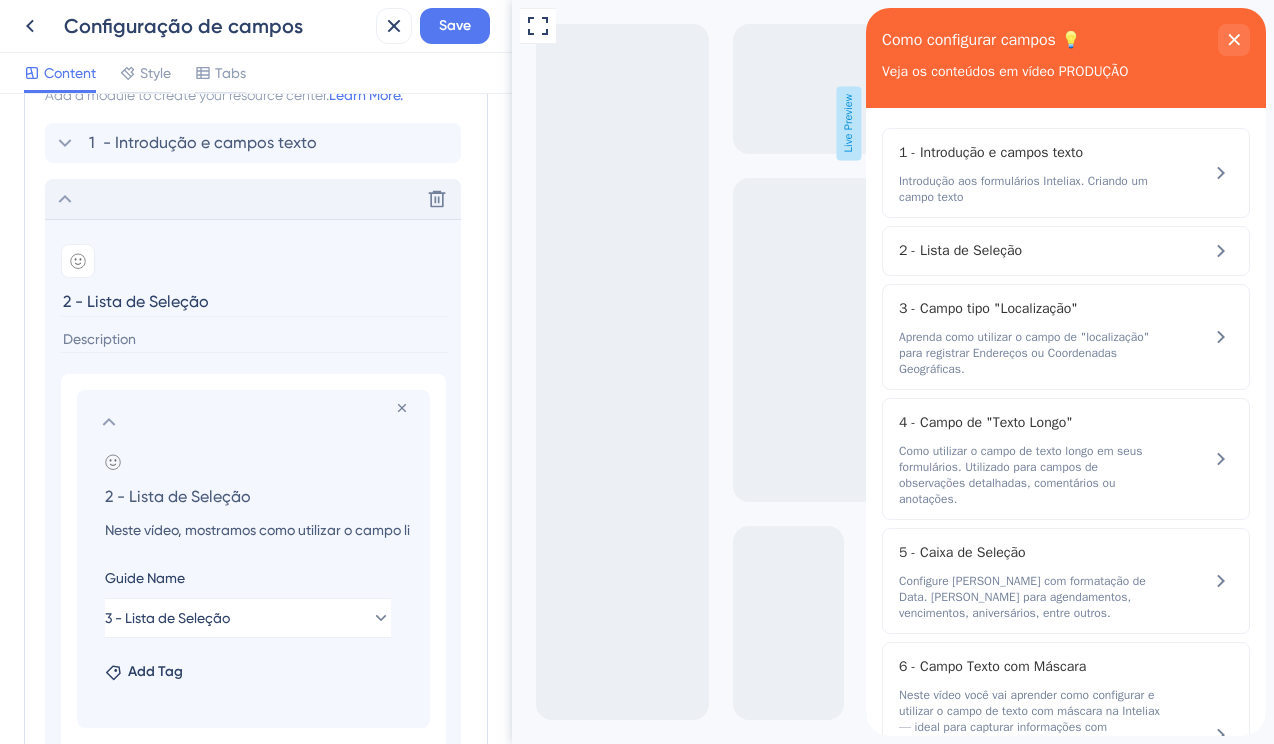 scroll, scrollTop: 493, scrollLeft: 0, axis: vertical 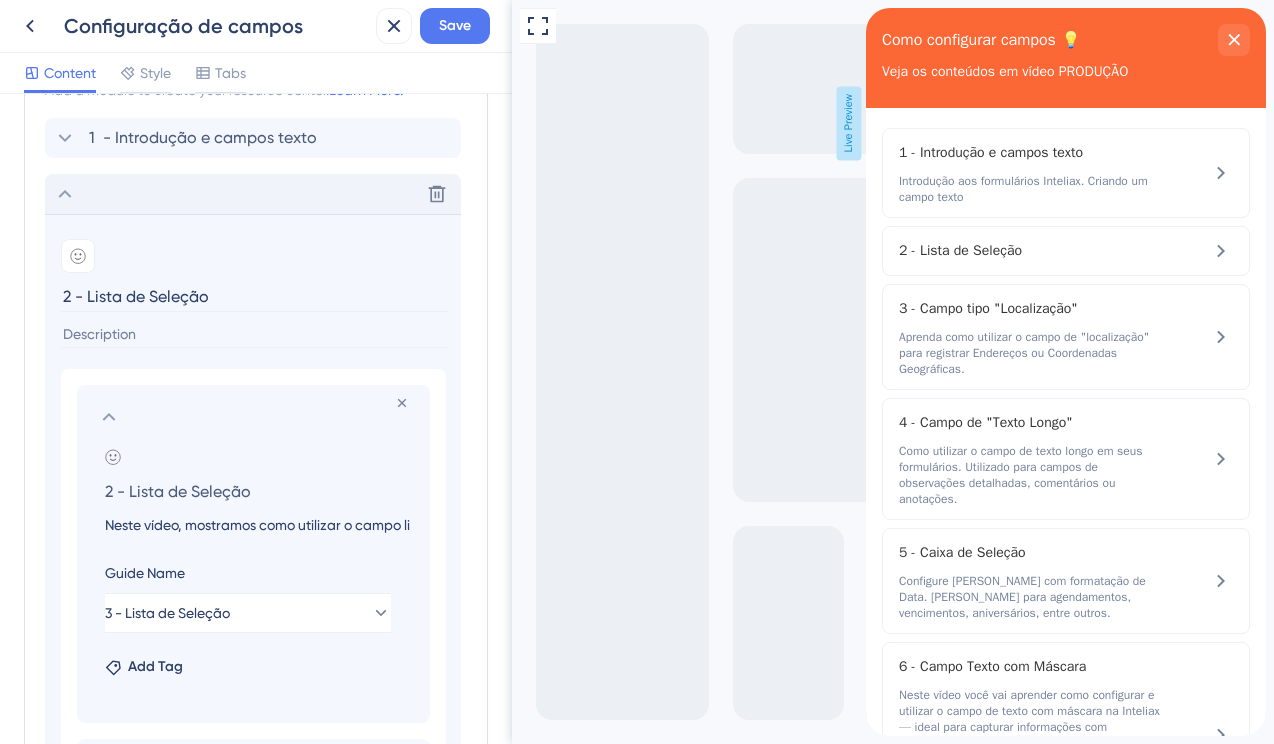 click on "Neste vídeo, mostramos como utilizar o campo lista de seleção  — um recurso que permite ao usuário escolher um valor predefinido em uma tabela ou lista de valores.  Esse é o tipo de campo ideal para padronizar respostas em cadastros, Pipes ou dados de campanhas, garantindo mais consistência para automações e padronizações em relatórios." at bounding box center [257, 525] 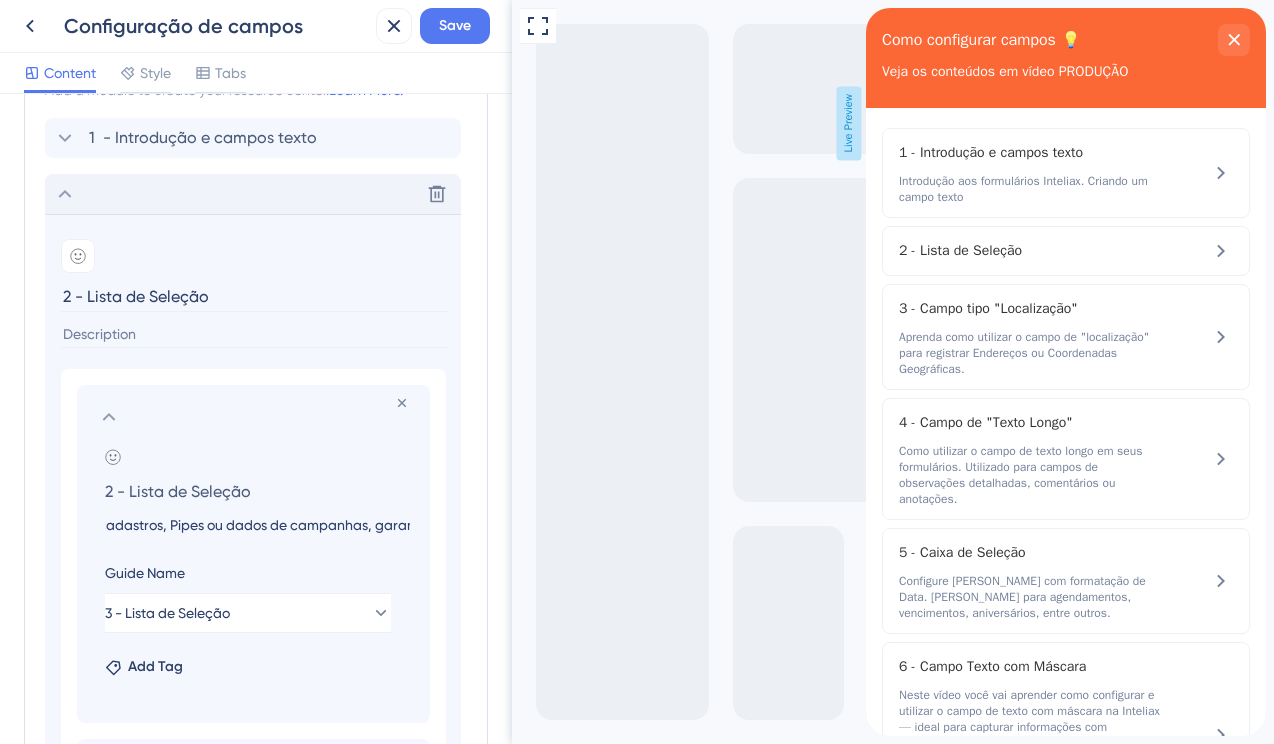 scroll, scrollTop: 0, scrollLeft: 1573, axis: horizontal 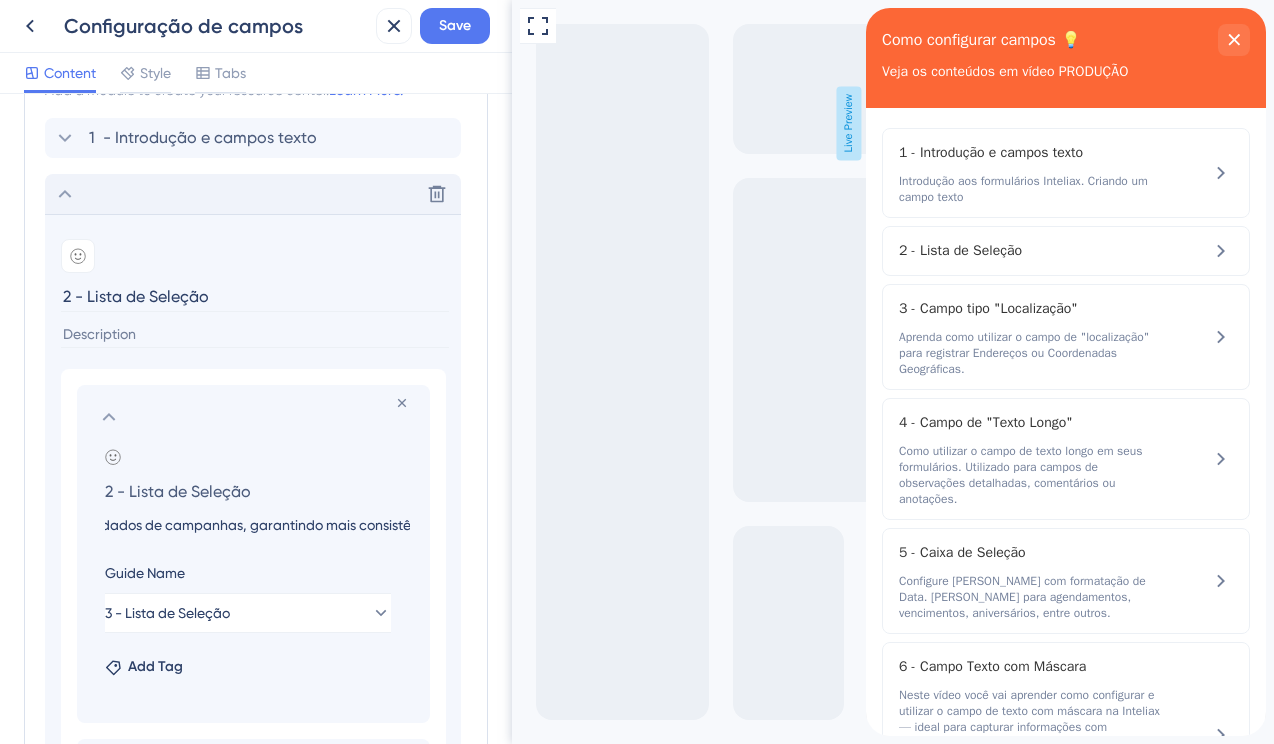 drag, startPoint x: 313, startPoint y: 529, endPoint x: 355, endPoint y: 532, distance: 42.107006 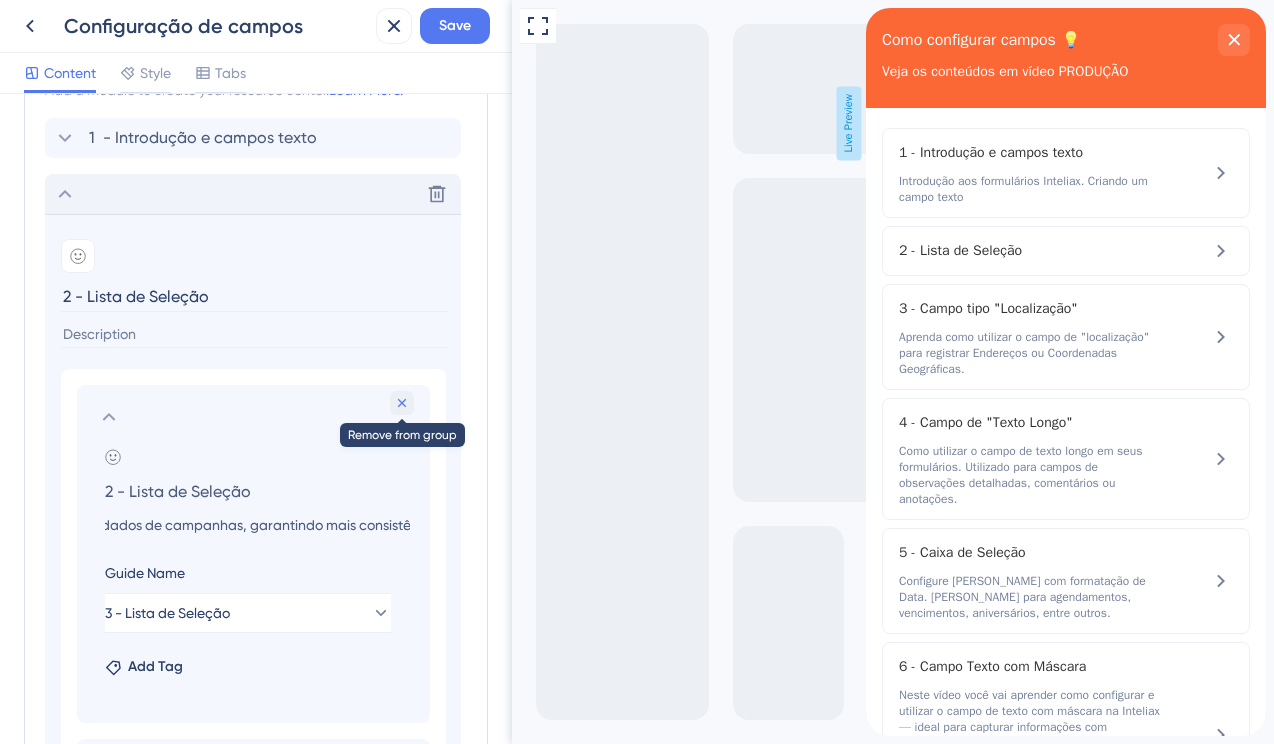scroll, scrollTop: 0, scrollLeft: 0, axis: both 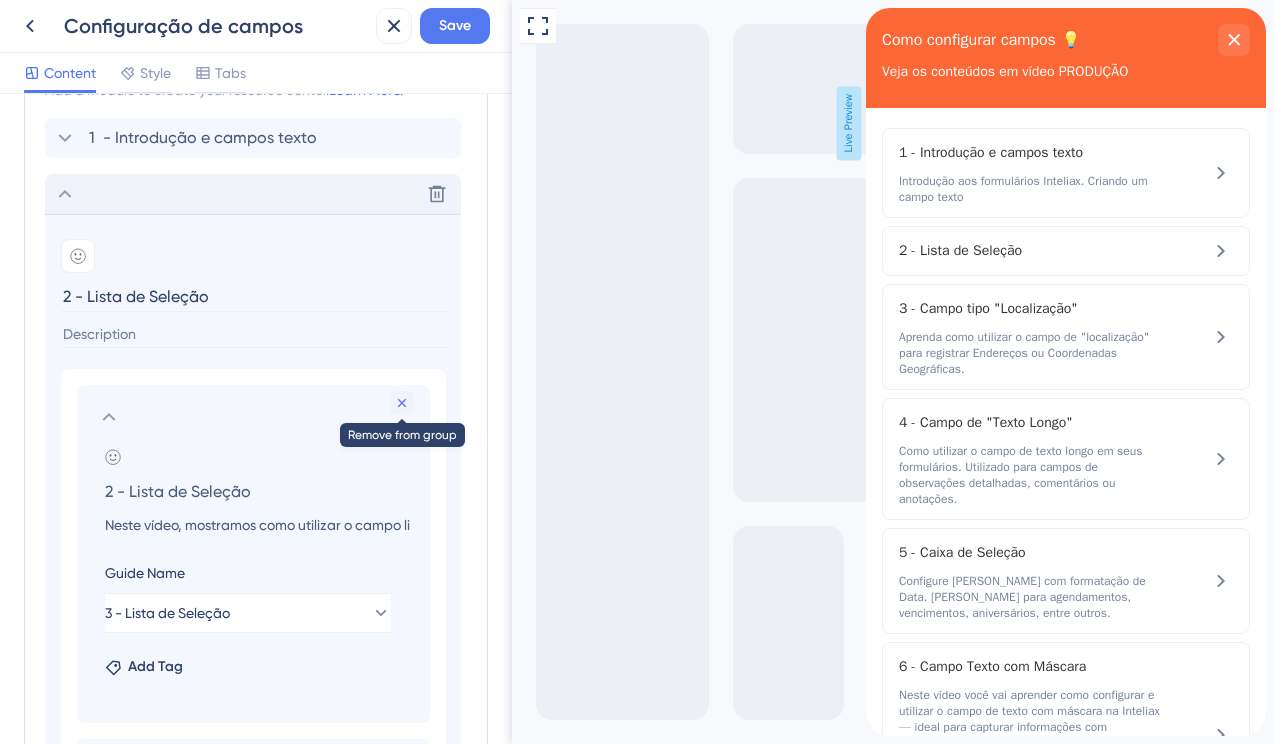 click 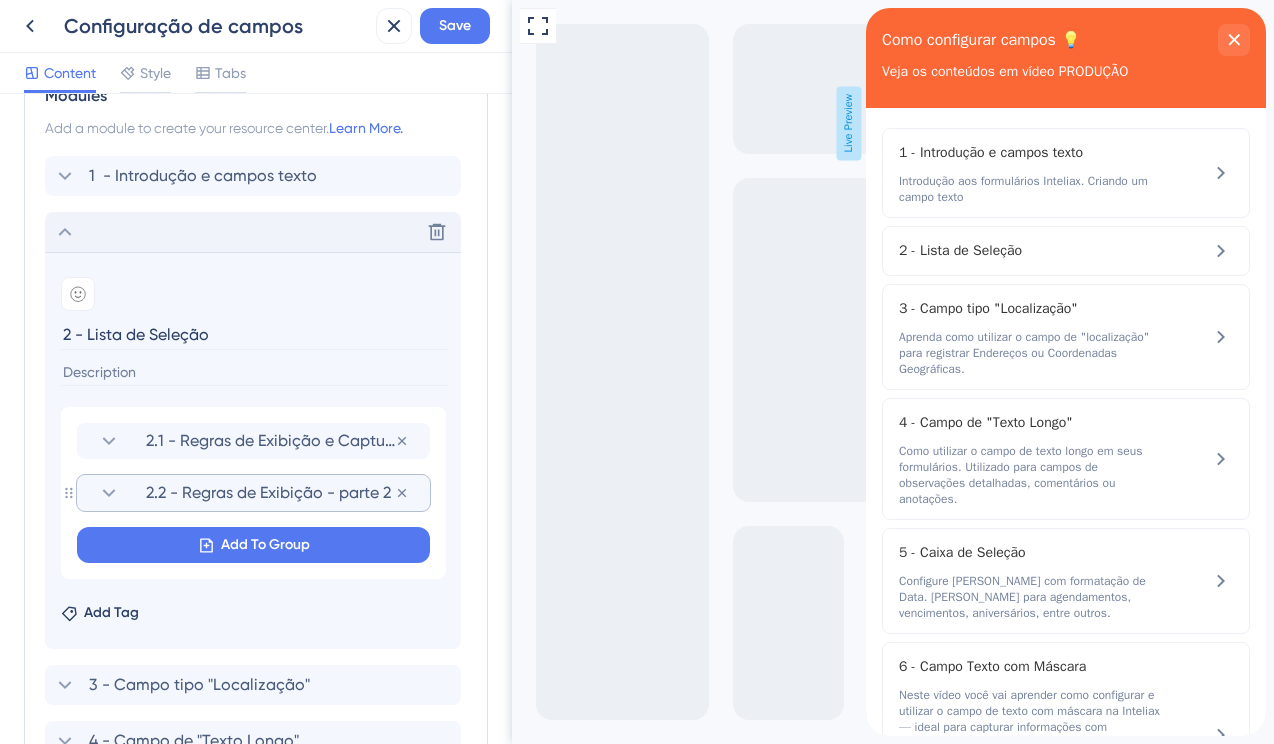 scroll, scrollTop: 442, scrollLeft: 0, axis: vertical 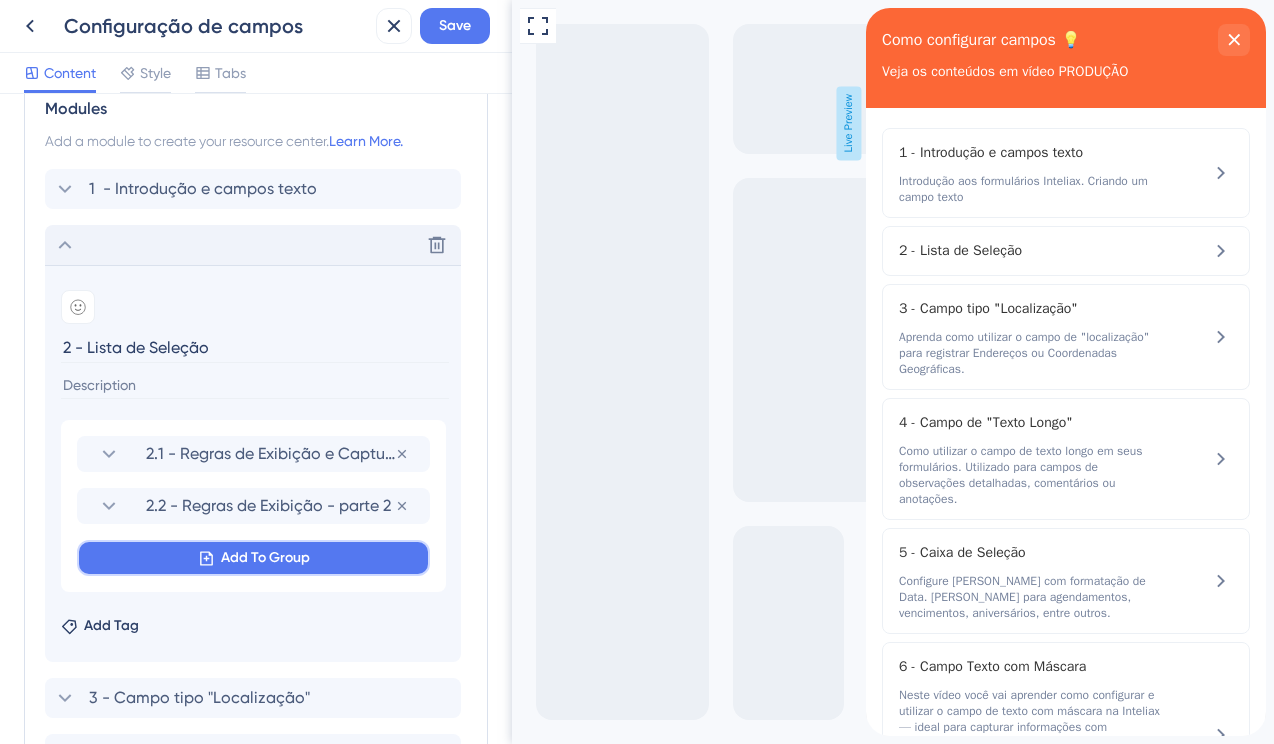 click on "Add To Group" at bounding box center [253, 558] 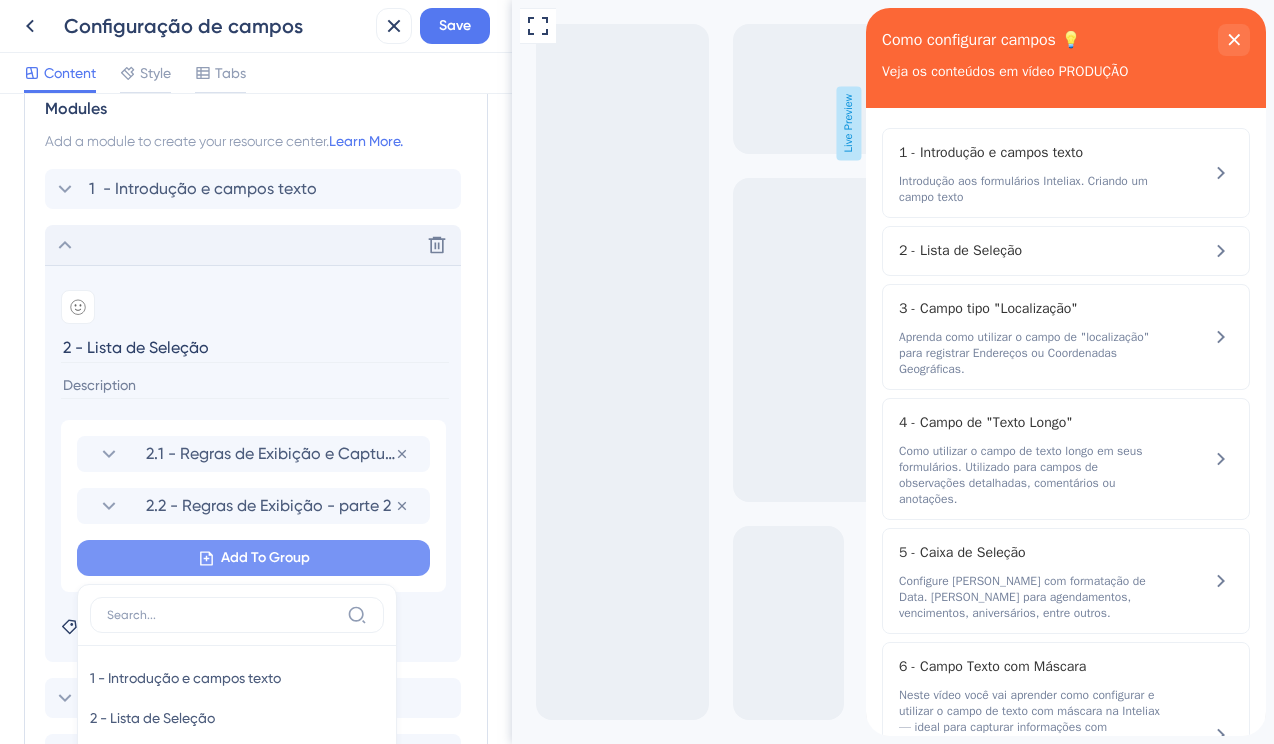 scroll, scrollTop: 780, scrollLeft: 0, axis: vertical 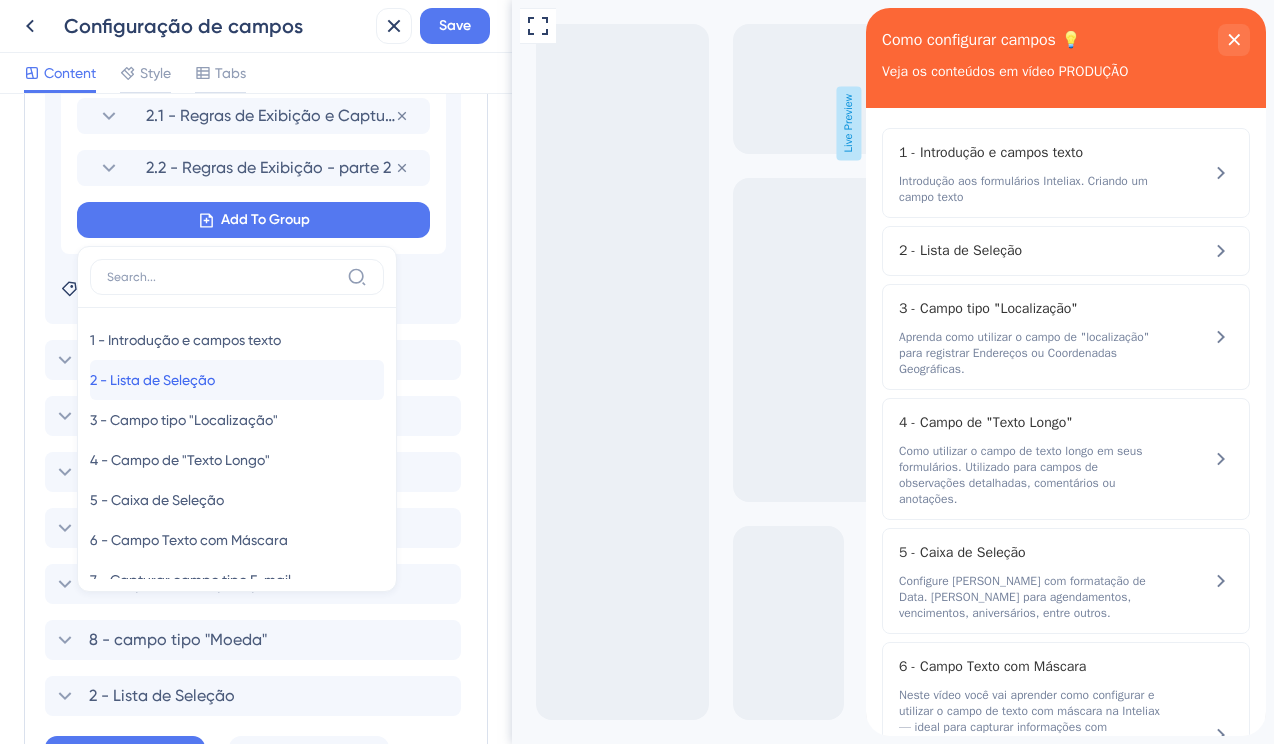 click on "2 - Lista de Seleção" at bounding box center (152, 380) 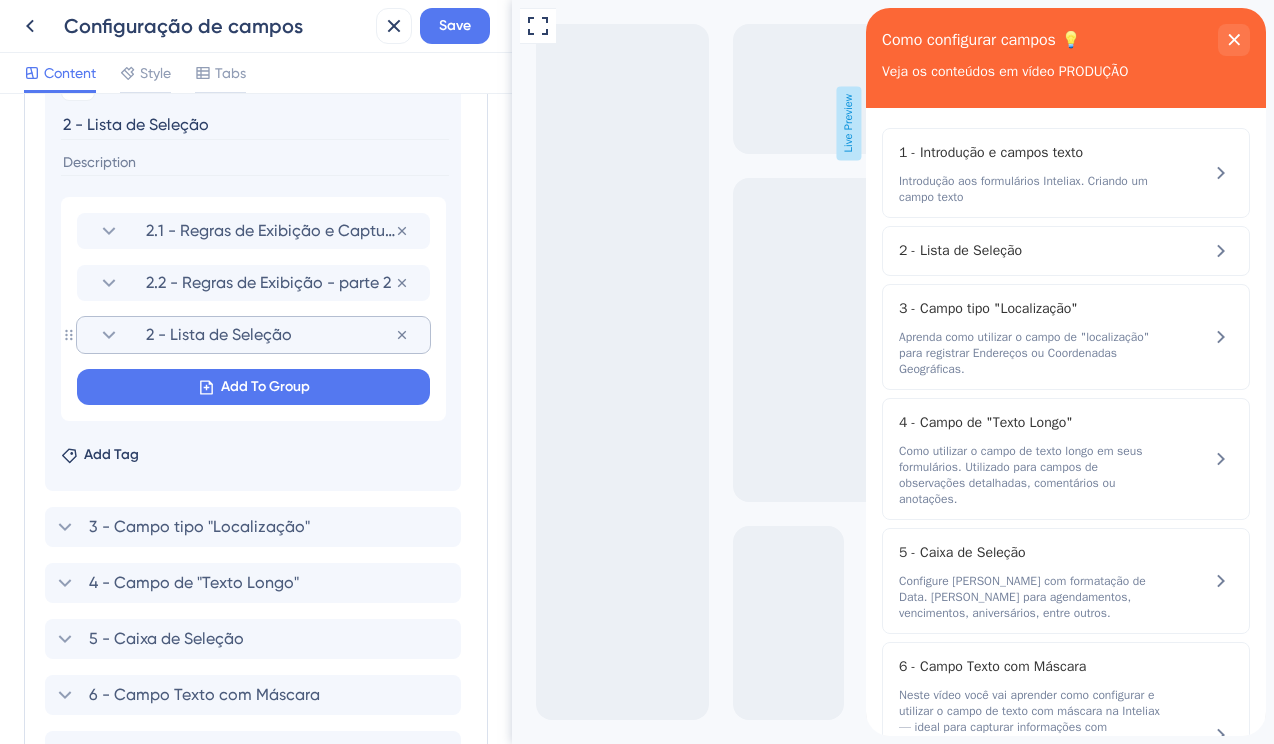 scroll, scrollTop: 655, scrollLeft: 0, axis: vertical 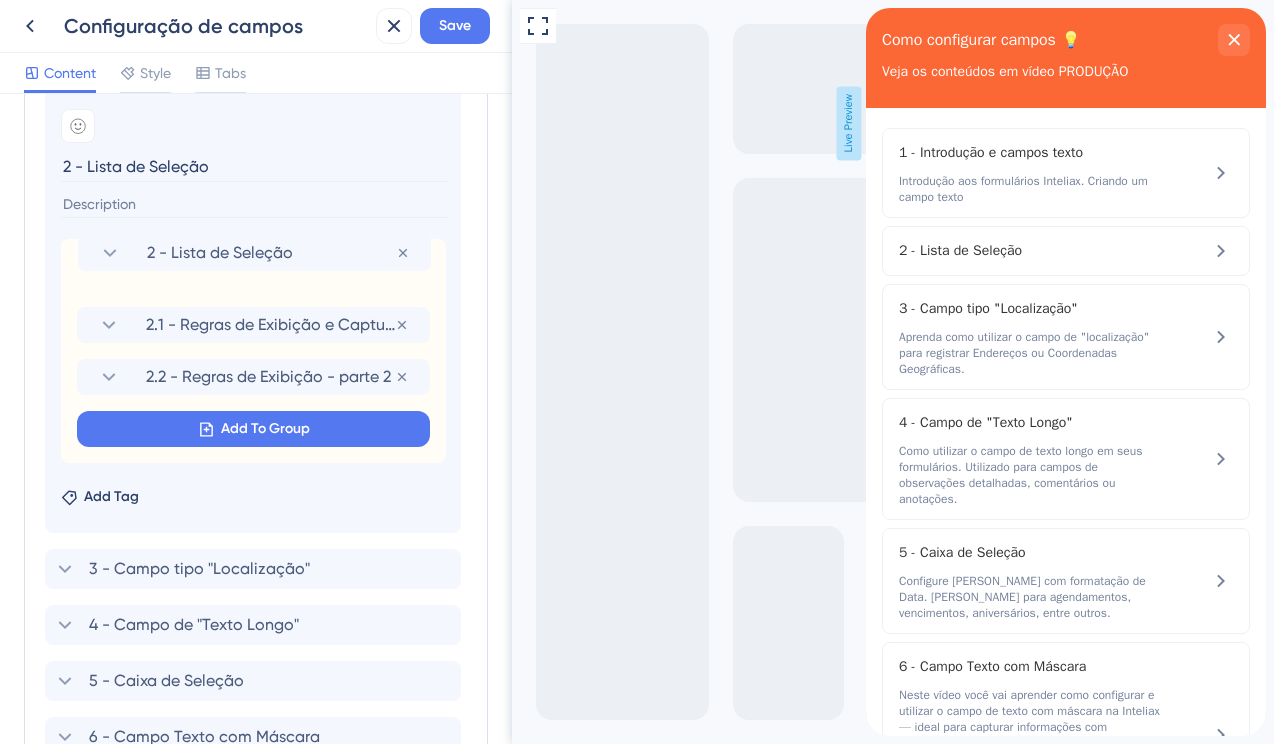 drag, startPoint x: 84, startPoint y: 339, endPoint x: 85, endPoint y: 247, distance: 92.00543 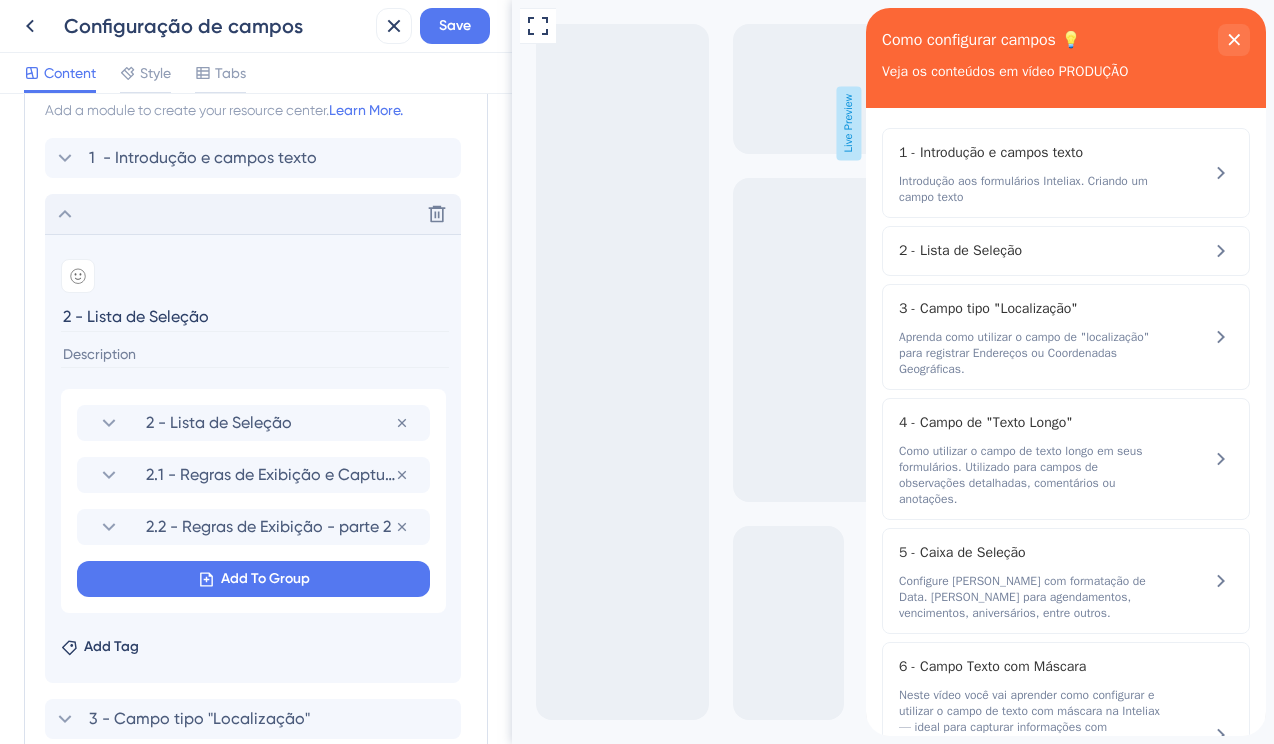 scroll, scrollTop: 416, scrollLeft: 0, axis: vertical 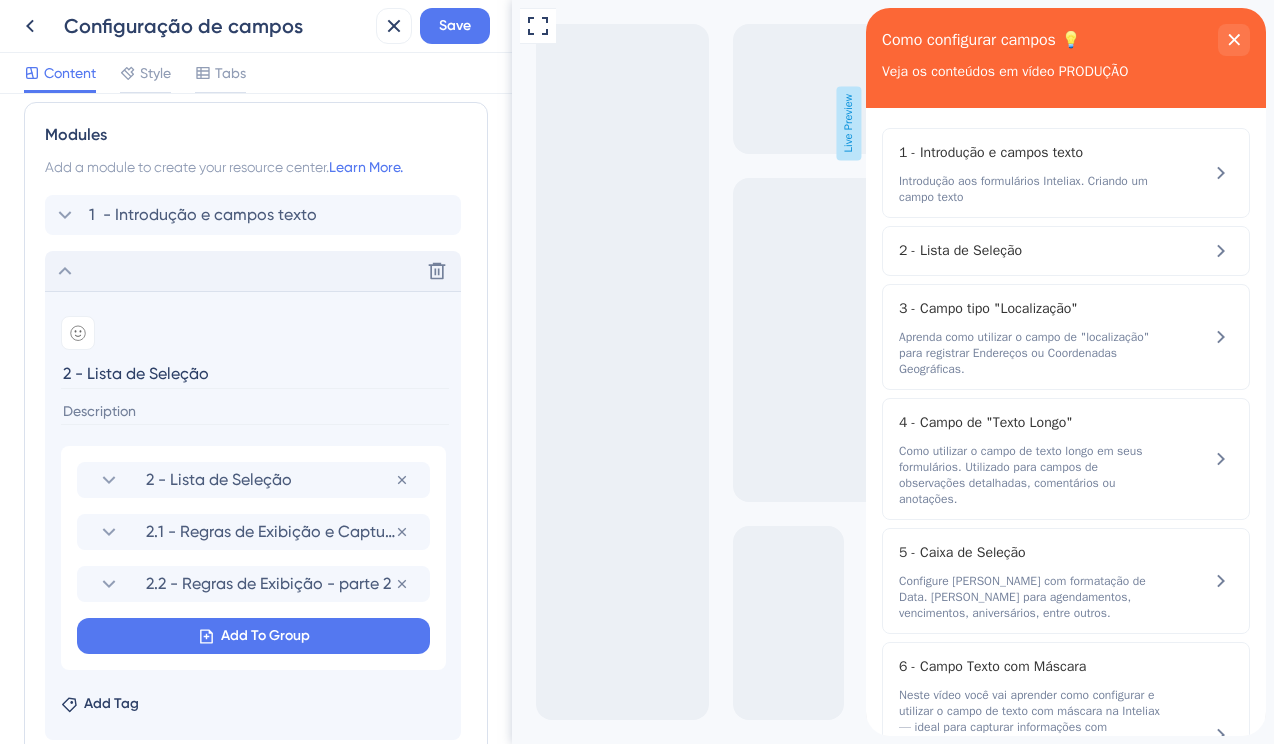 click 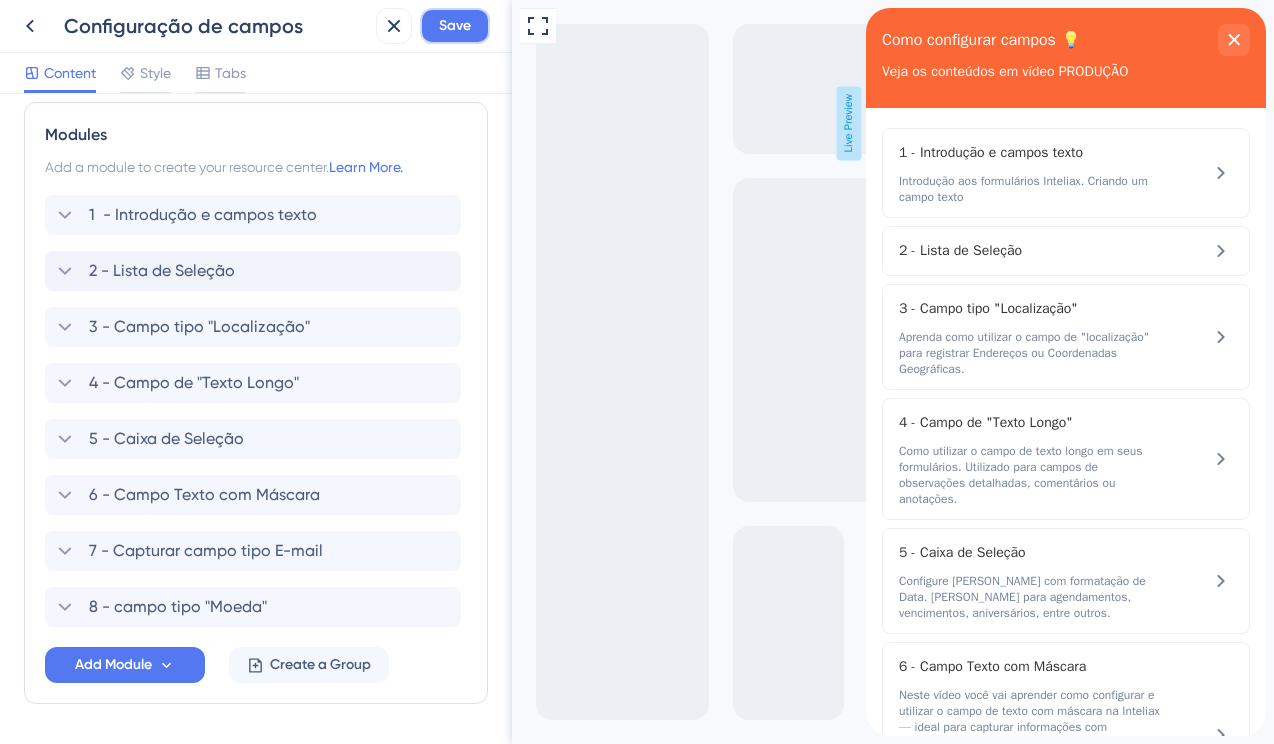 click on "Save" at bounding box center [455, 26] 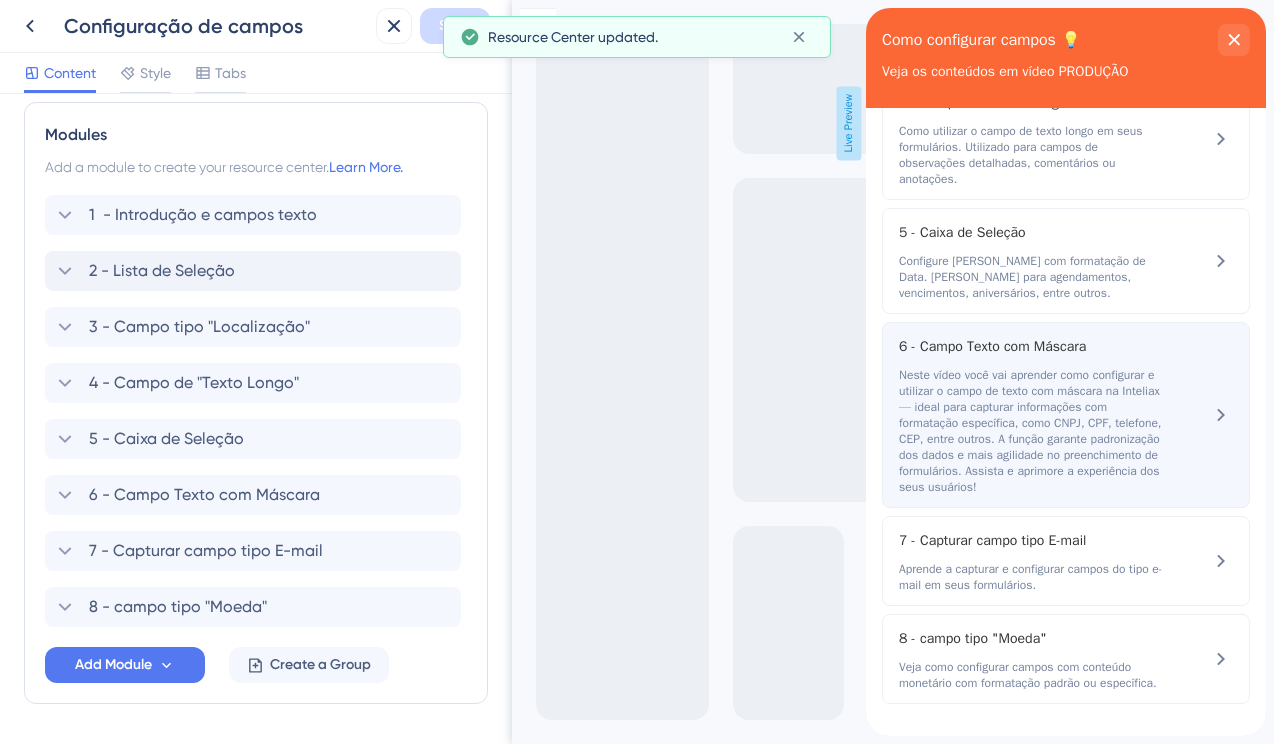 scroll, scrollTop: 352, scrollLeft: 0, axis: vertical 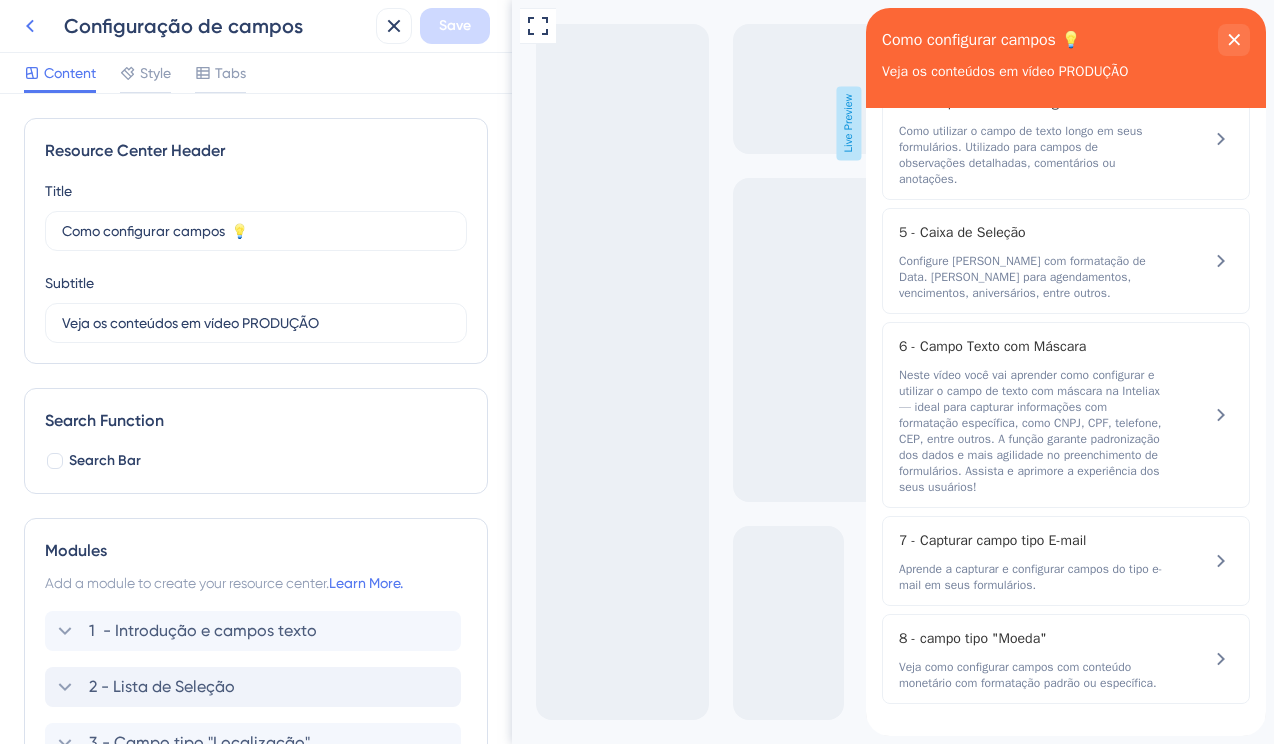 click 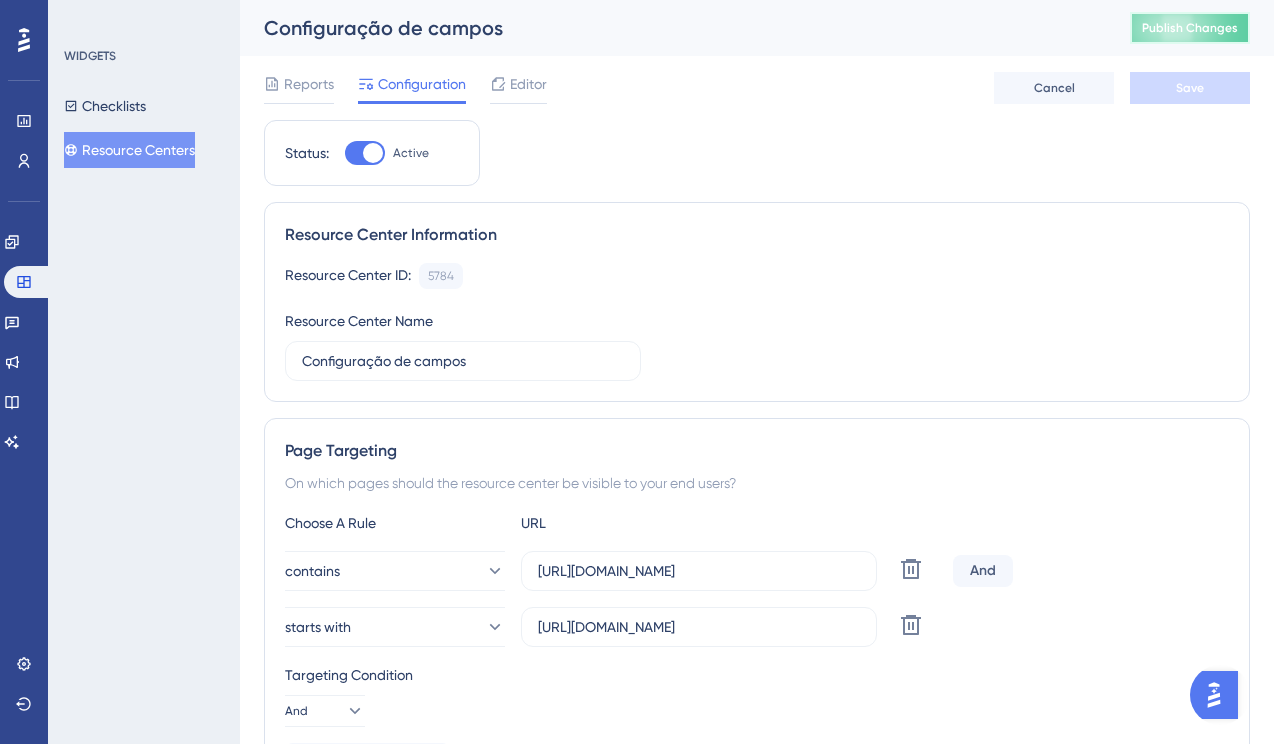 click on "Publish Changes" at bounding box center (1190, 28) 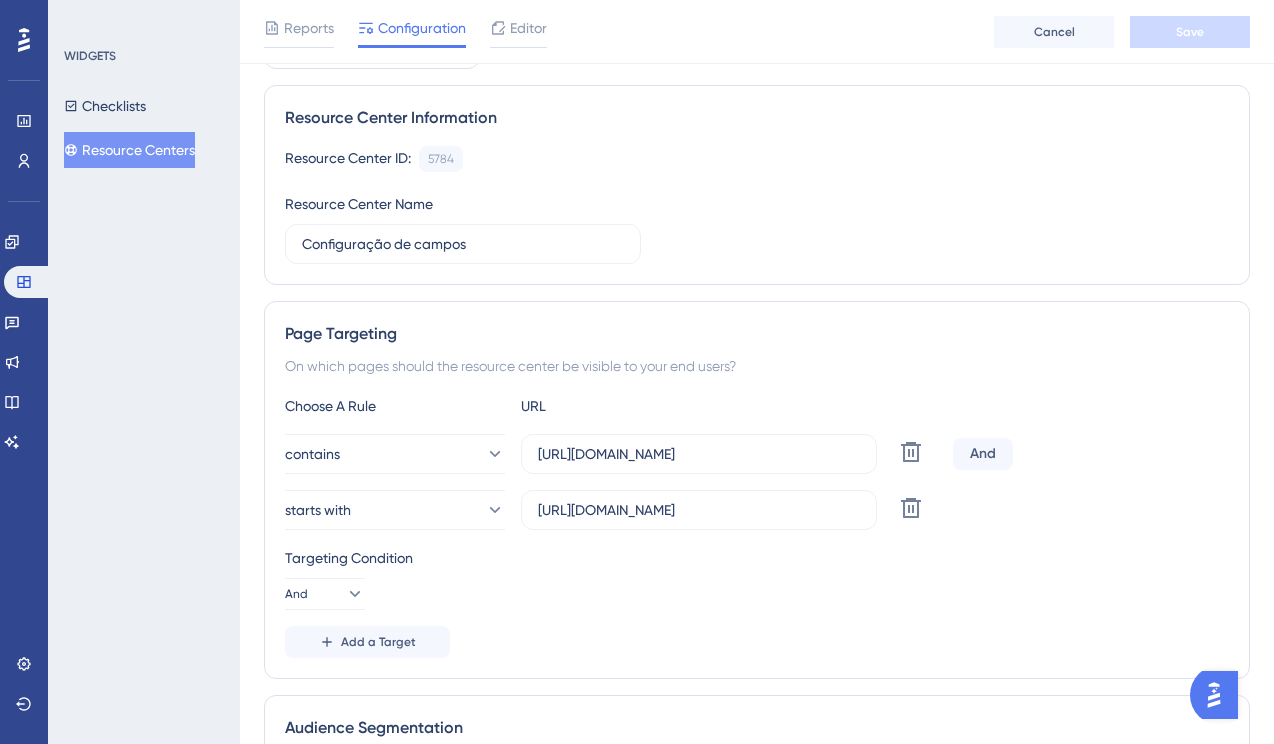 scroll, scrollTop: 0, scrollLeft: 0, axis: both 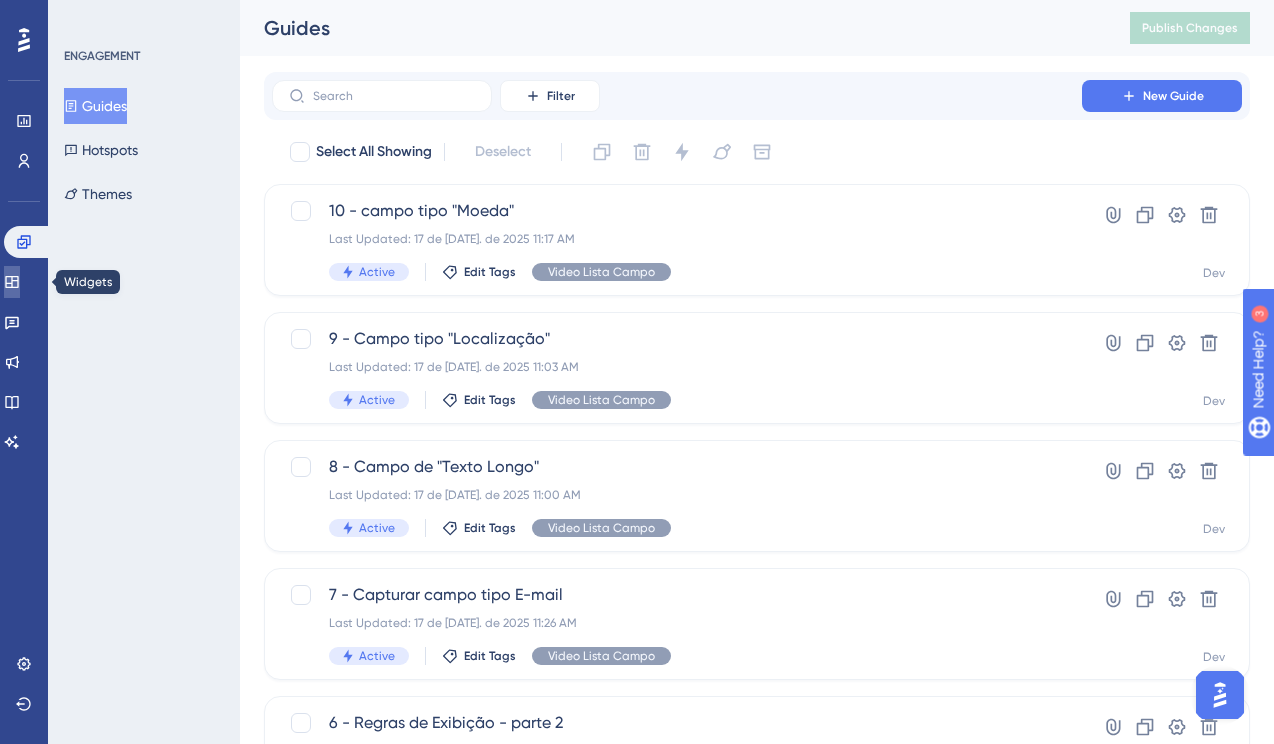 click at bounding box center (12, 282) 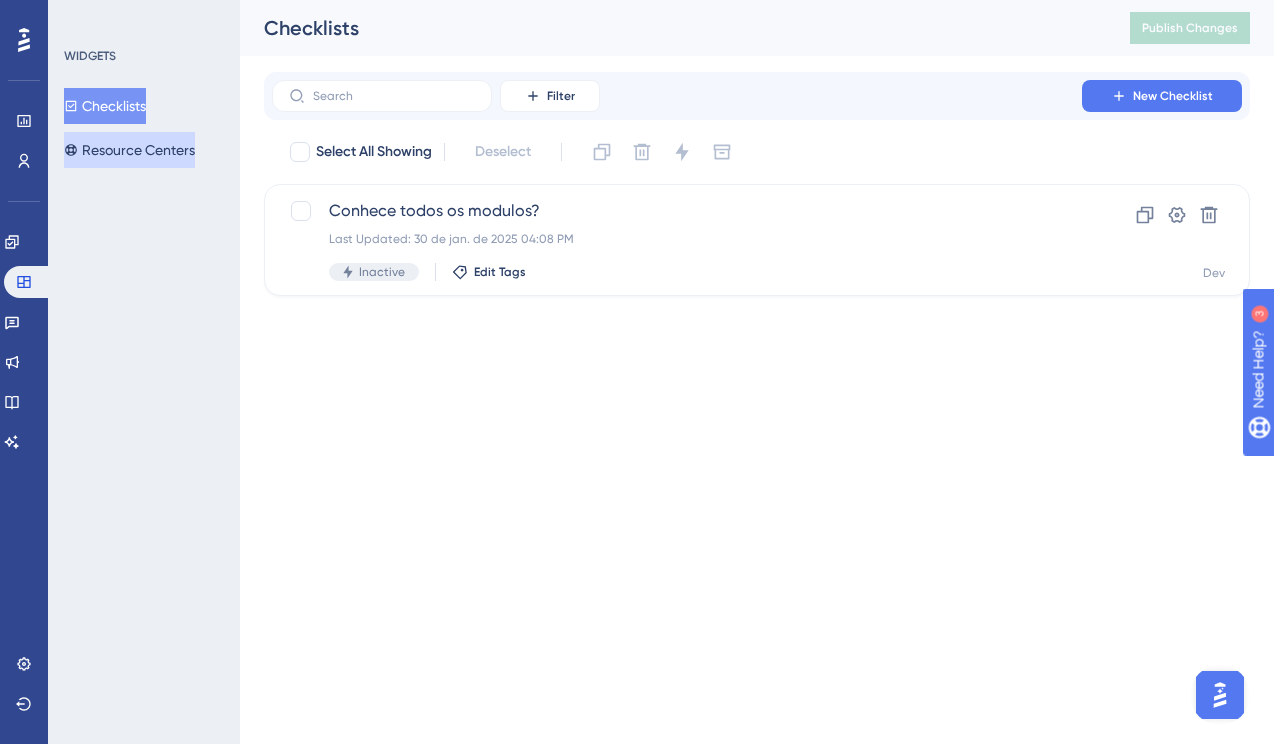 click on "Resource Centers" at bounding box center (129, 150) 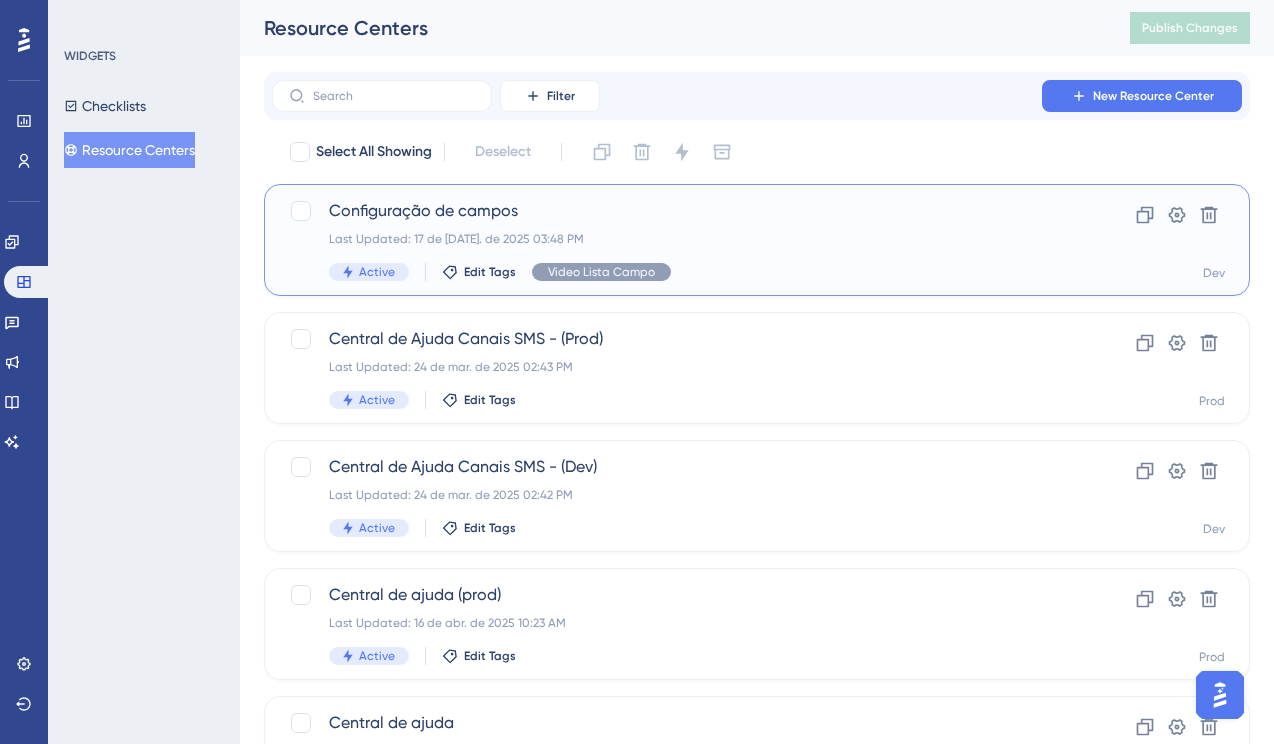 click on "Last Updated: 17 de [DATE]. de 2025 03:48 PM" at bounding box center (677, 239) 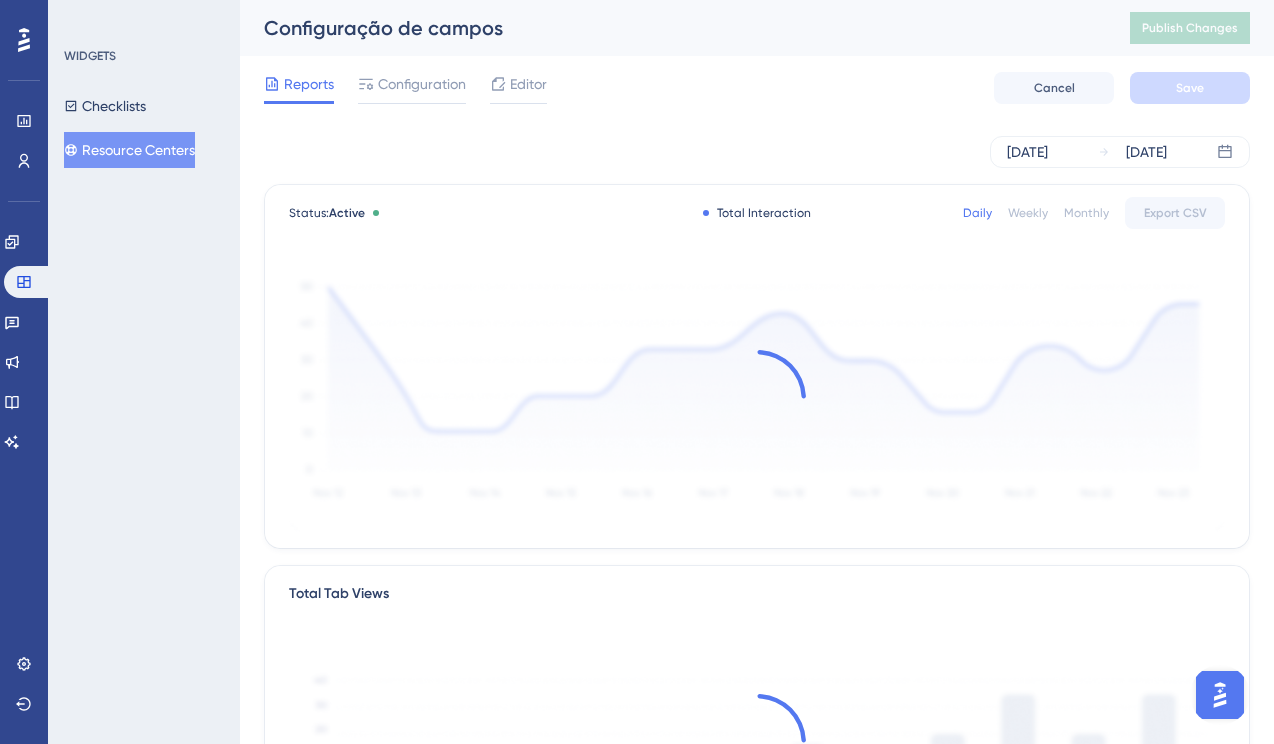drag, startPoint x: 436, startPoint y: 99, endPoint x: 466, endPoint y: 93, distance: 30.594116 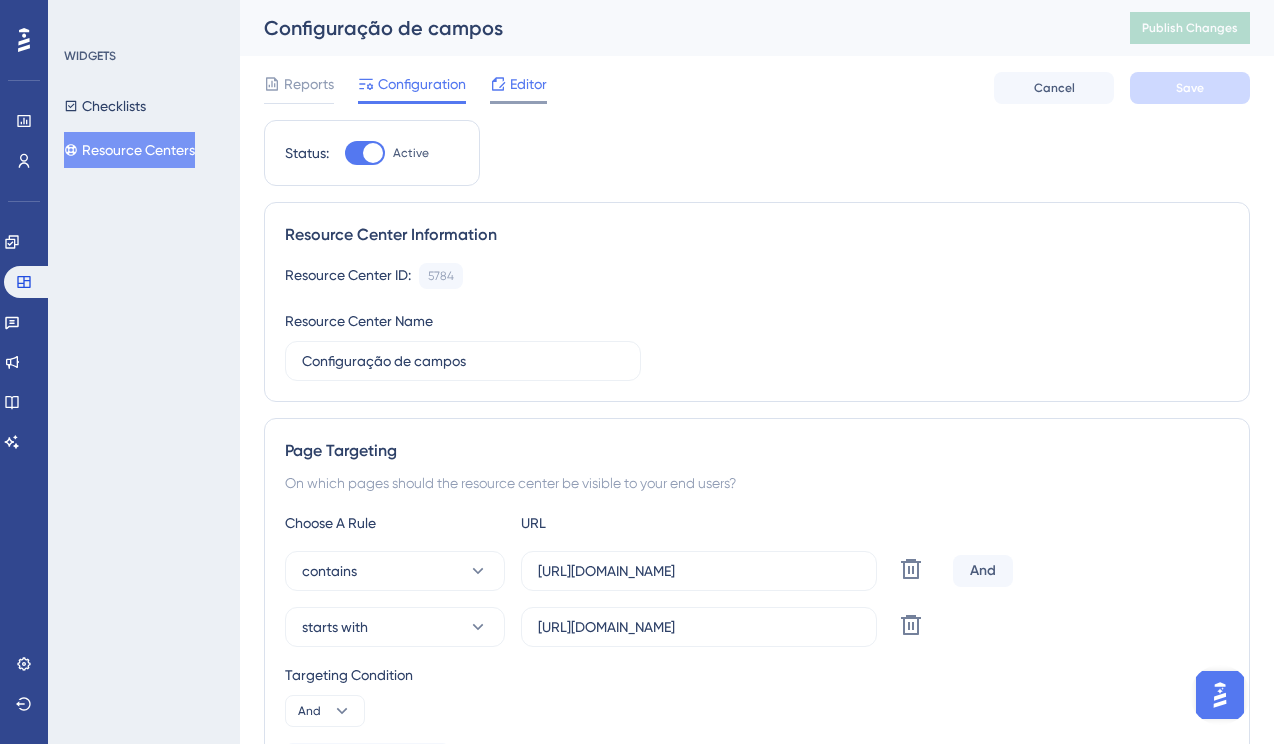click on "Editor" at bounding box center (528, 84) 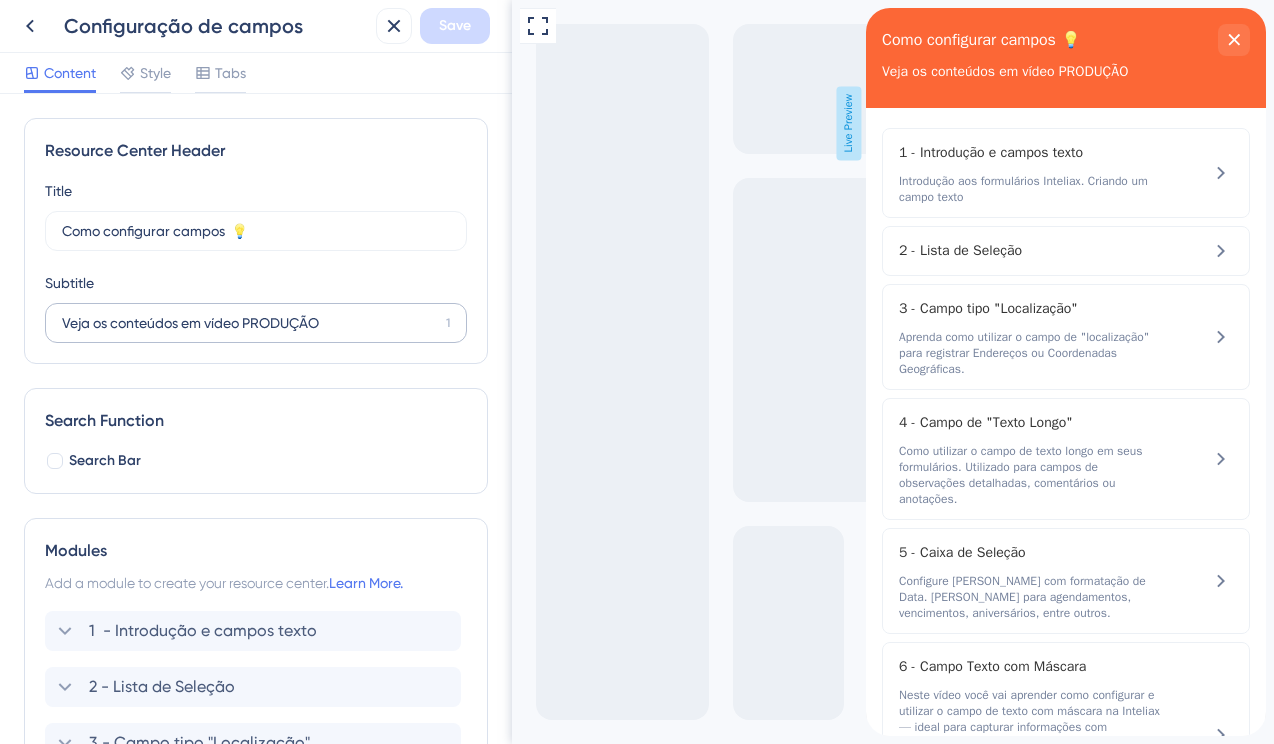 scroll, scrollTop: 0, scrollLeft: 0, axis: both 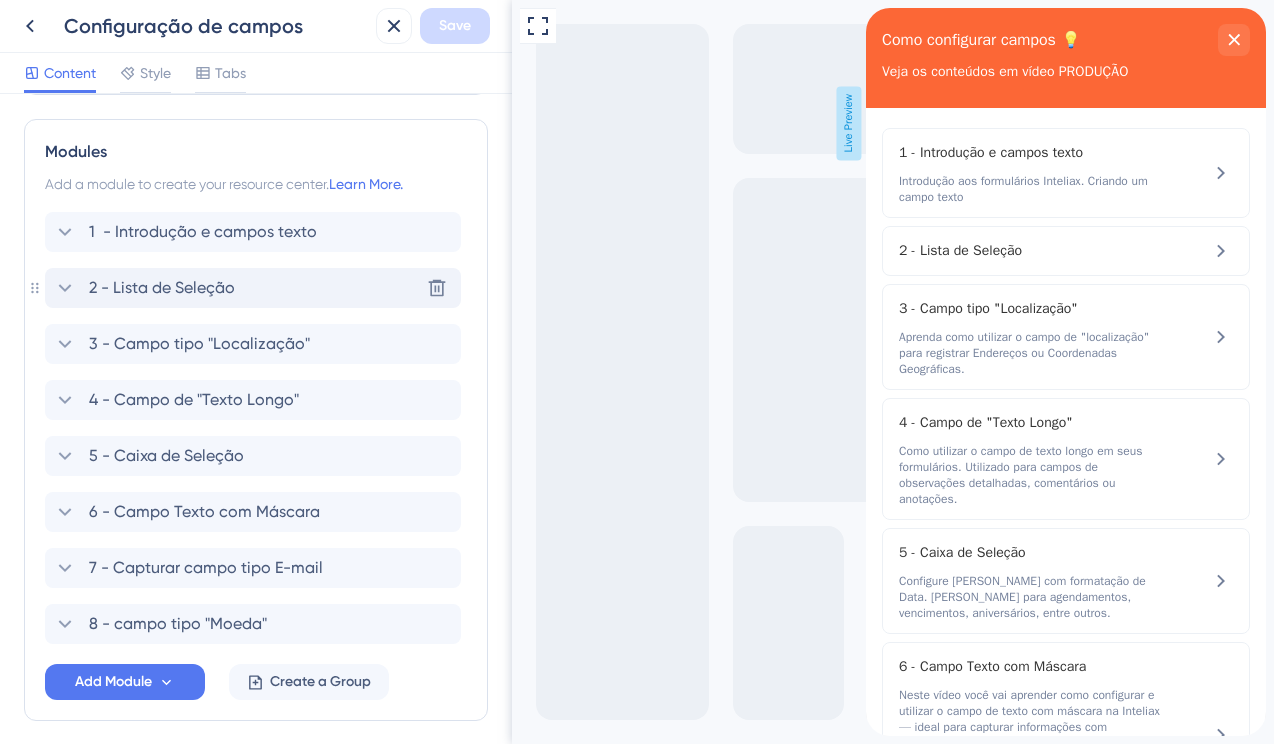 click 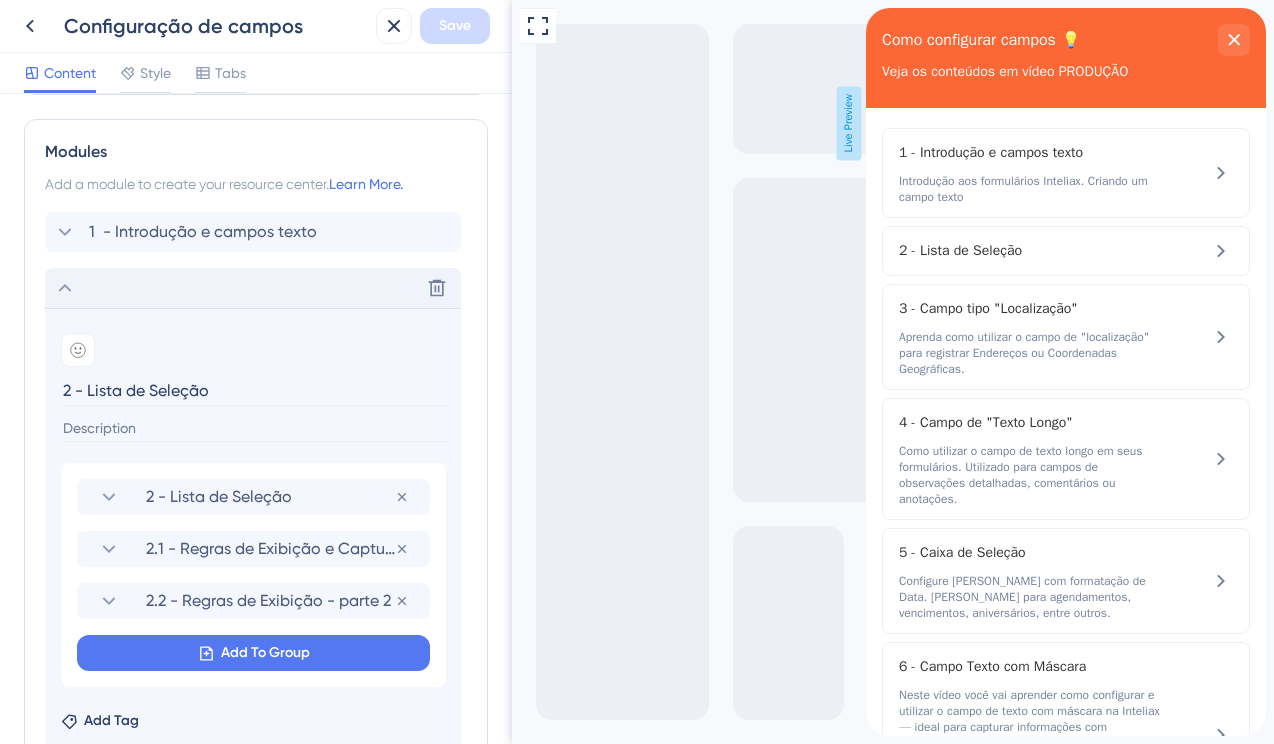 click 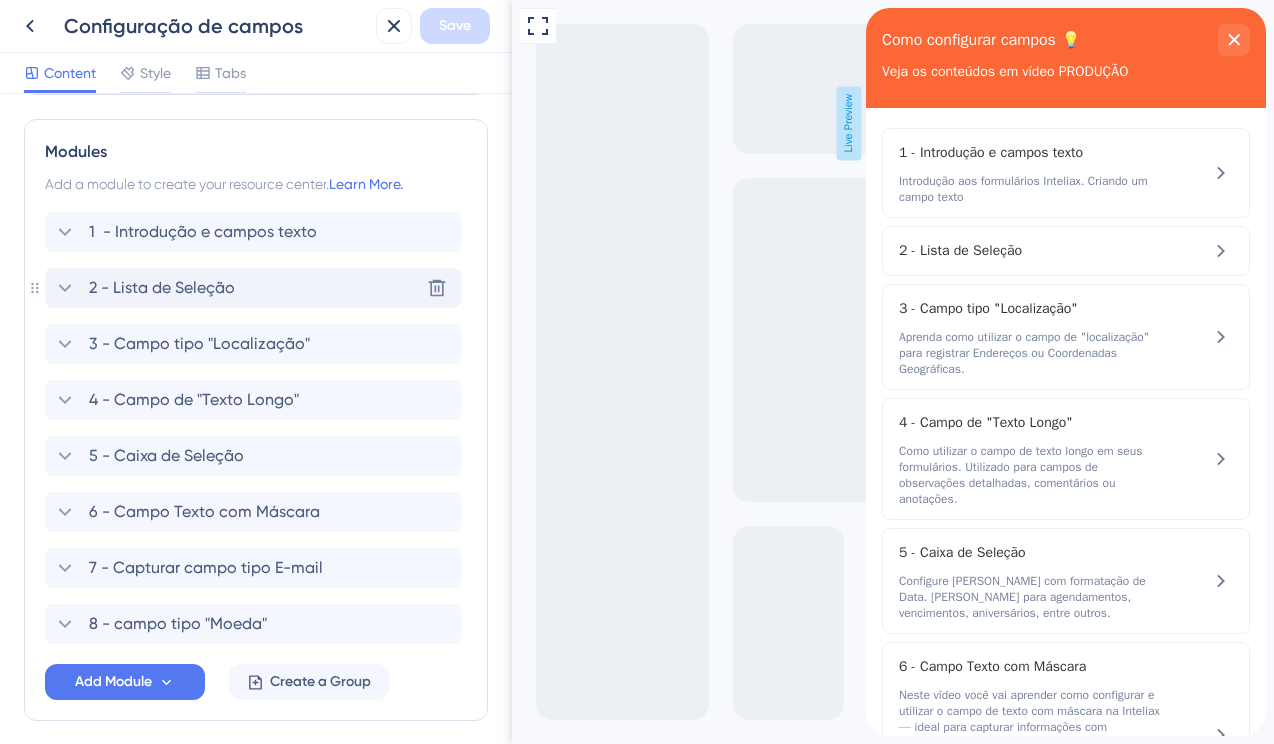 click 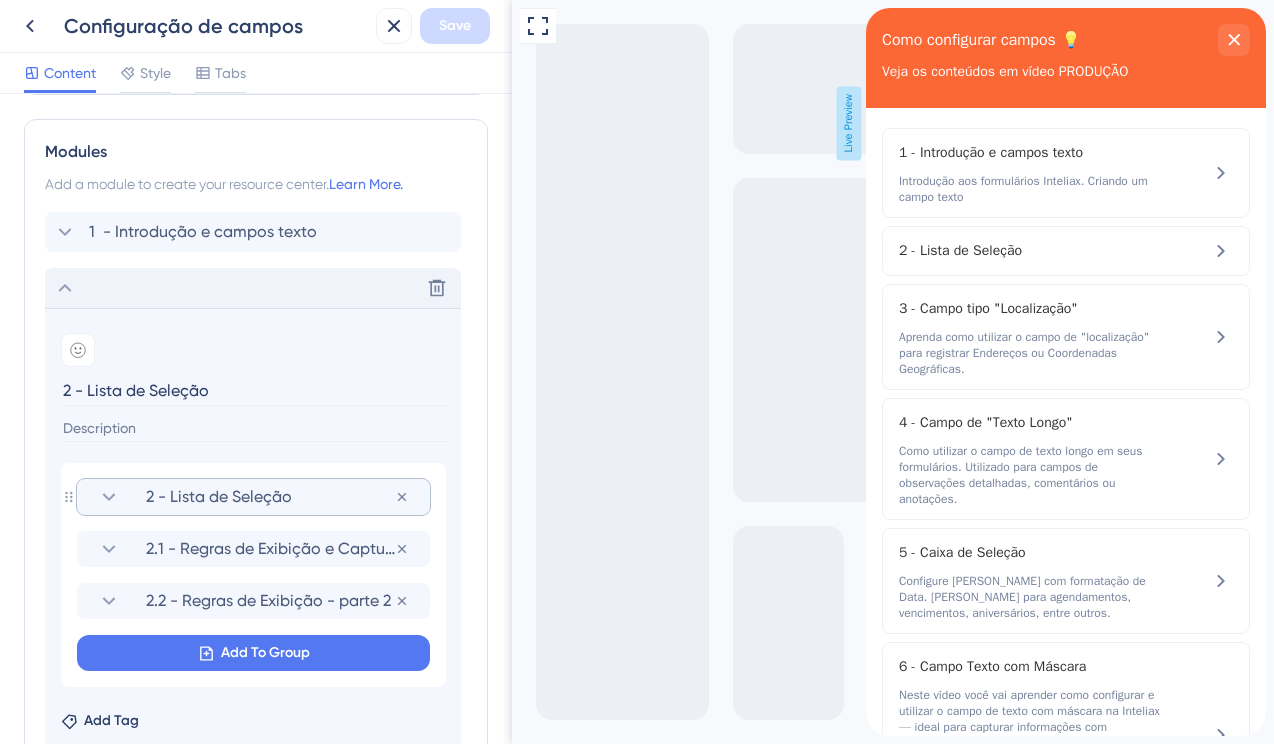 click on "2 - Lista de Seleção" at bounding box center (270, 497) 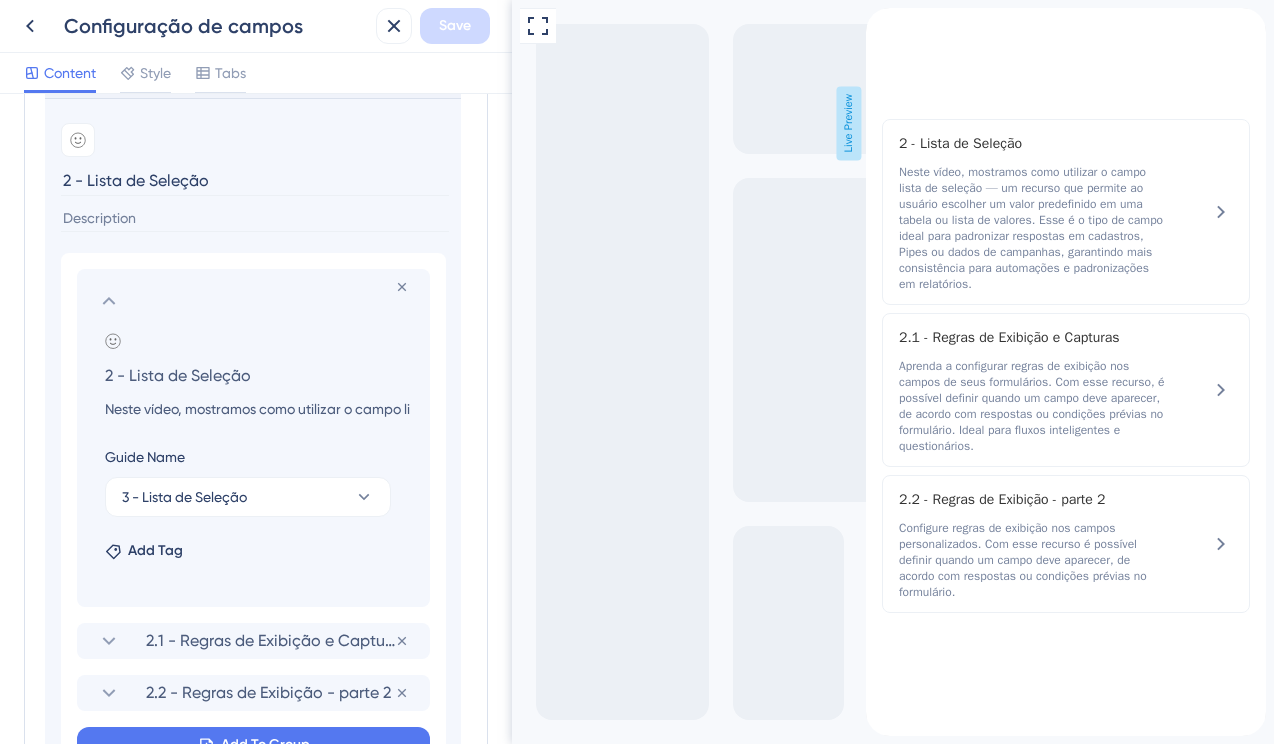 scroll, scrollTop: 644, scrollLeft: 0, axis: vertical 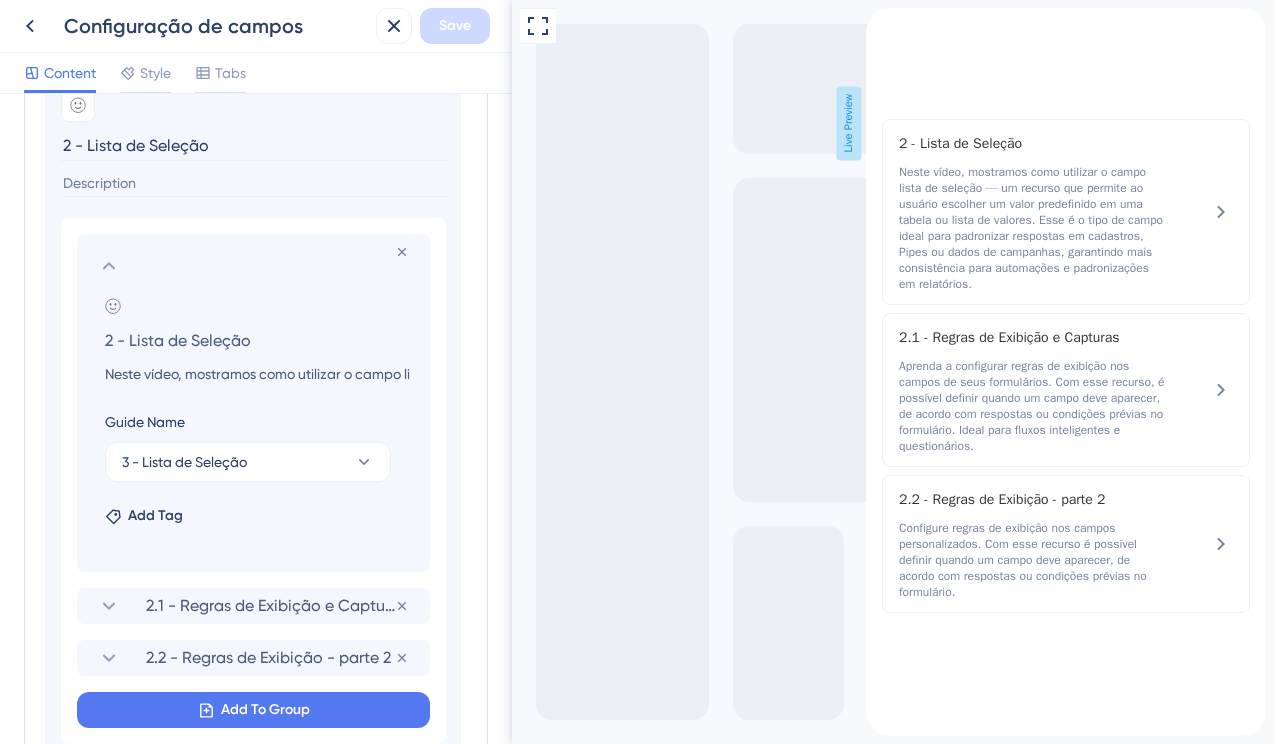 click on "2 - Lista de Seleção" at bounding box center [257, 340] 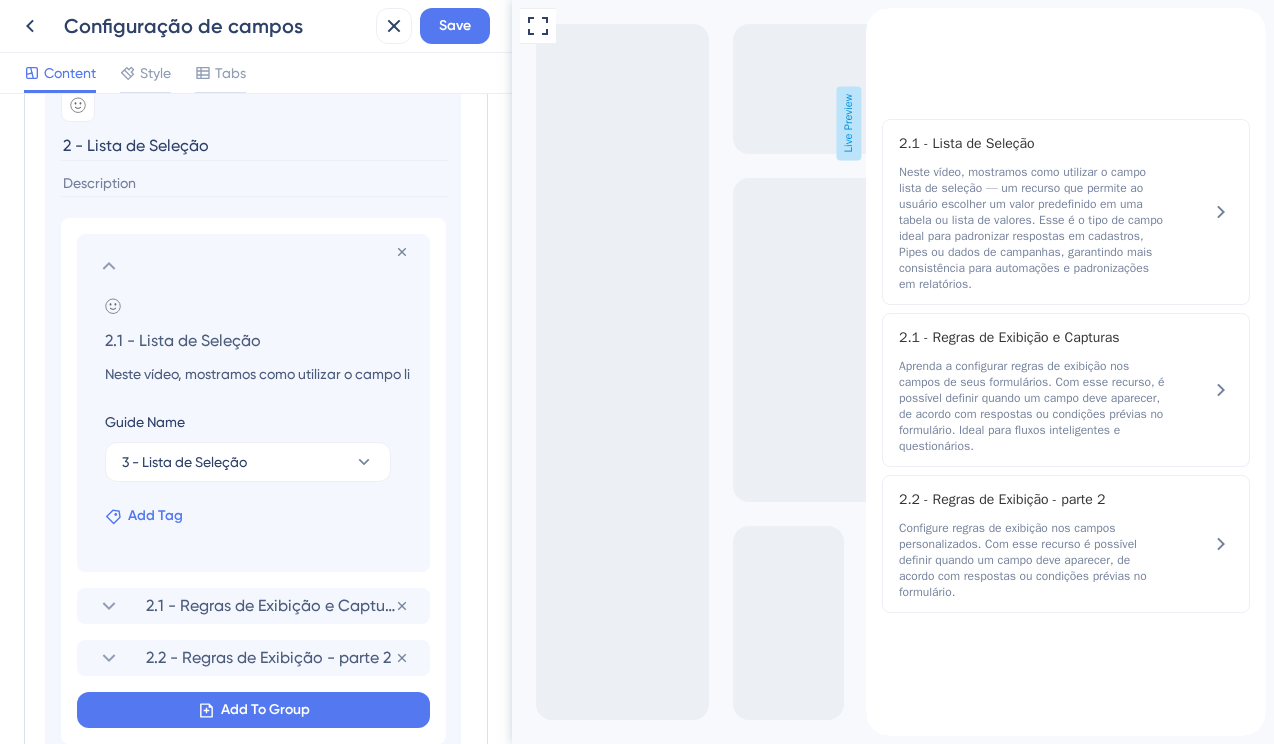 scroll, scrollTop: 641, scrollLeft: 0, axis: vertical 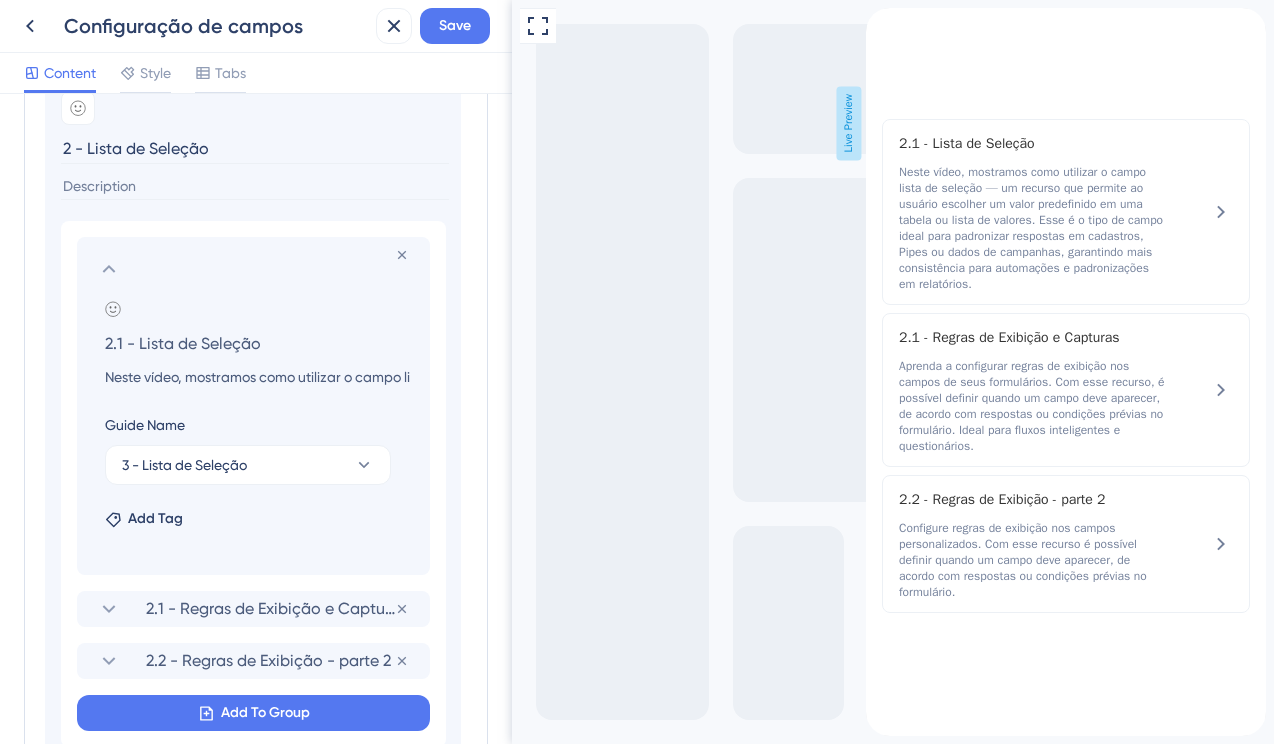 type on "2.1 - Lista de Seleção" 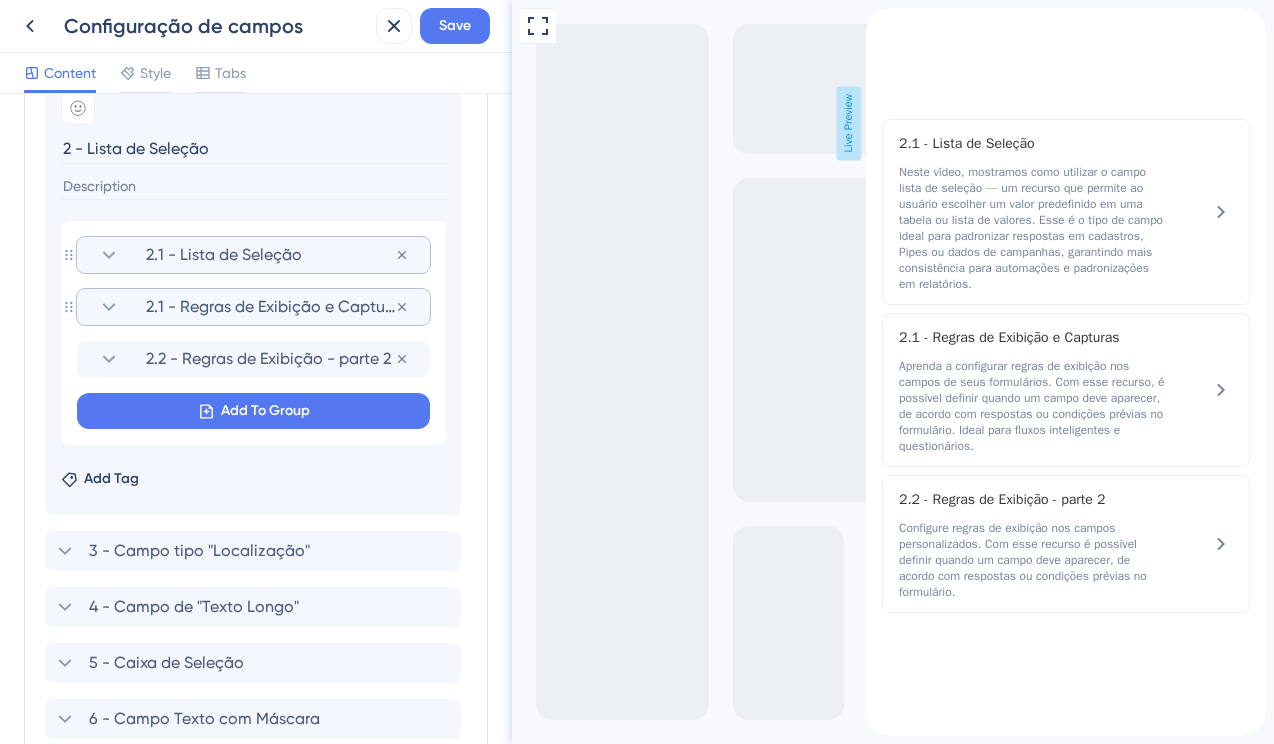 click on "2.1 - Regras de Exibição e Capturas" at bounding box center [270, 307] 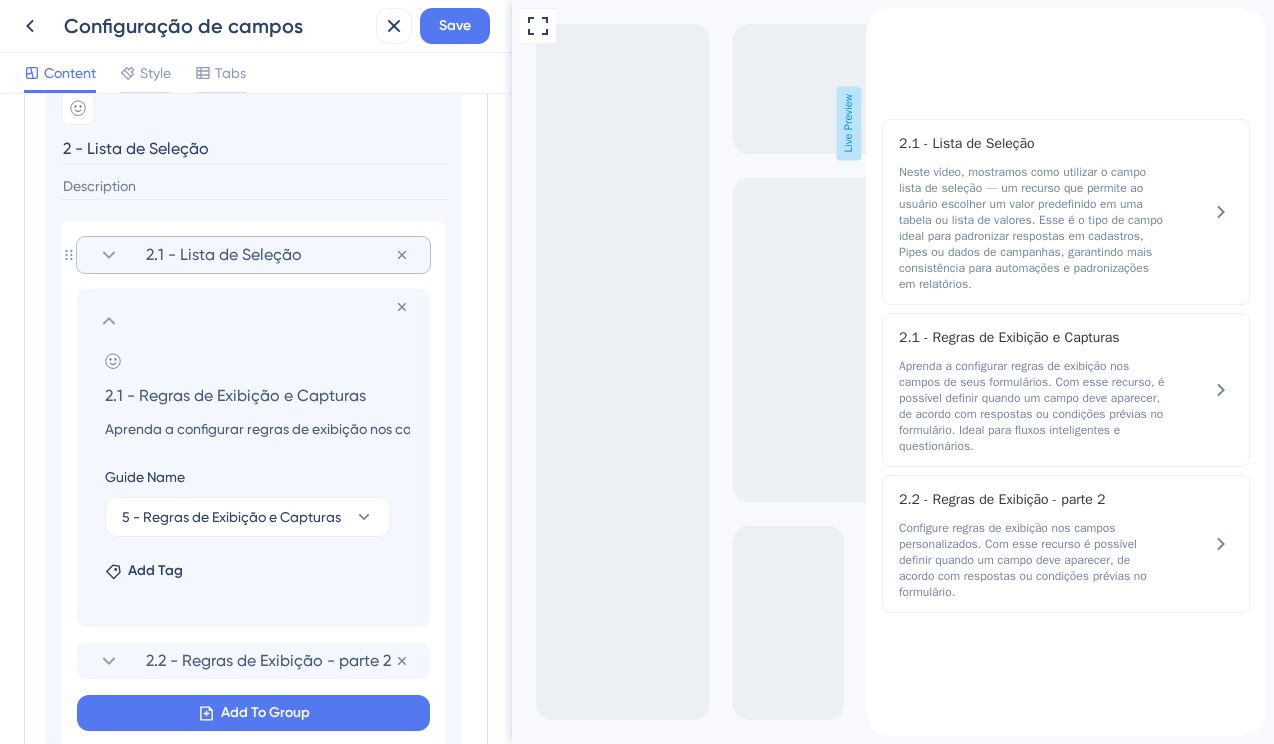 click on "2.1 - Regras de Exibição e Capturas" at bounding box center [257, 395] 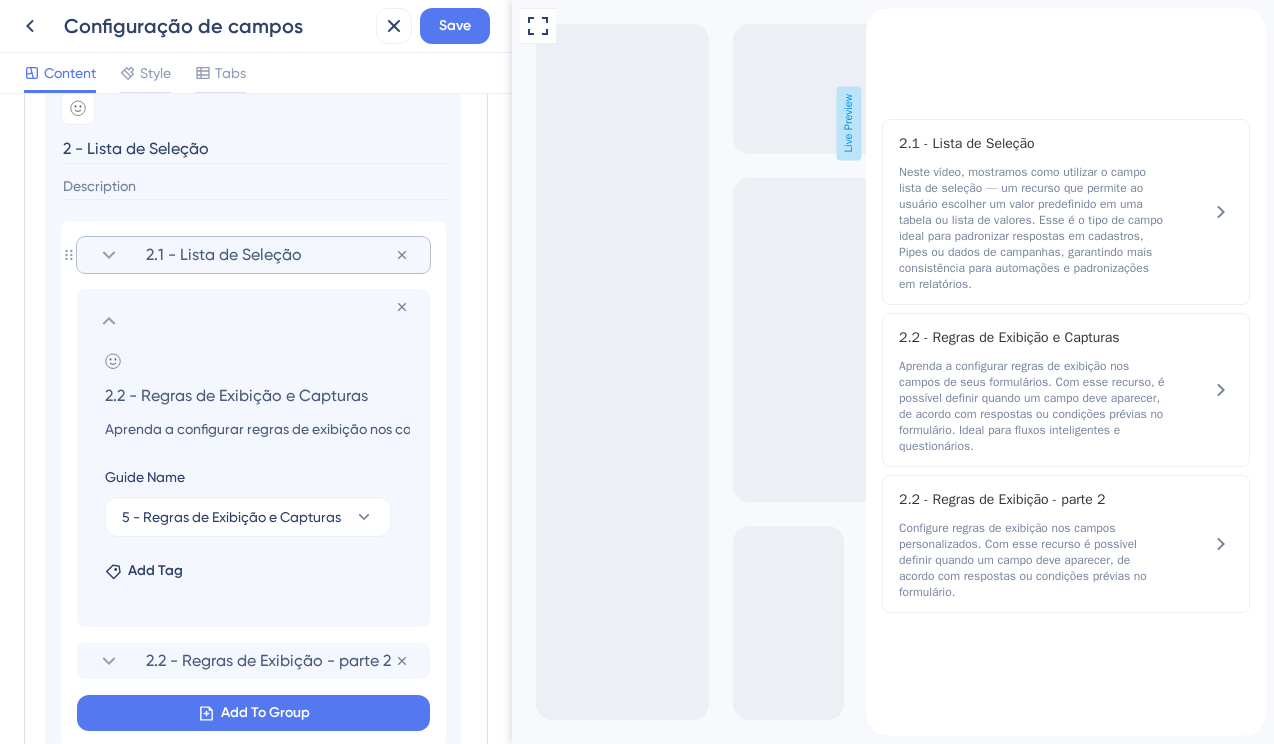 type on "2.2 - Regras de Exibição e Capturas" 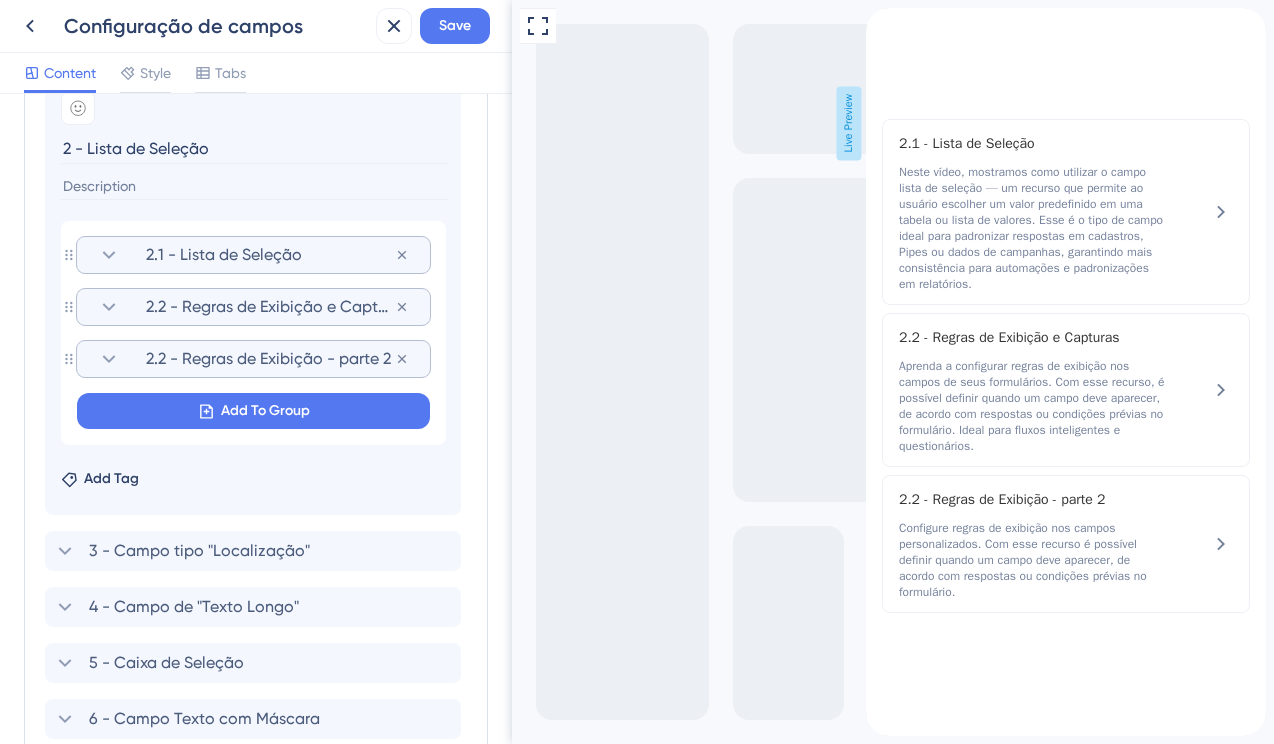 click 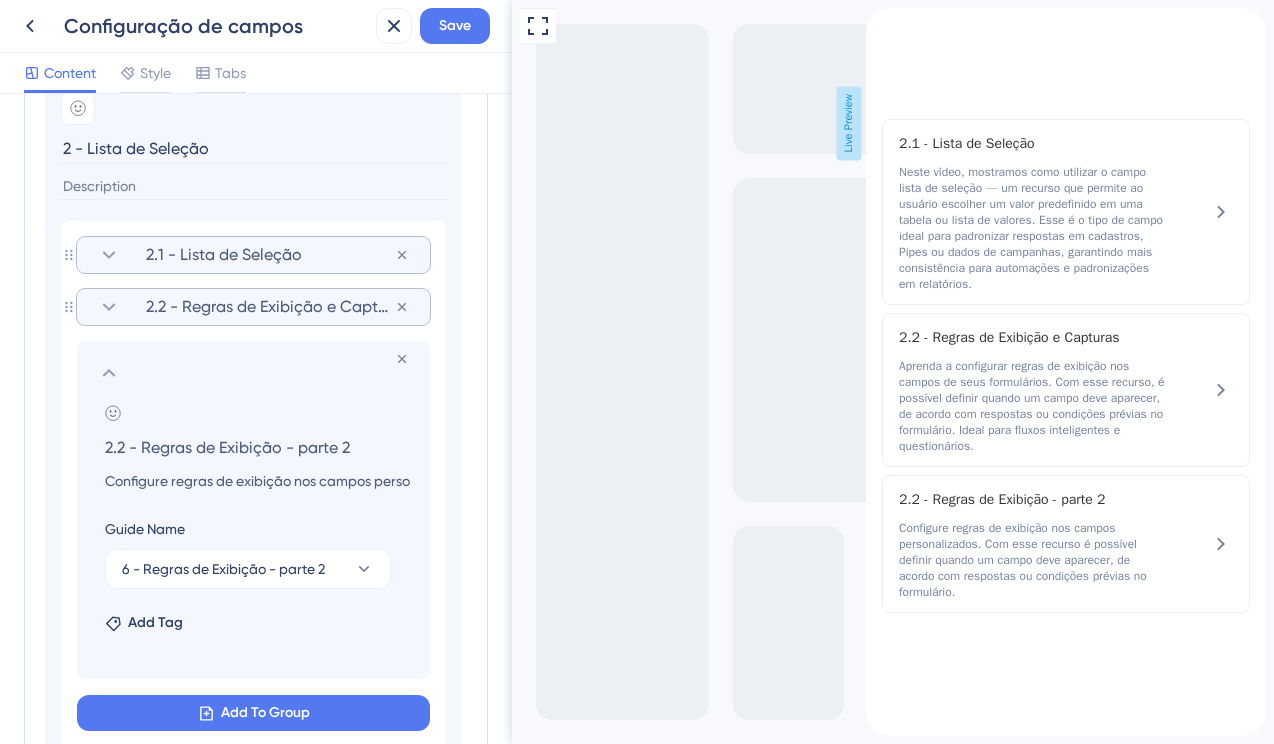 click on "2.2 - Regras de Exibição - parte 2" at bounding box center (257, 447) 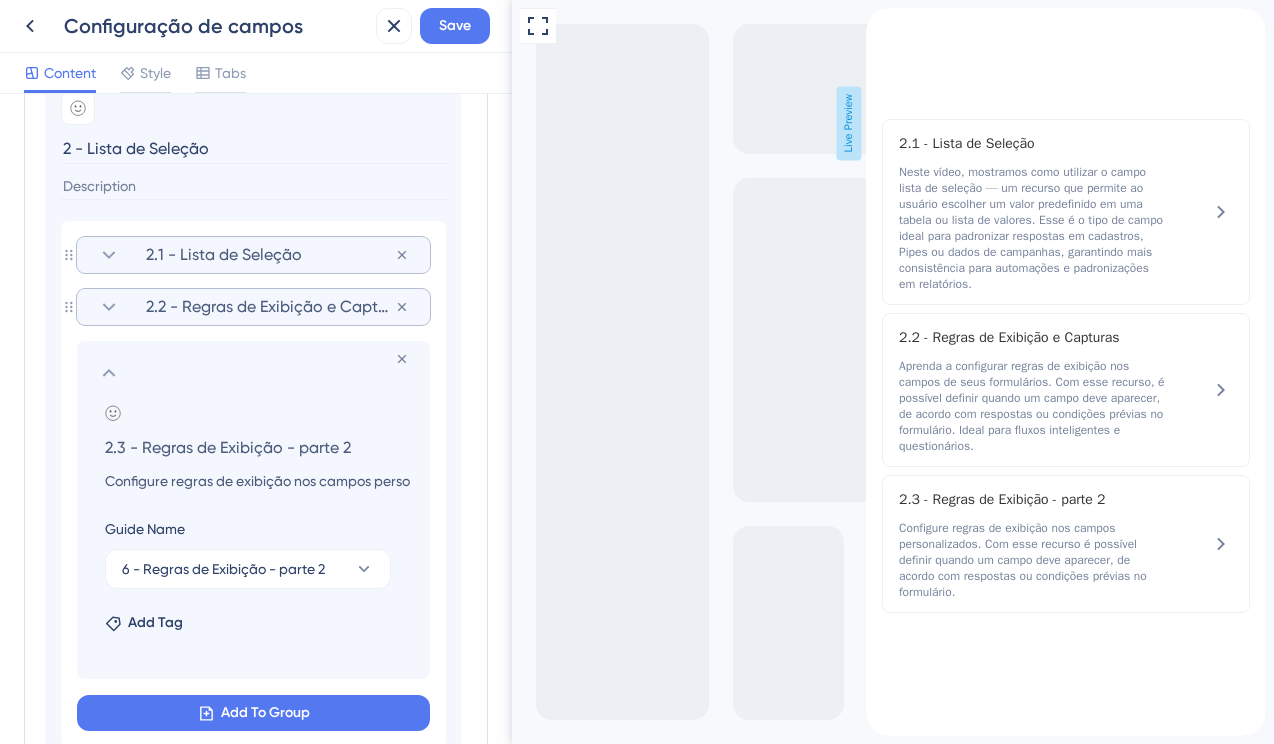 type on "2.3 - Regras de Exibição - parte 2" 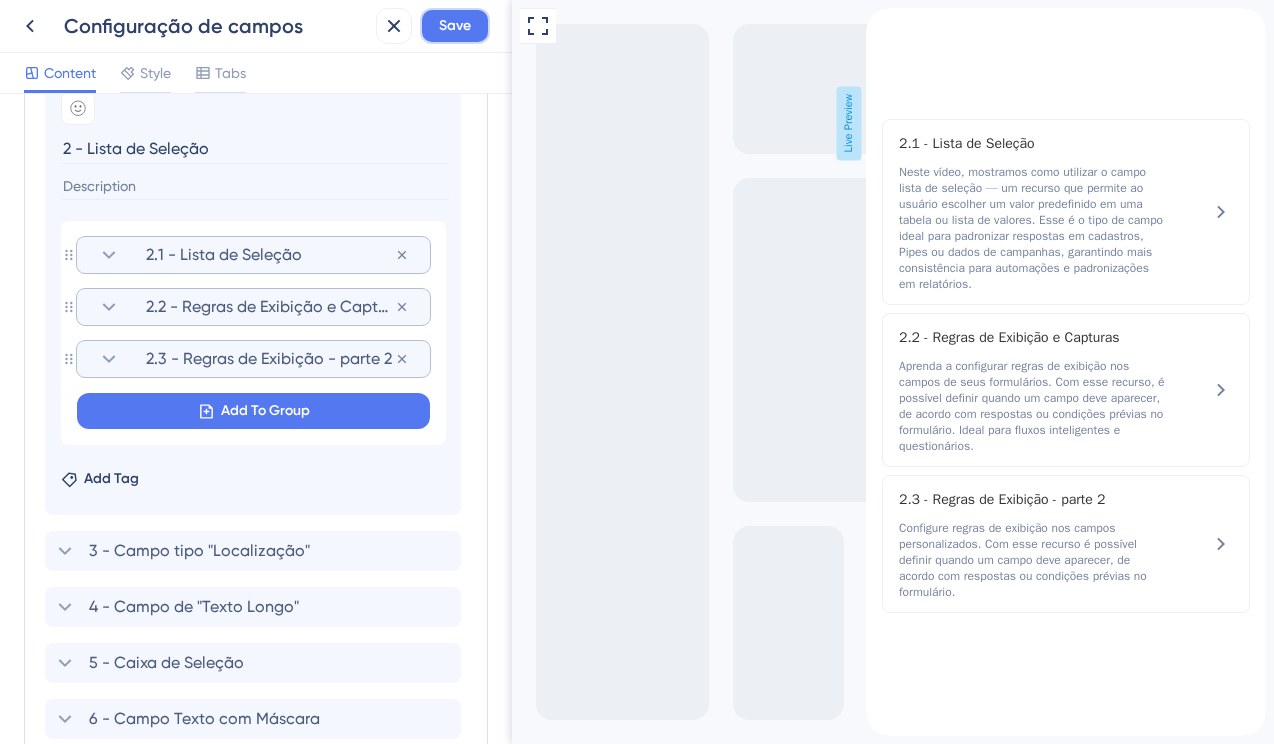 click on "Save" at bounding box center [455, 26] 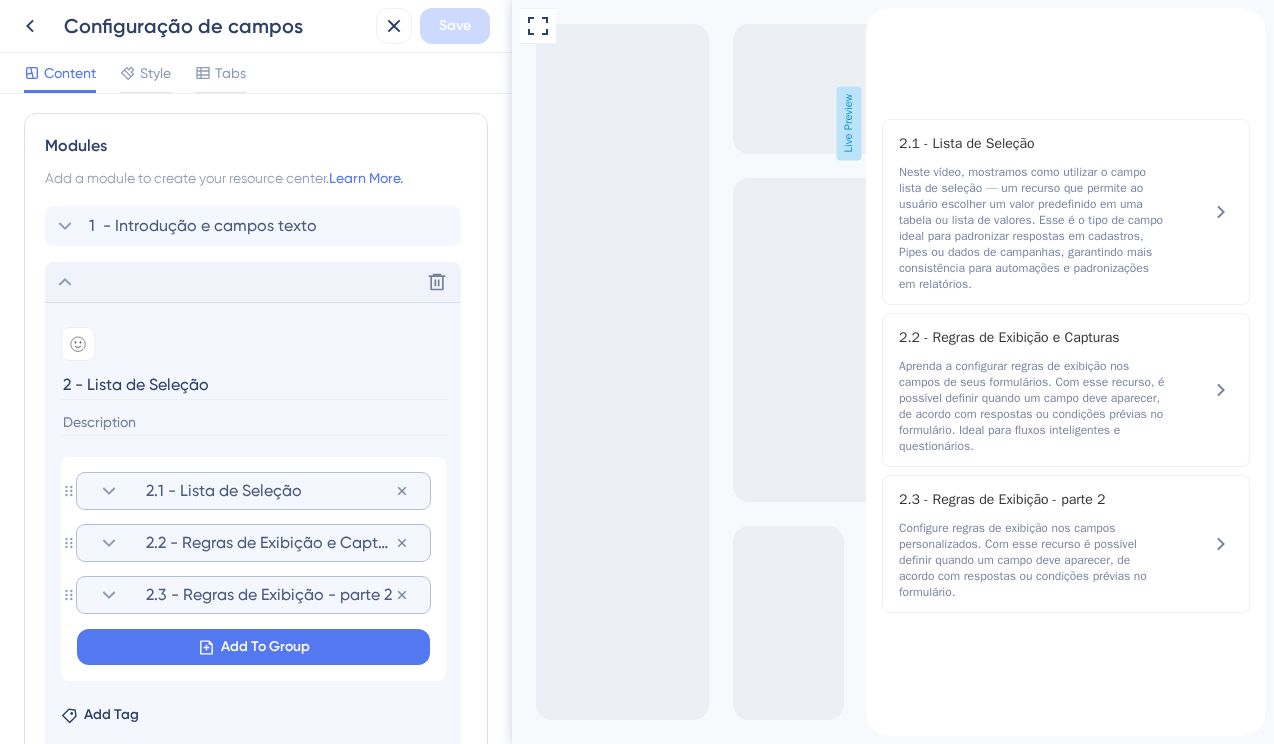 scroll, scrollTop: 409, scrollLeft: 0, axis: vertical 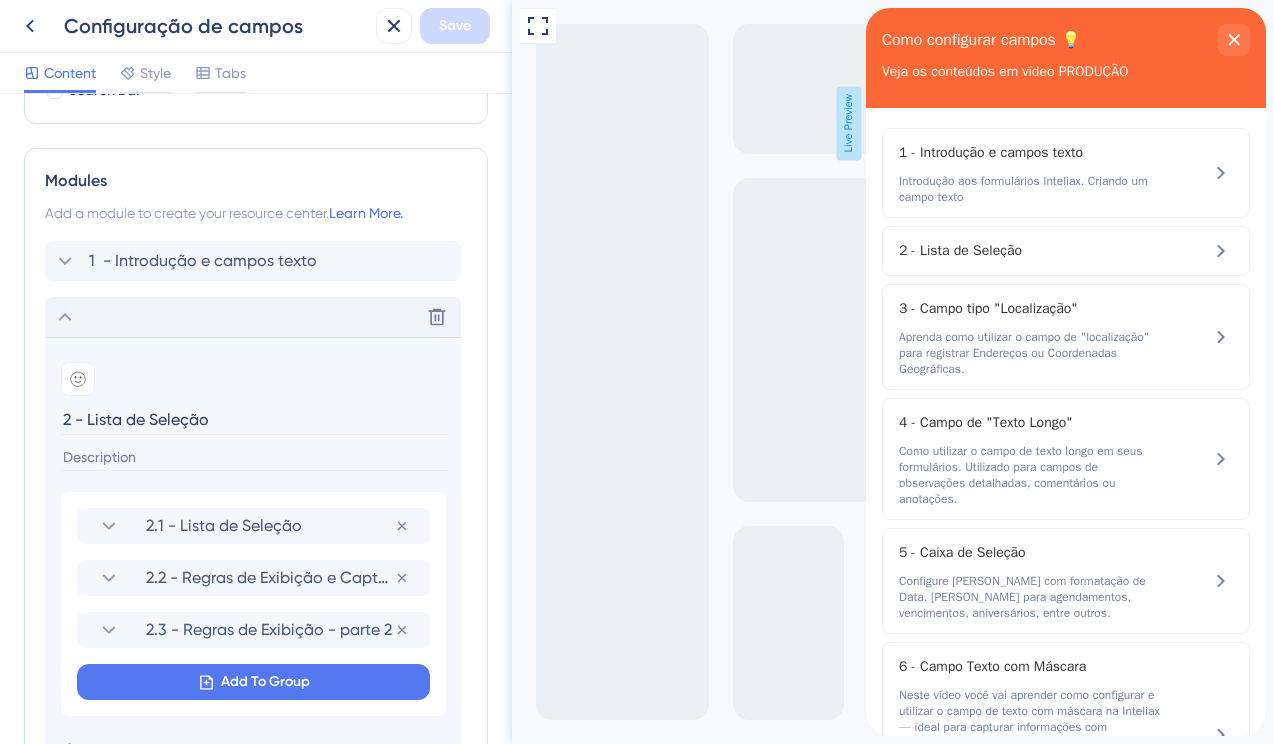 click 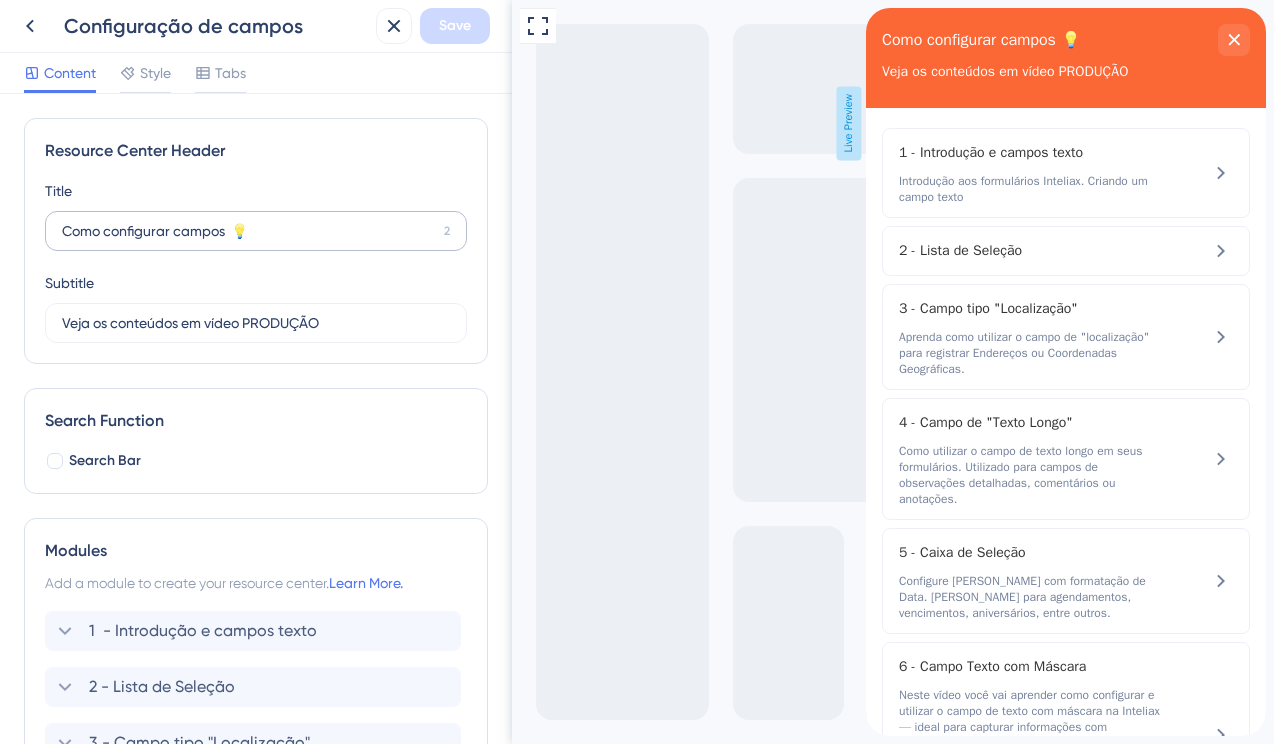 scroll, scrollTop: 0, scrollLeft: 0, axis: both 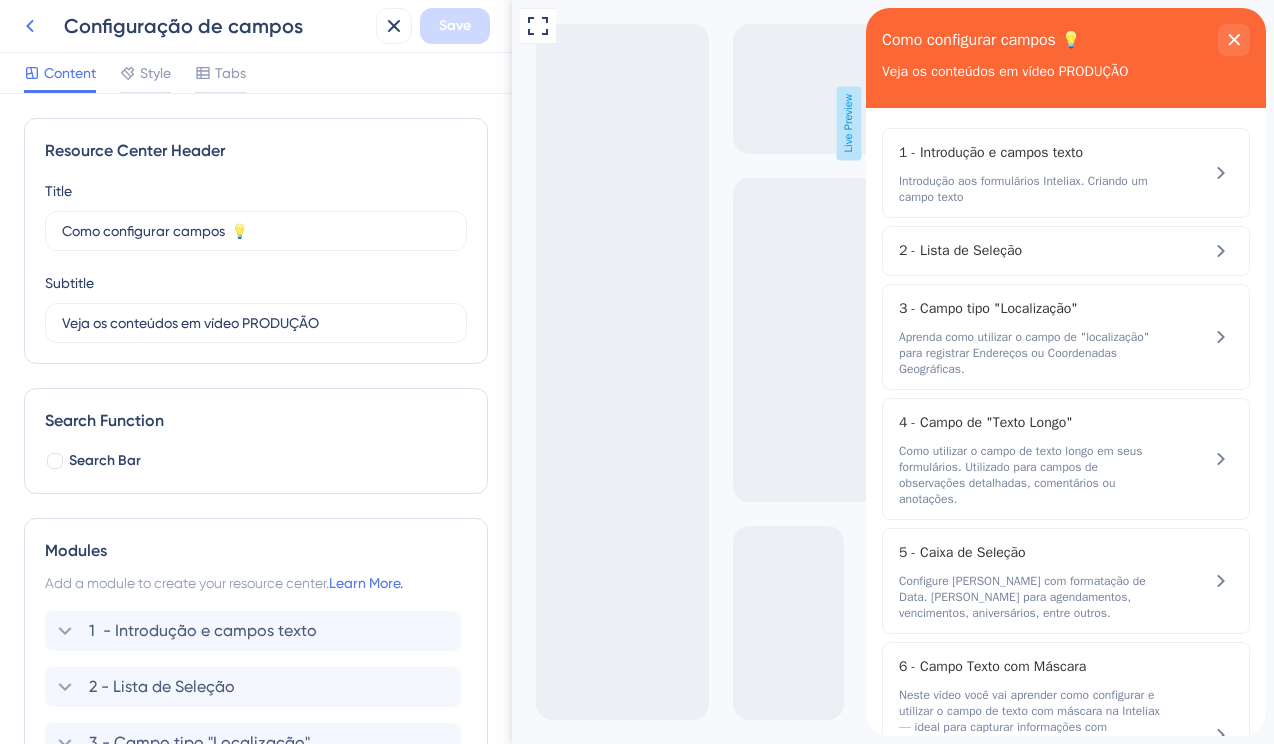 click 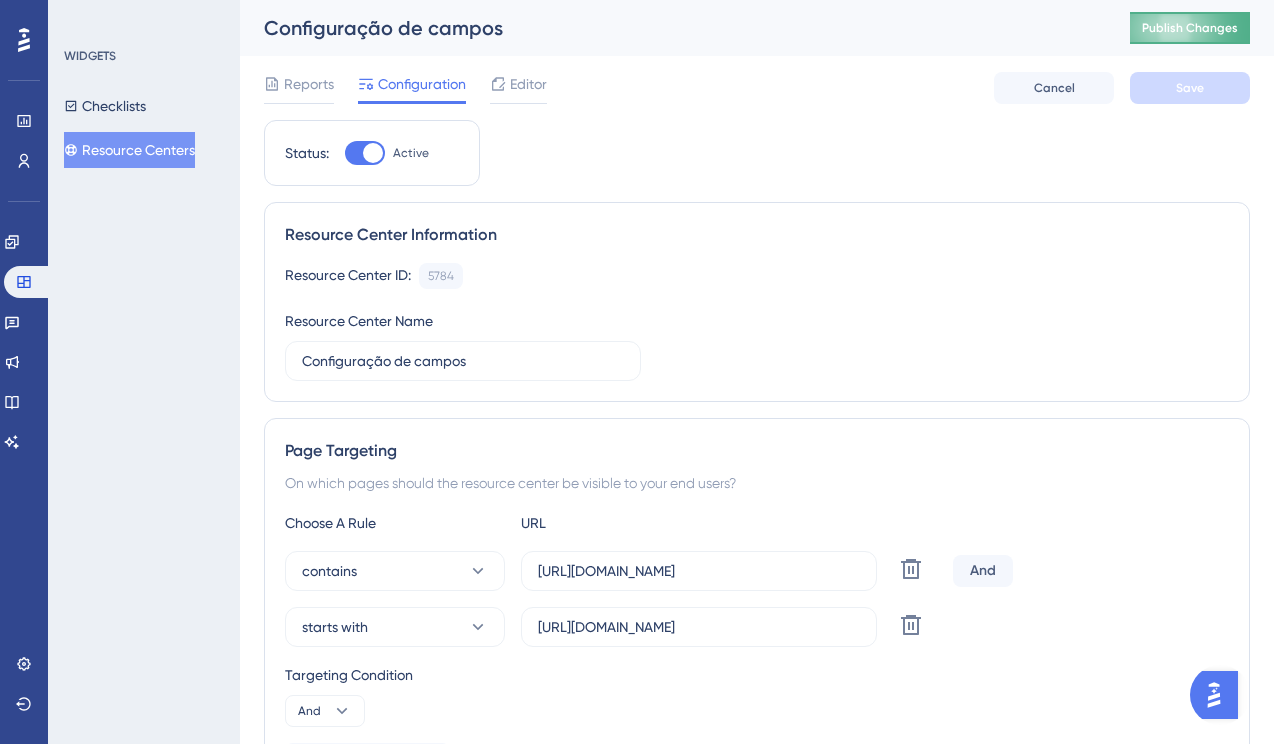 click on "Publish Changes" at bounding box center (1190, 28) 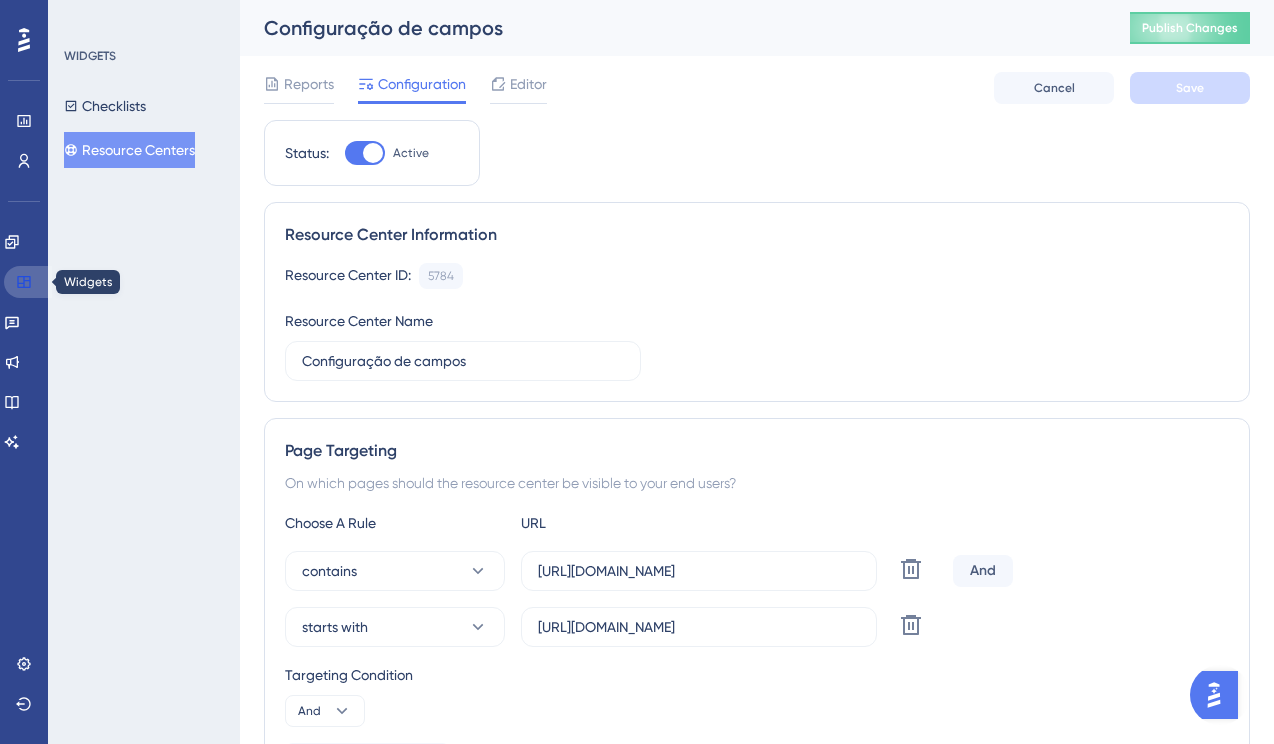 click 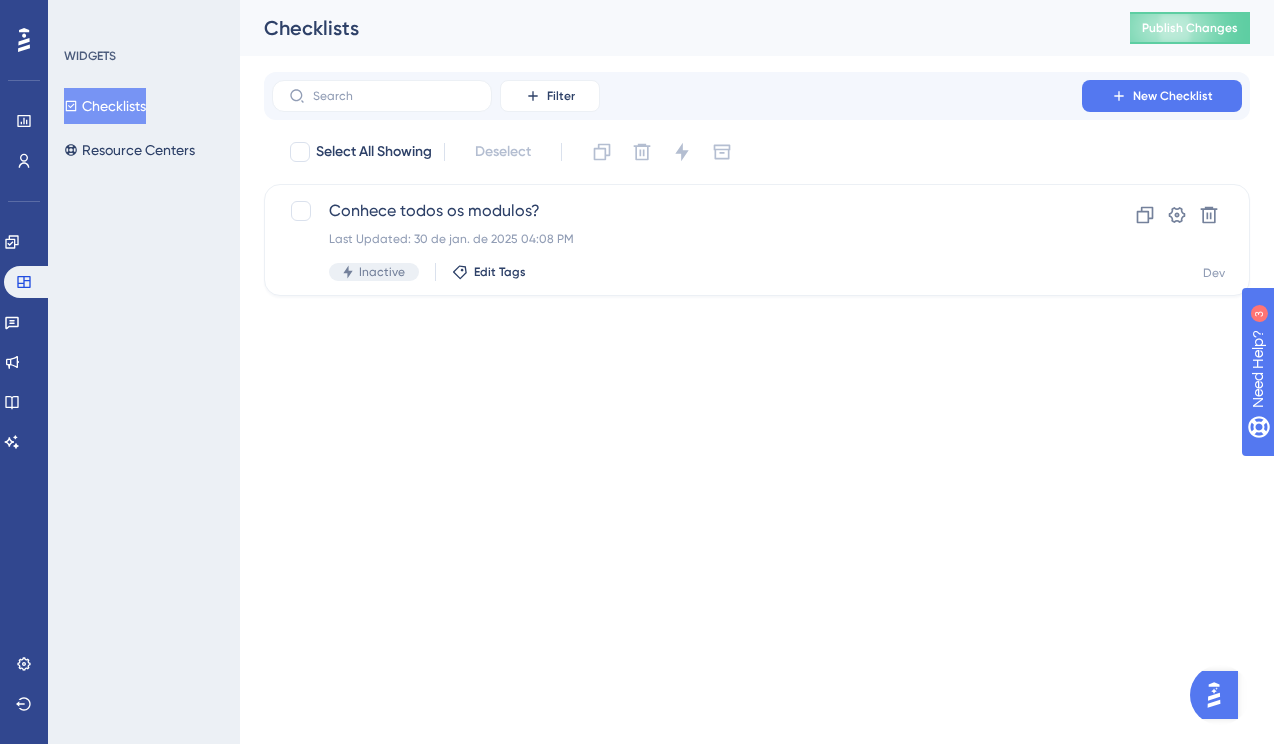 scroll, scrollTop: 0, scrollLeft: 0, axis: both 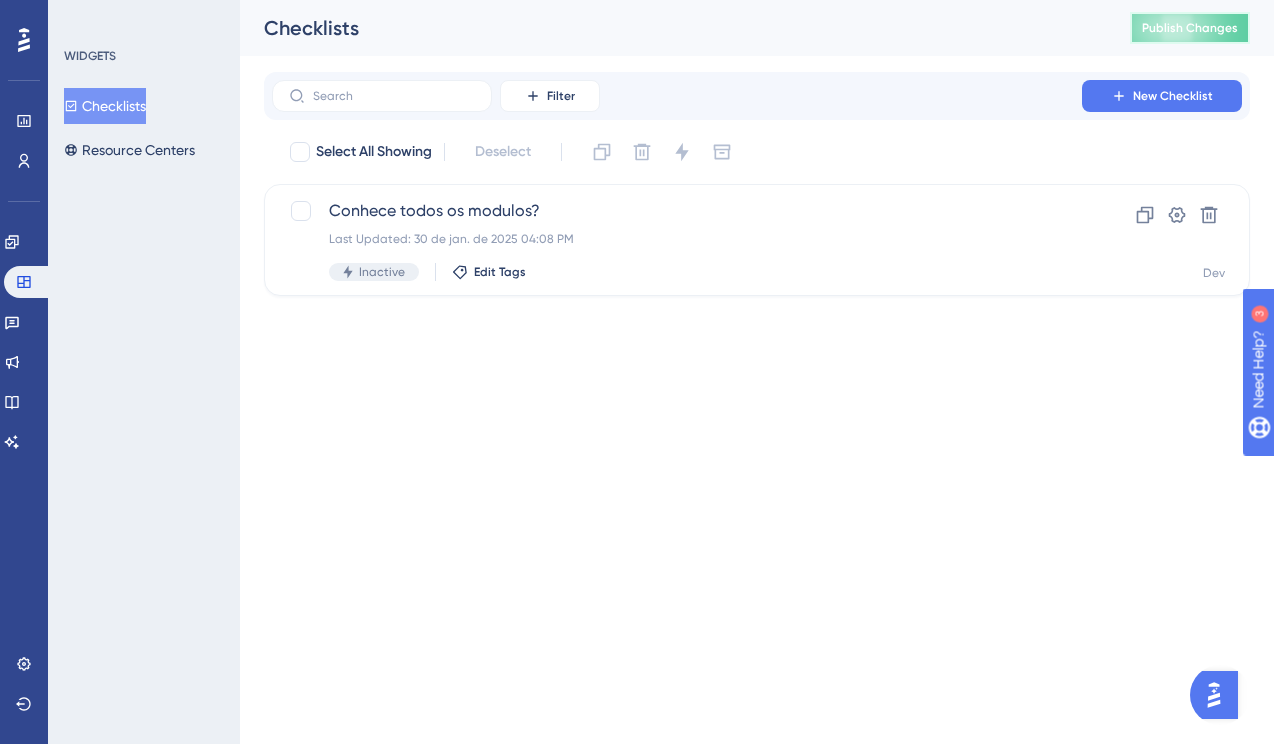 click on "Publish Changes" at bounding box center (1190, 28) 